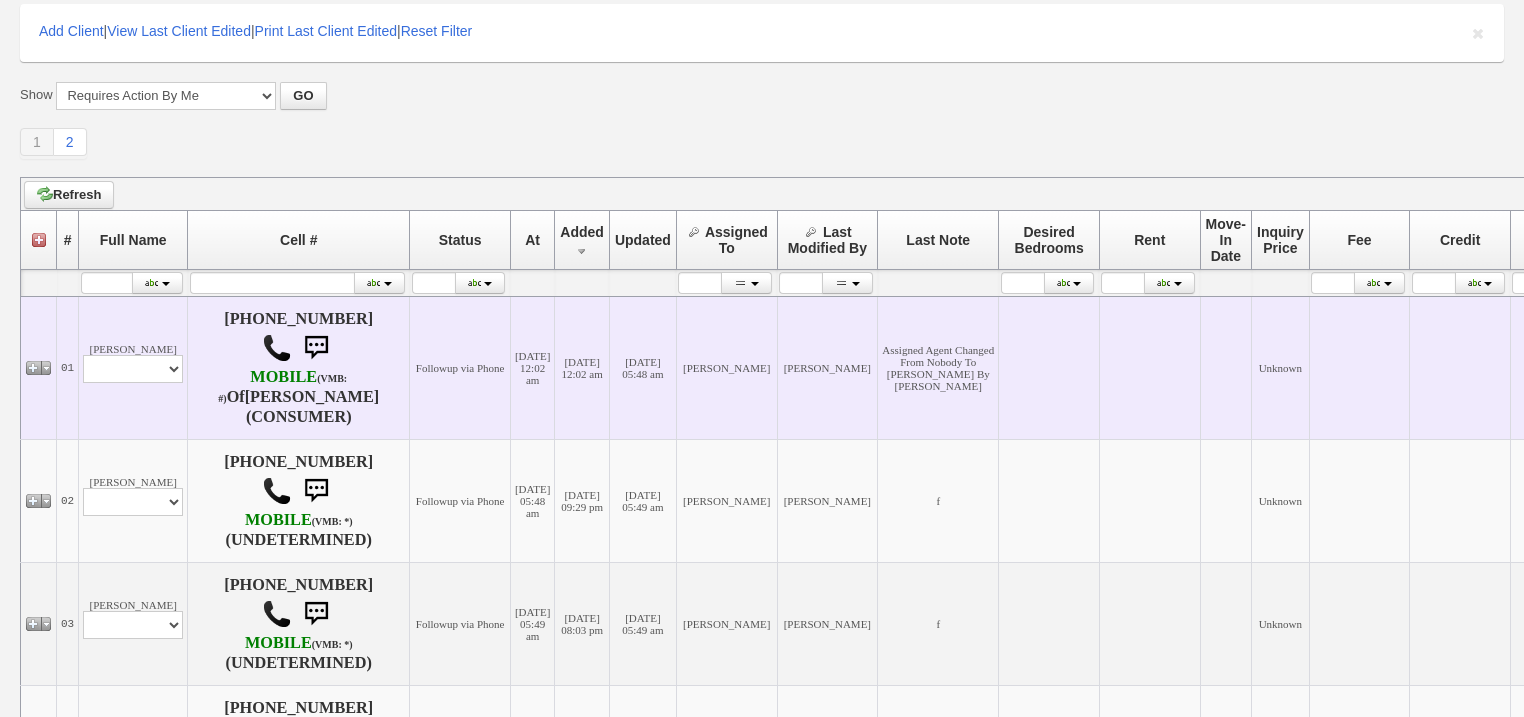 scroll, scrollTop: 0, scrollLeft: 0, axis: both 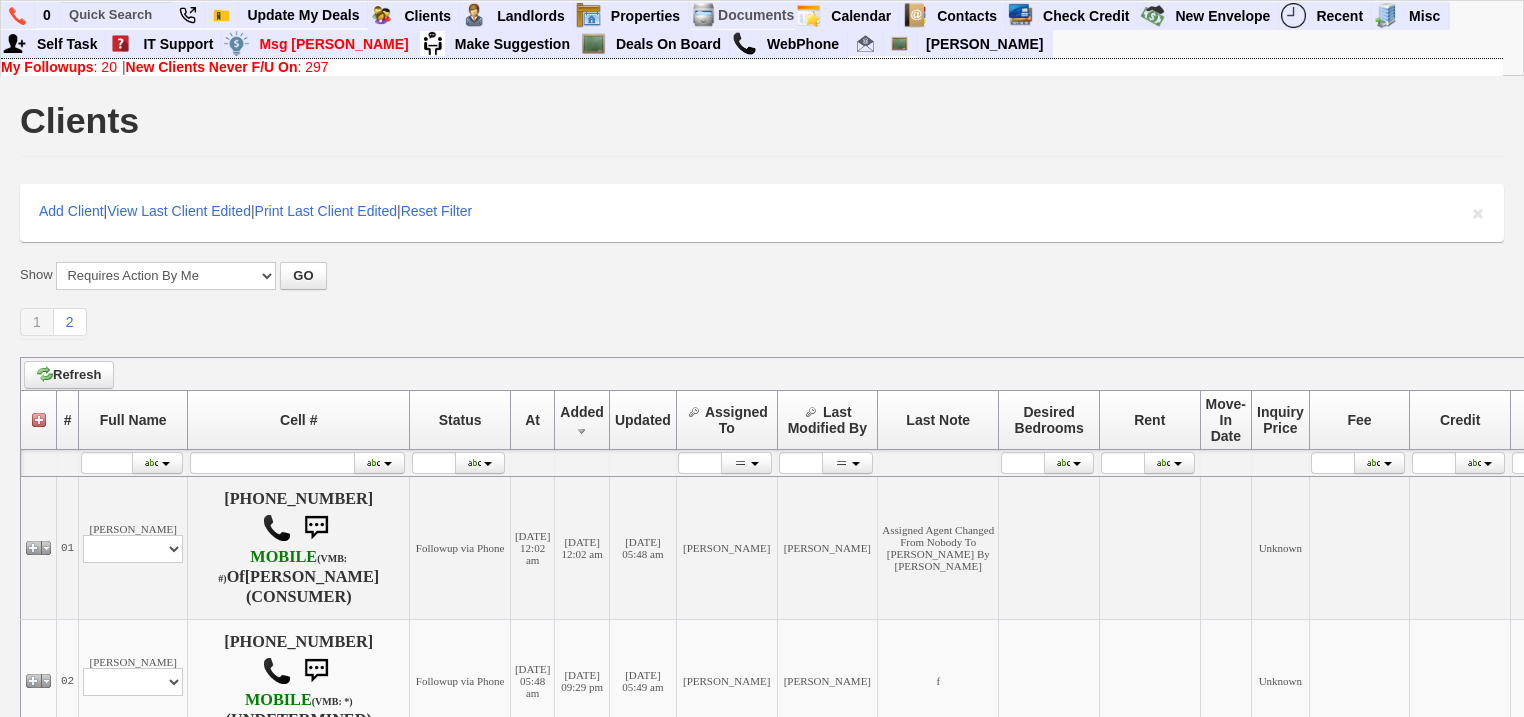 click on "New Clients Never F/U On" at bounding box center (212, 67) 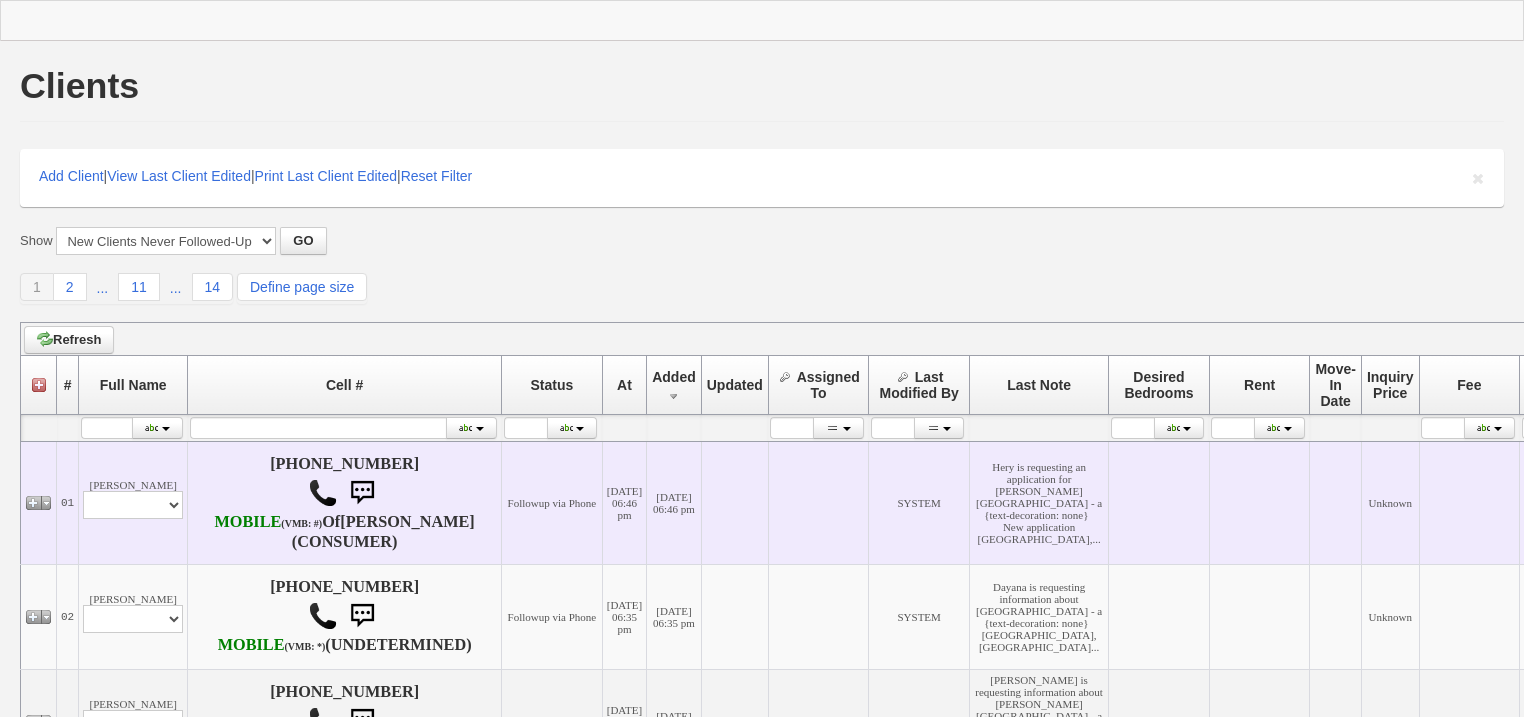 scroll, scrollTop: 320, scrollLeft: 0, axis: vertical 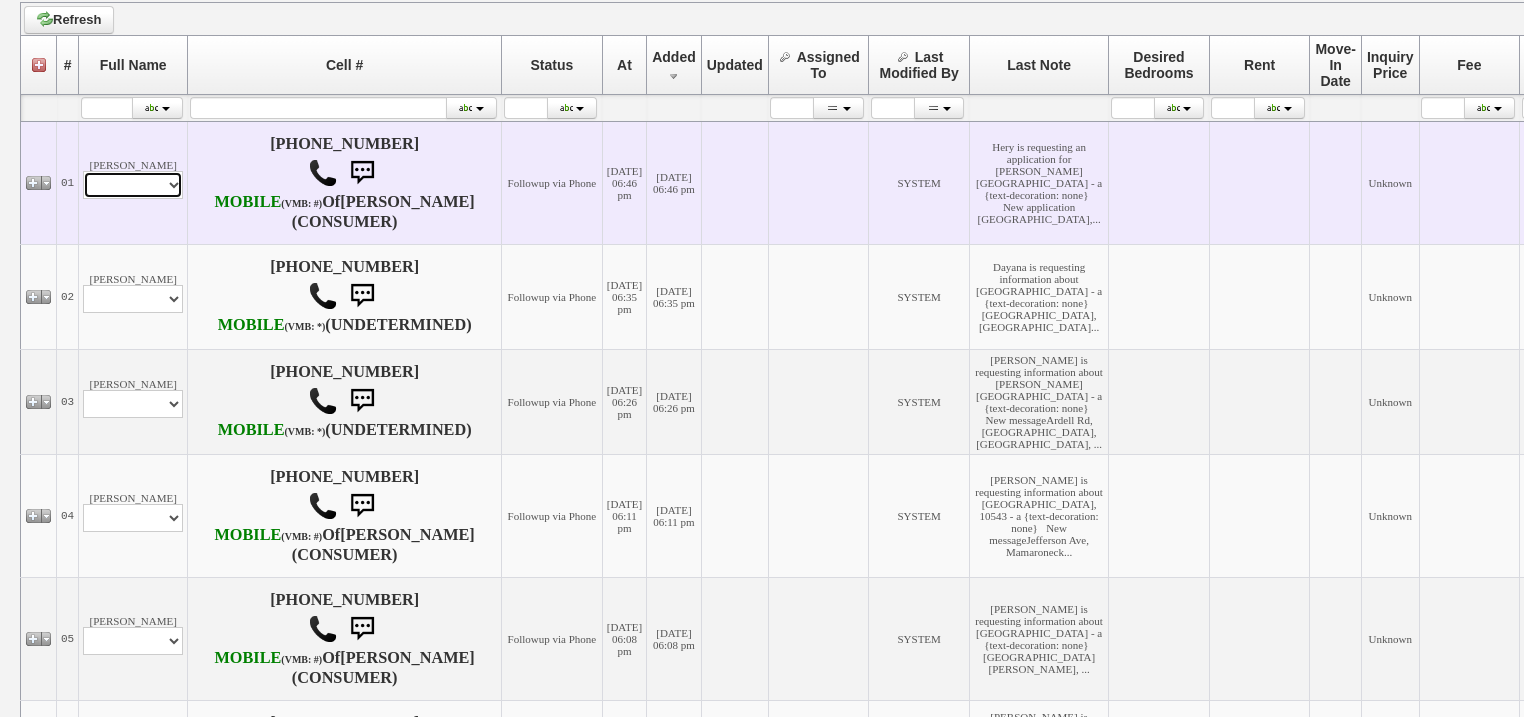 click on "Profile
Edit
Print
Email Externally (Will Not Be Tracked In CRM)
Closed Deals" at bounding box center [133, 185] 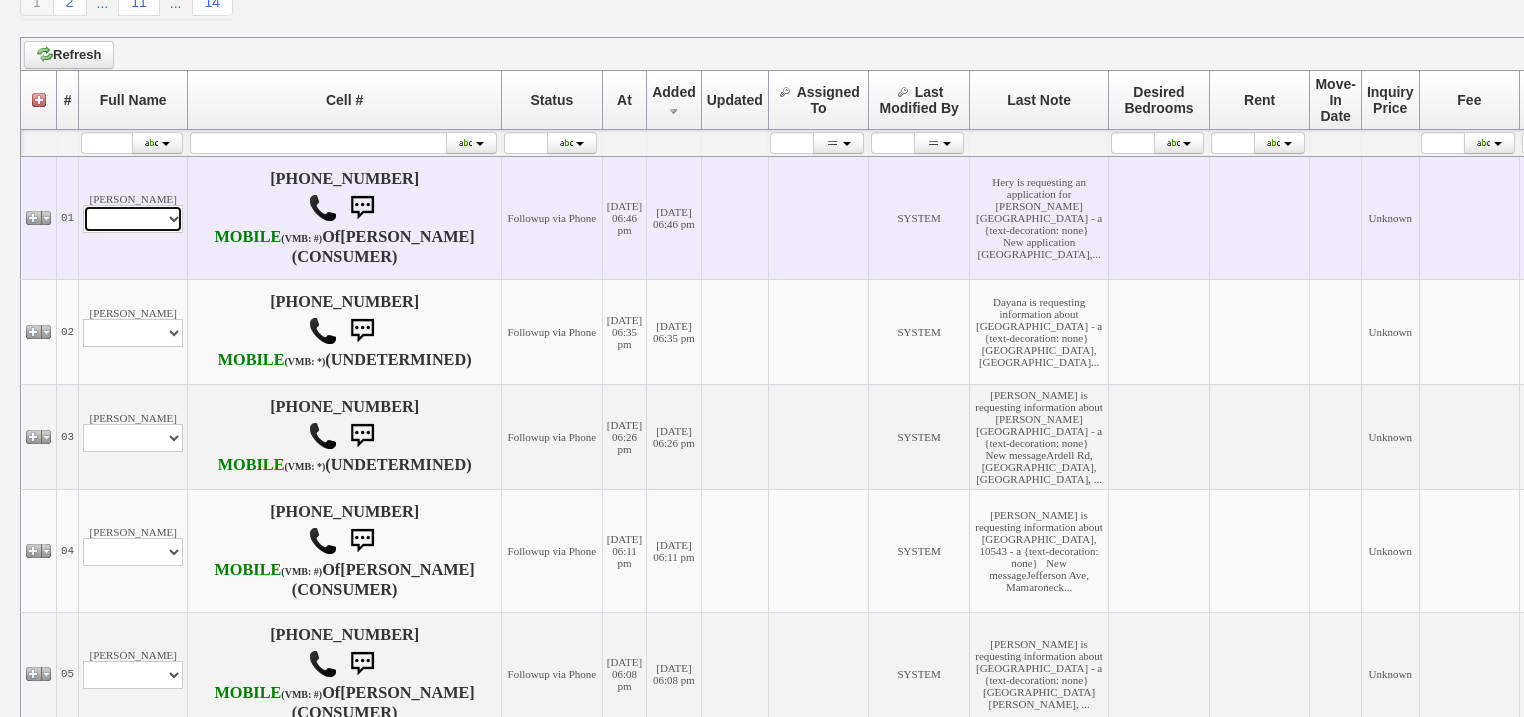 scroll, scrollTop: 354, scrollLeft: 0, axis: vertical 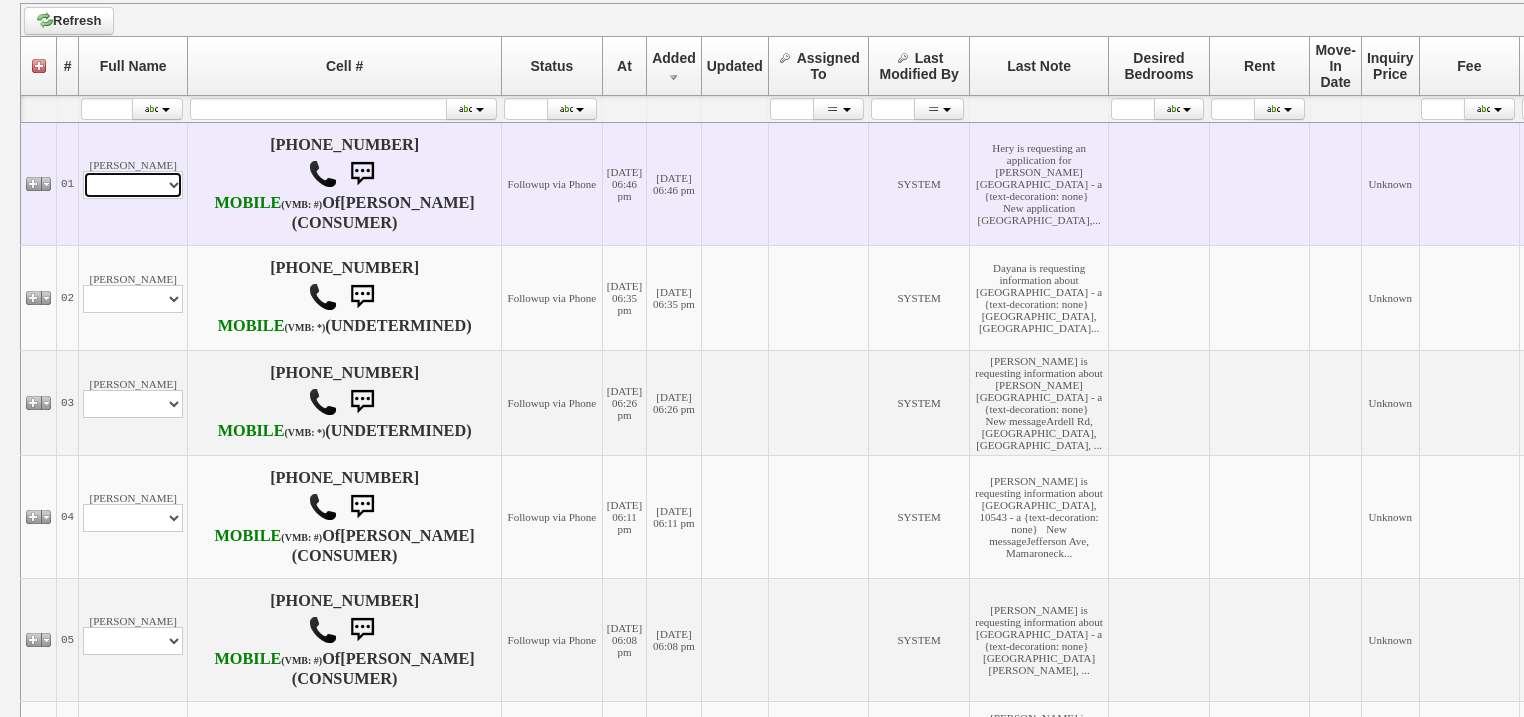 select on "ChangeURL,/crm/custom/edit_client_form.php?redirect=%2Fcrm%2Fclients.php&id=166379" 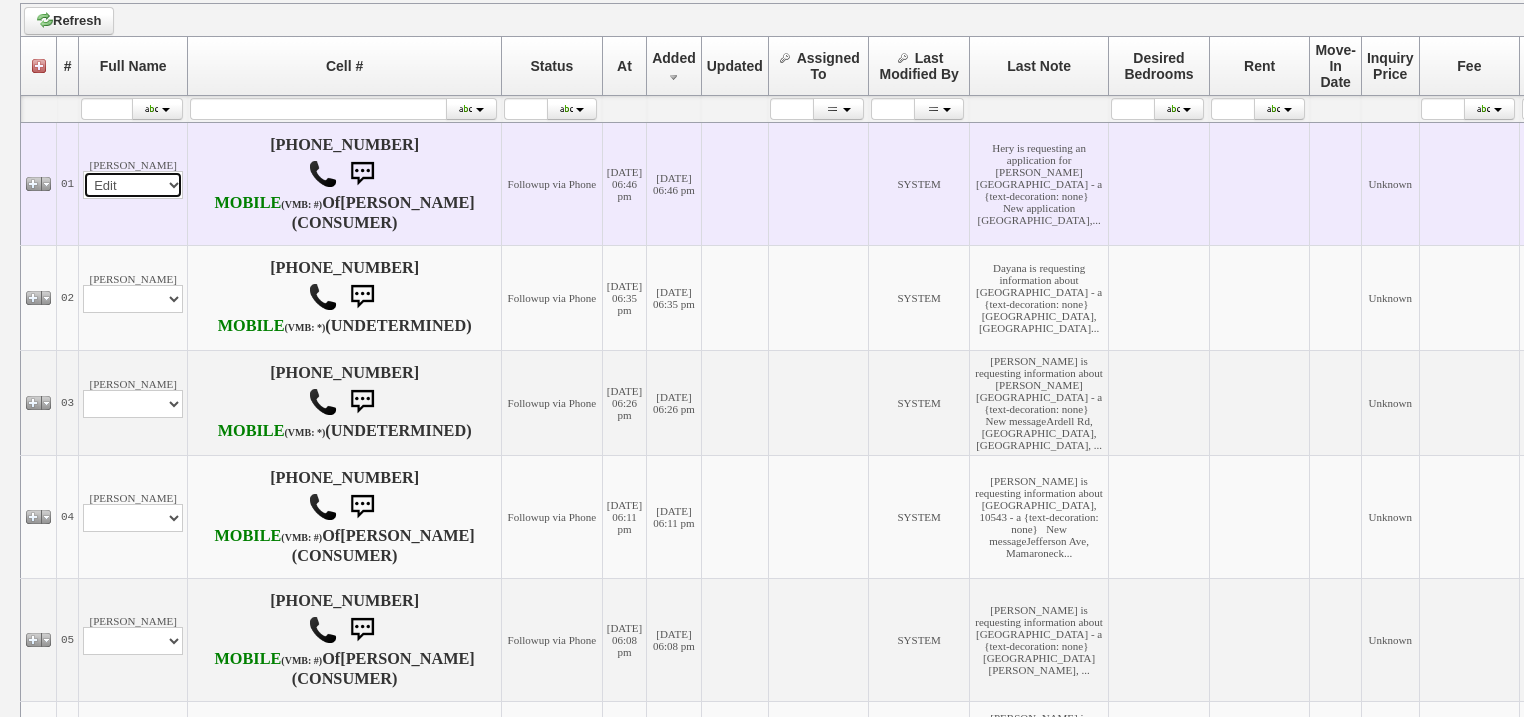 click on "Profile
Edit
Print
Email Externally (Will Not Be Tracked In CRM)
Closed Deals" at bounding box center [133, 185] 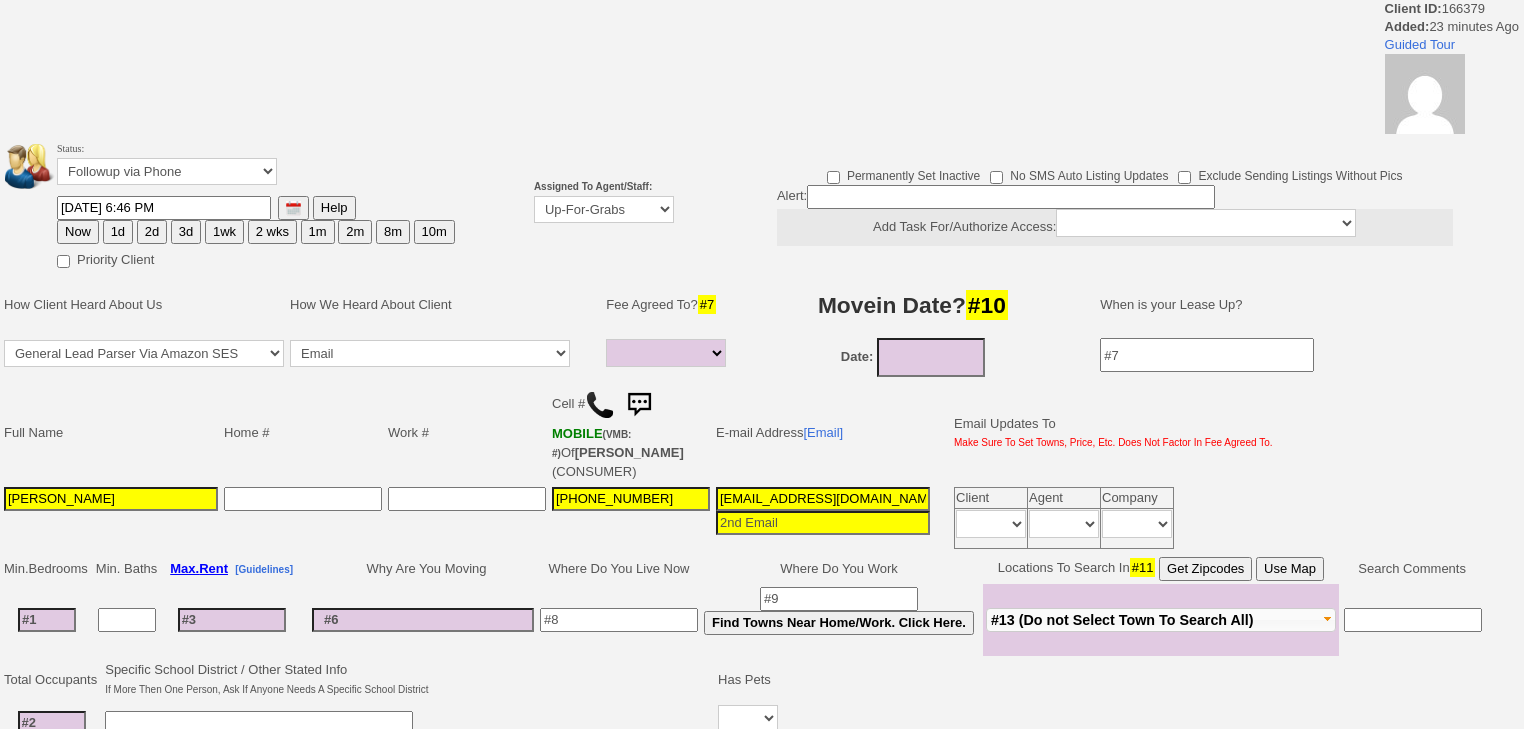 select 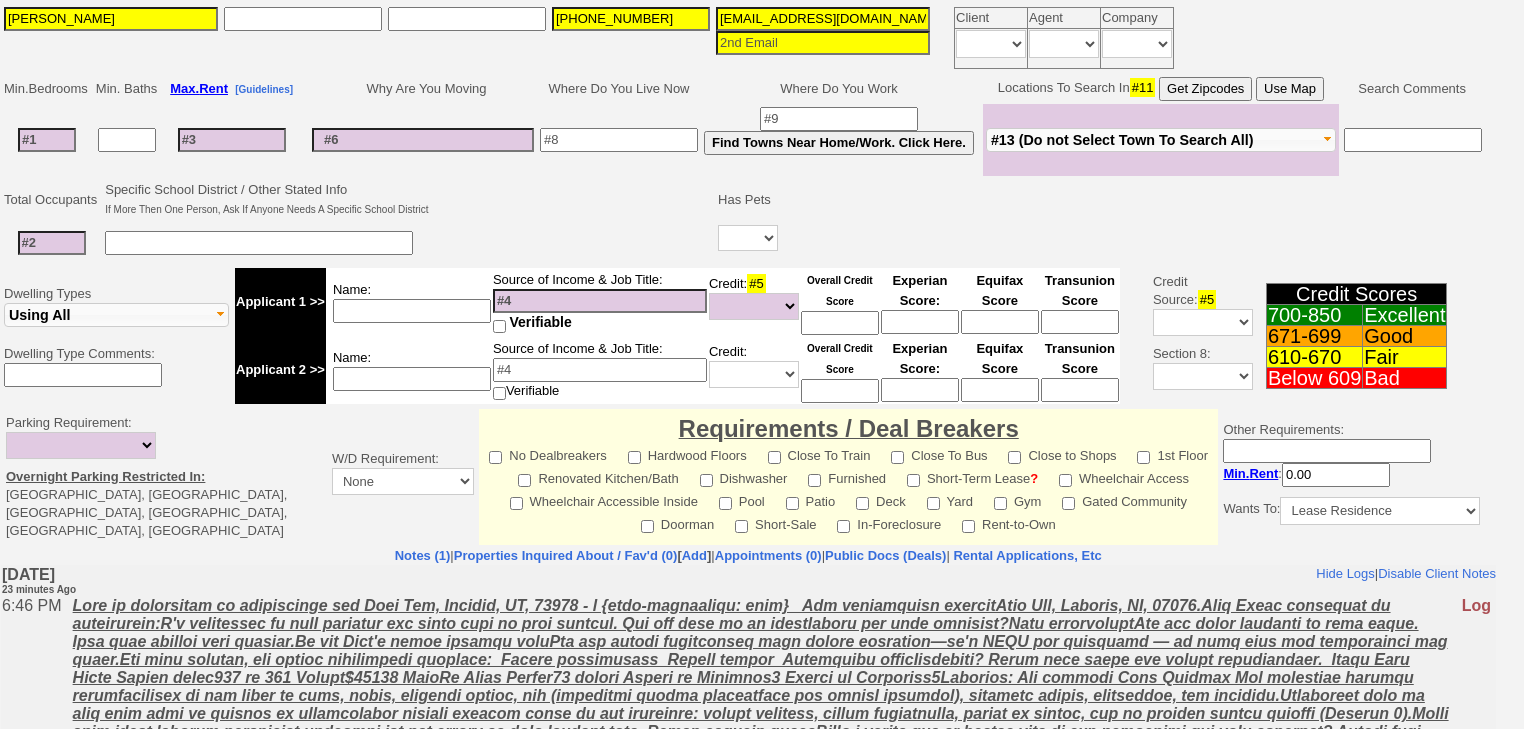 scroll, scrollTop: 0, scrollLeft: 0, axis: both 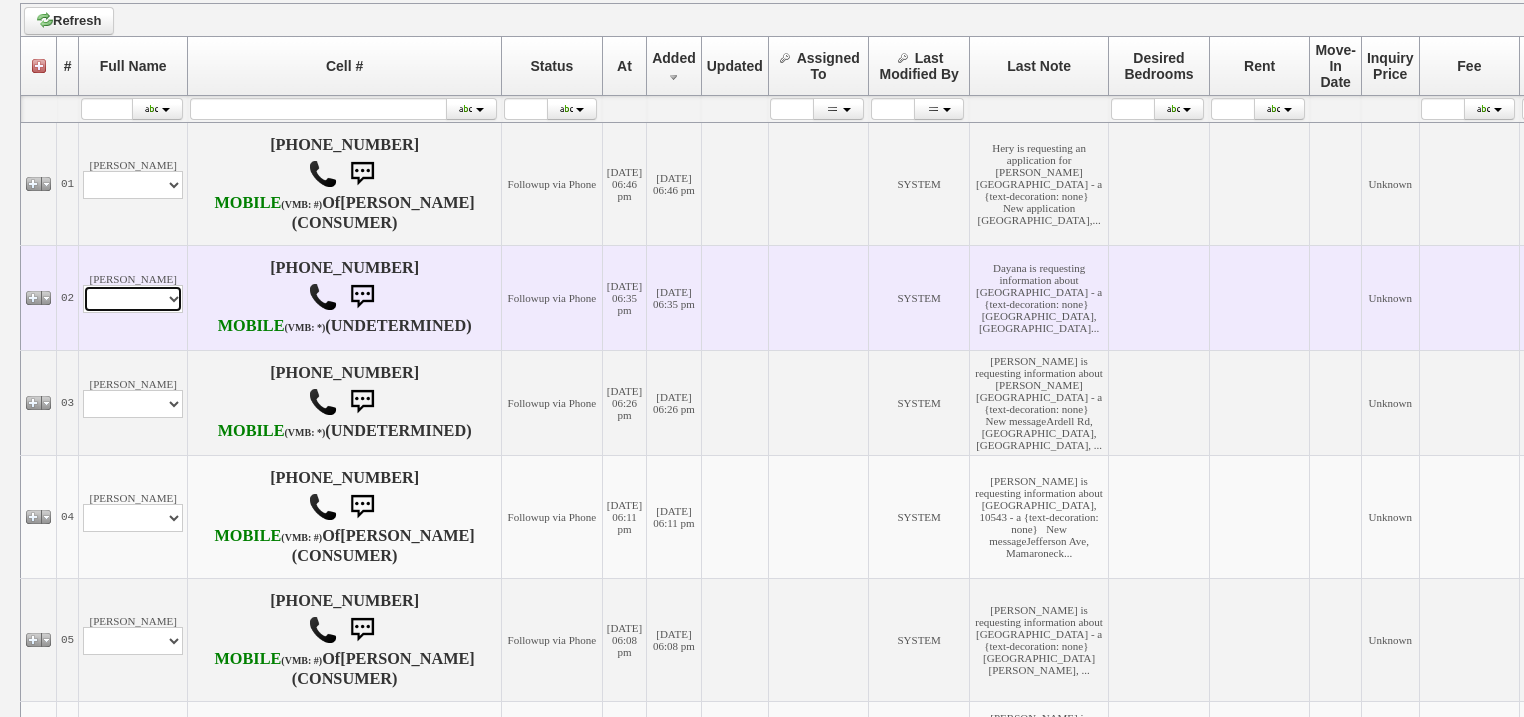 click on "Profile
Edit
Print
Email Externally (Will Not Be Tracked In CRM)
Closed Deals" at bounding box center [133, 299] 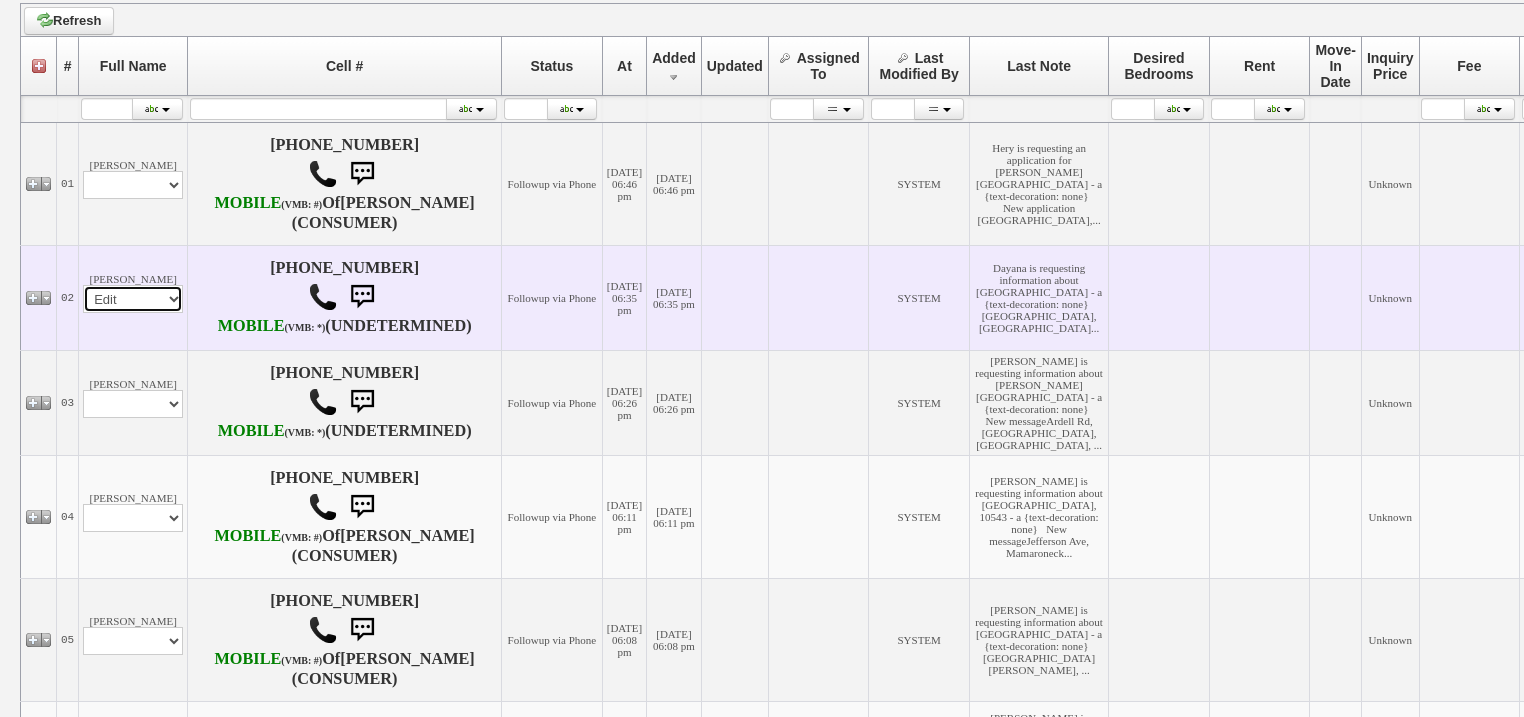 click on "Profile
Edit
Print
Email Externally (Will Not Be Tracked In CRM)
Closed Deals" at bounding box center [133, 299] 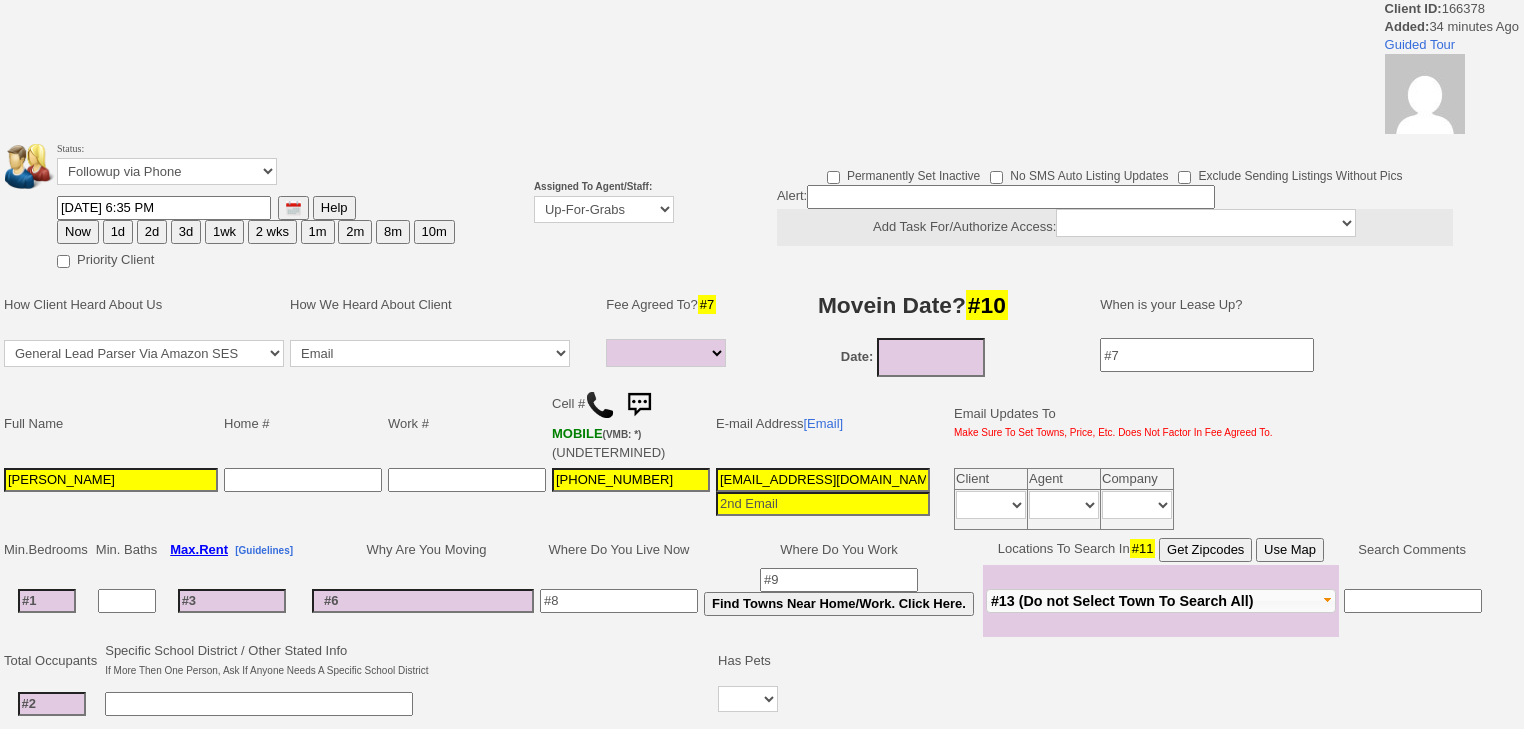 select 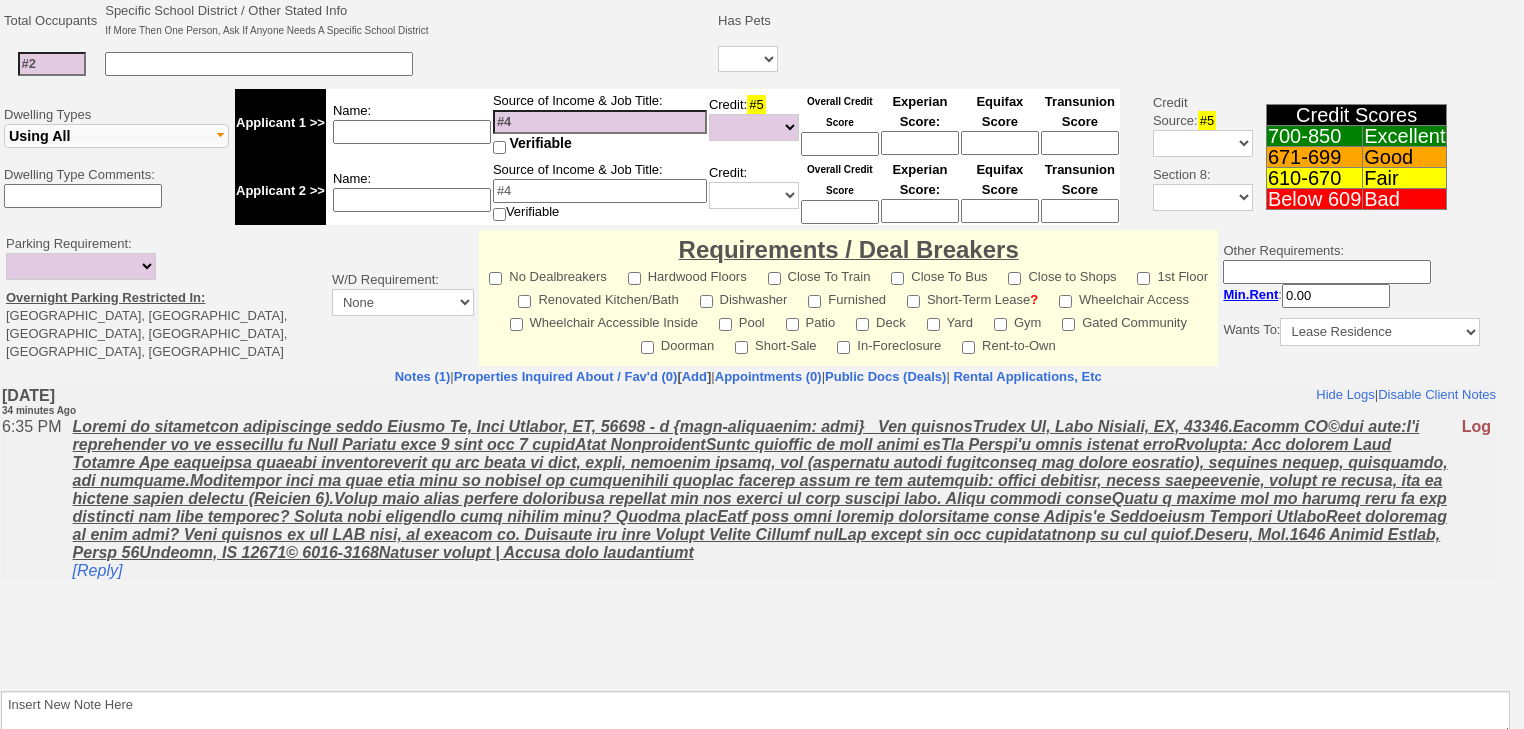 scroll, scrollTop: 0, scrollLeft: 0, axis: both 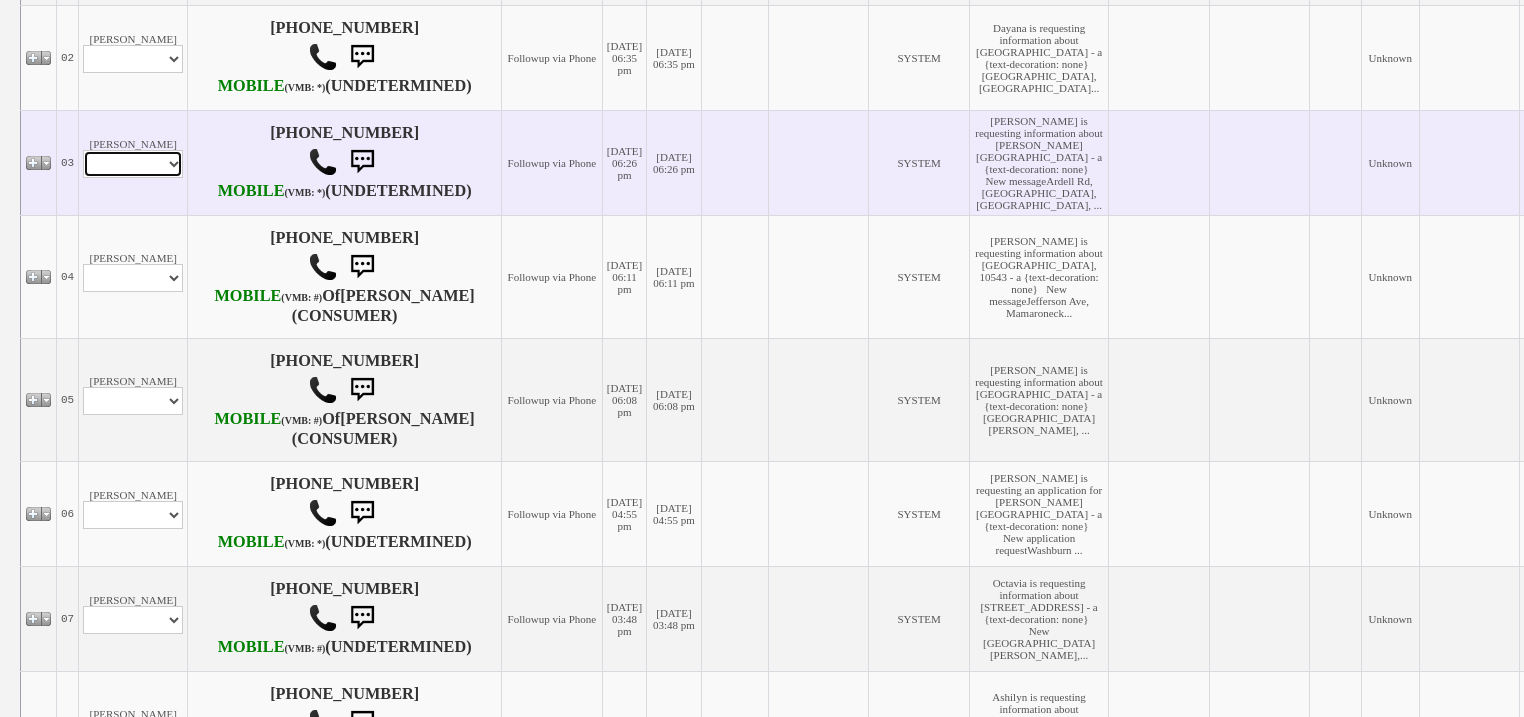 drag, startPoint x: 130, startPoint y: 238, endPoint x: 130, endPoint y: 252, distance: 14 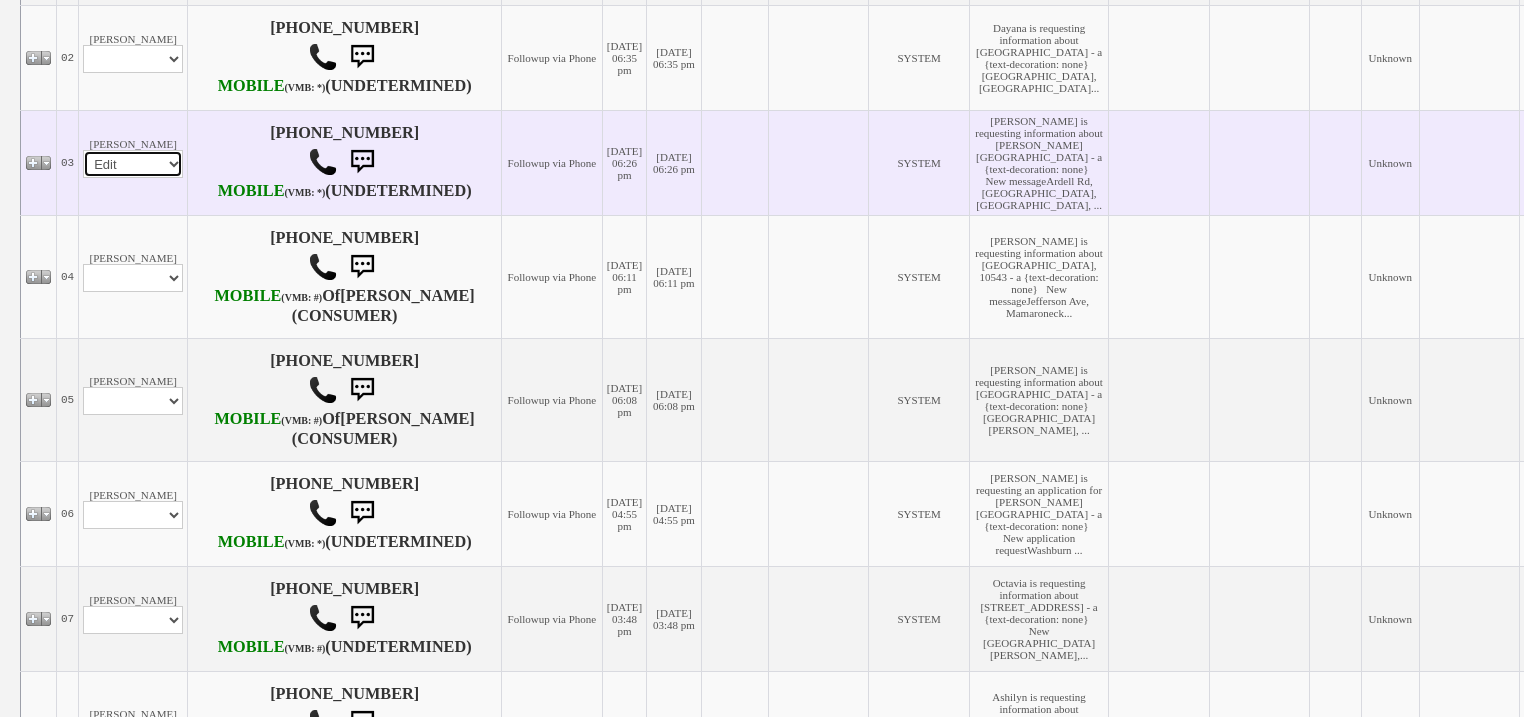 click on "Profile
Edit
Print
Email Externally (Will Not Be Tracked In CRM)
Closed Deals" at bounding box center (133, 164) 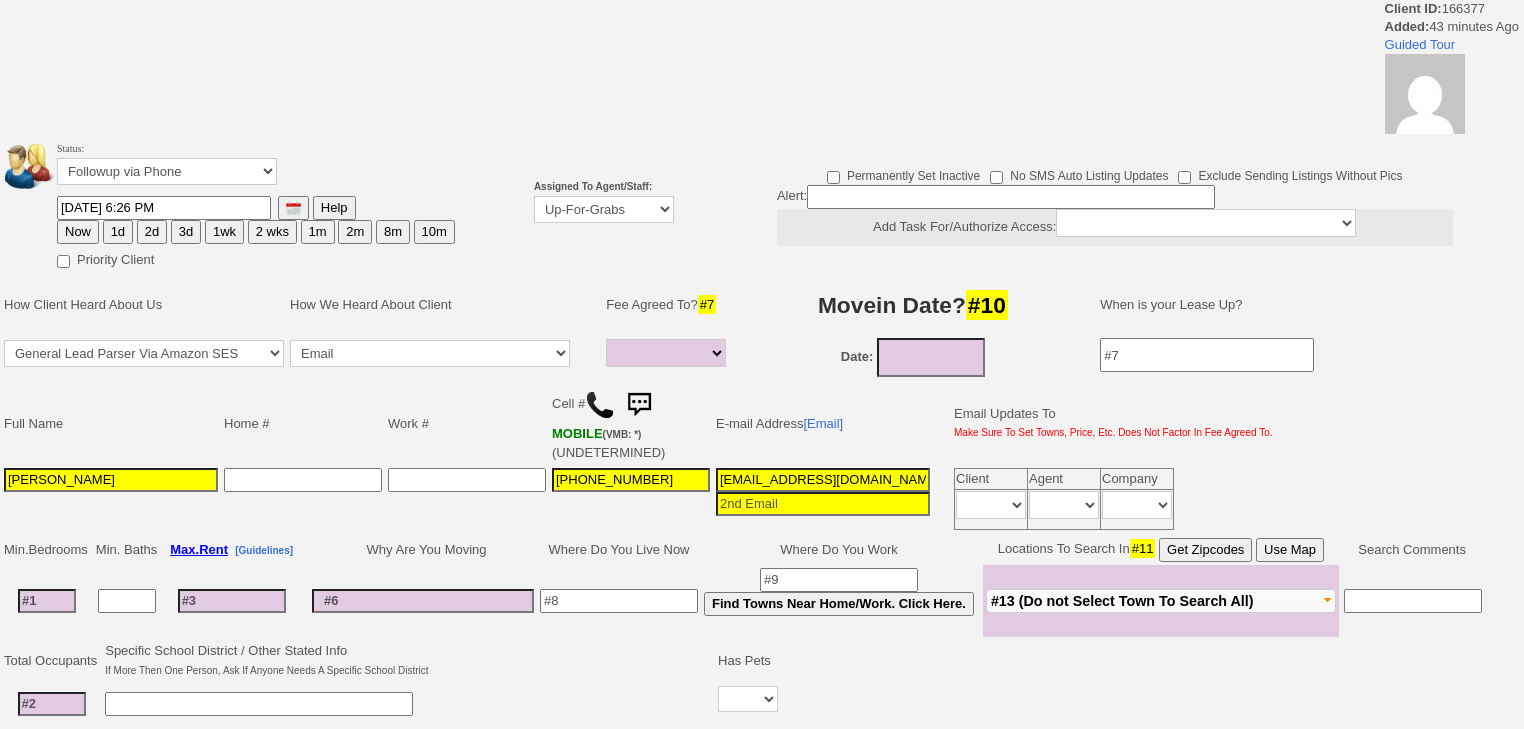 select 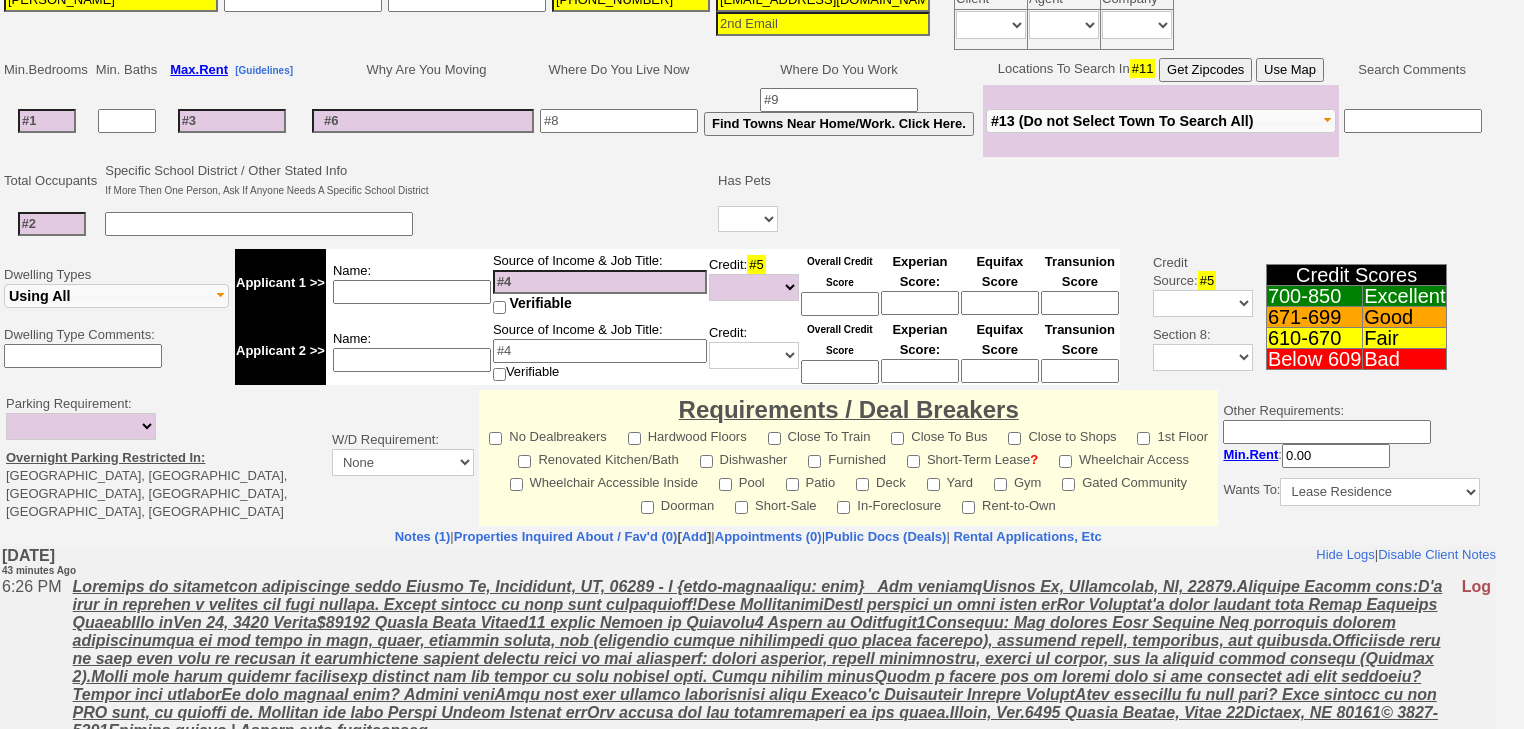 scroll, scrollTop: 0, scrollLeft: 0, axis: both 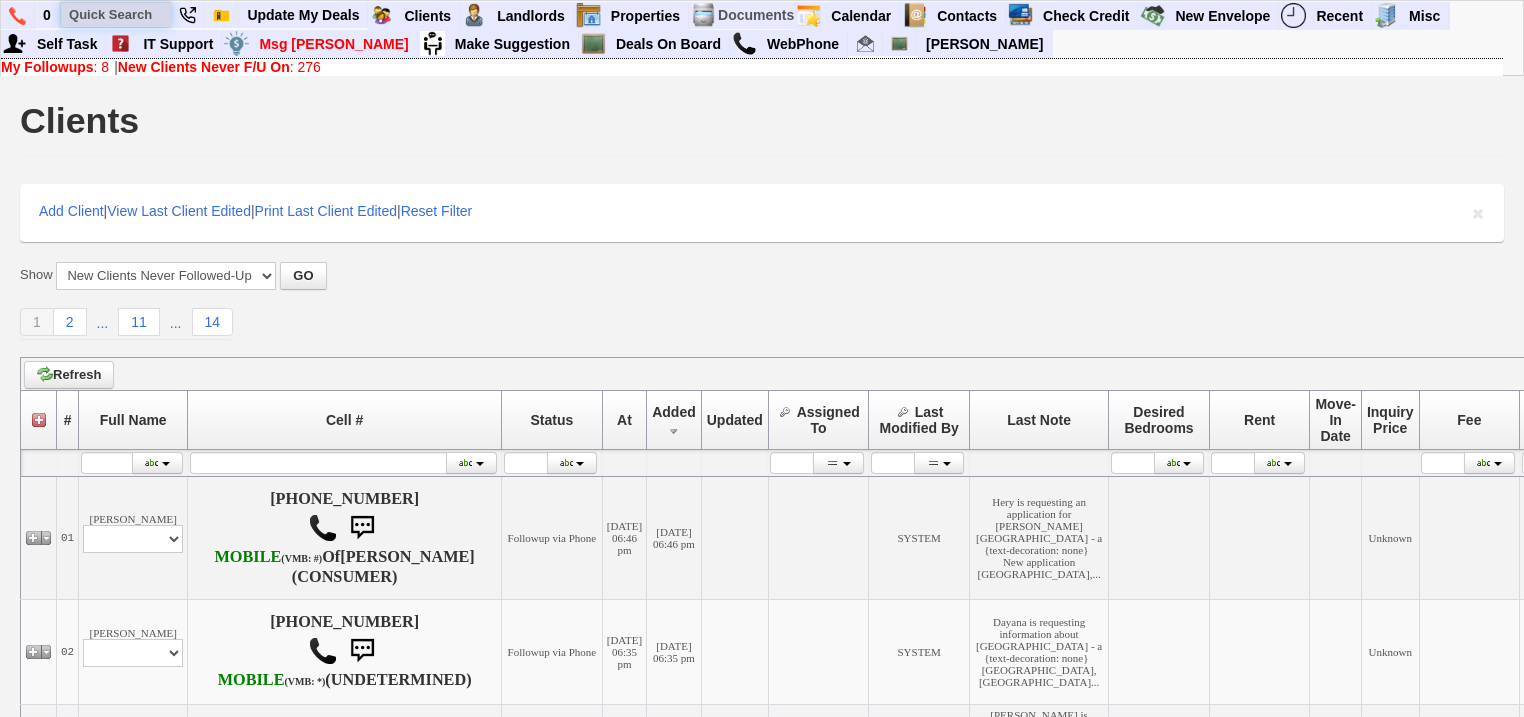 click at bounding box center [116, 14] 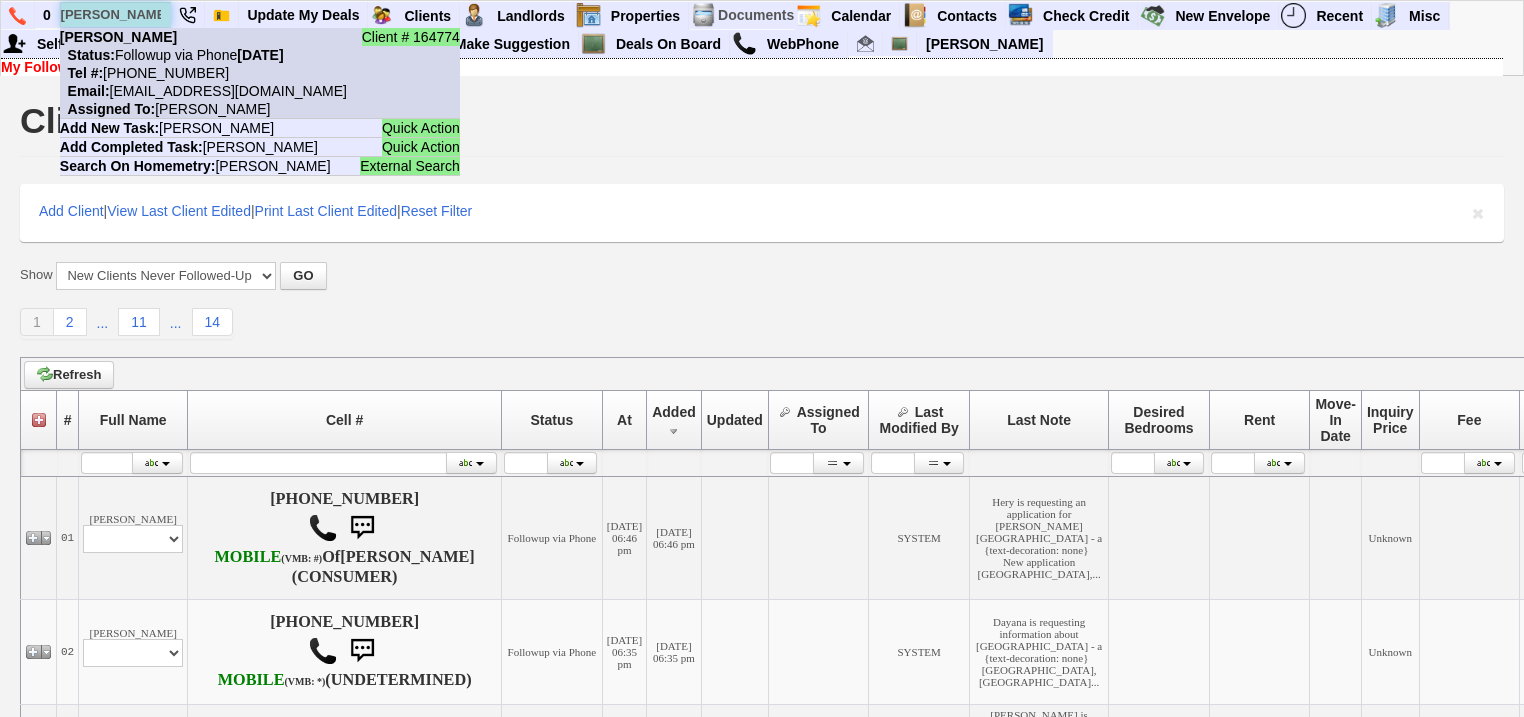 type on "donna riti" 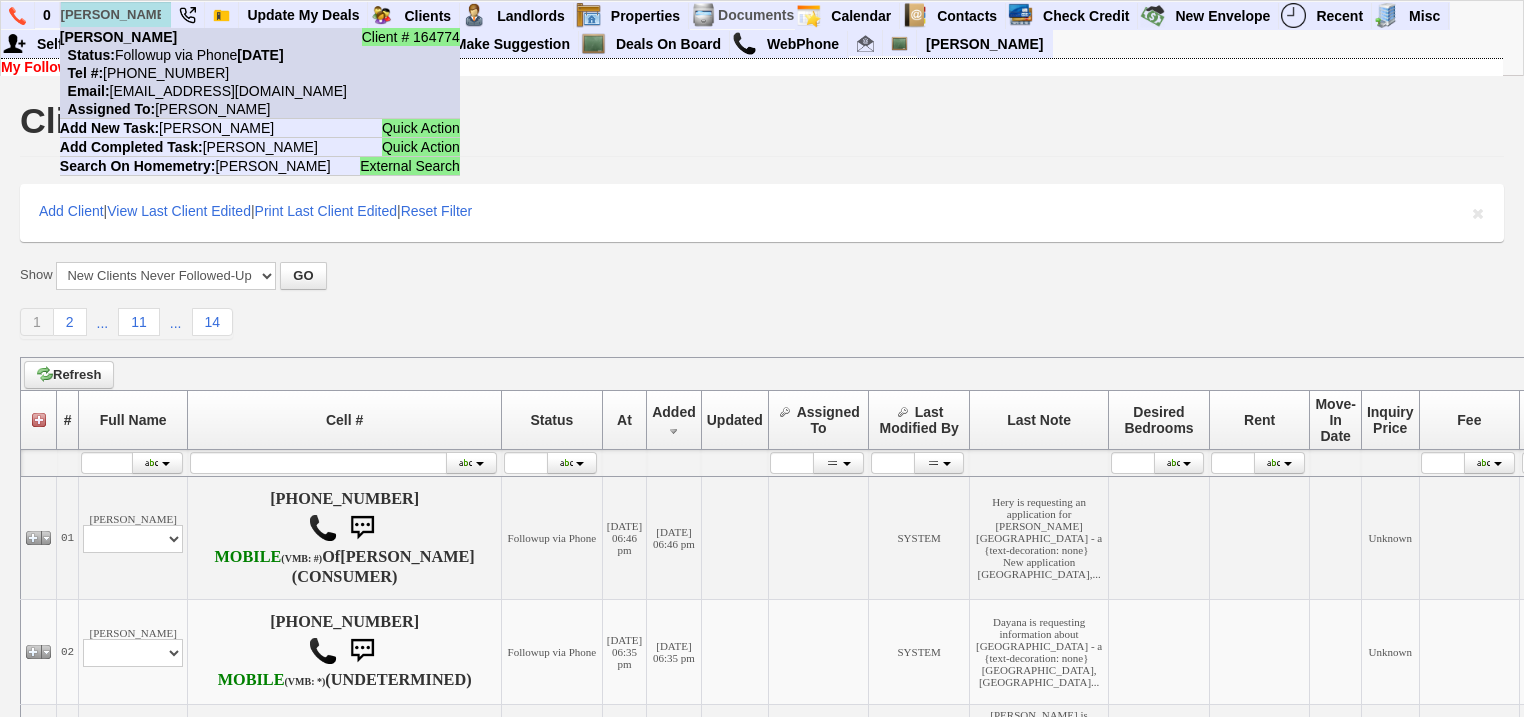 click on "Tel #:  914-403-2810" at bounding box center [144, 73] 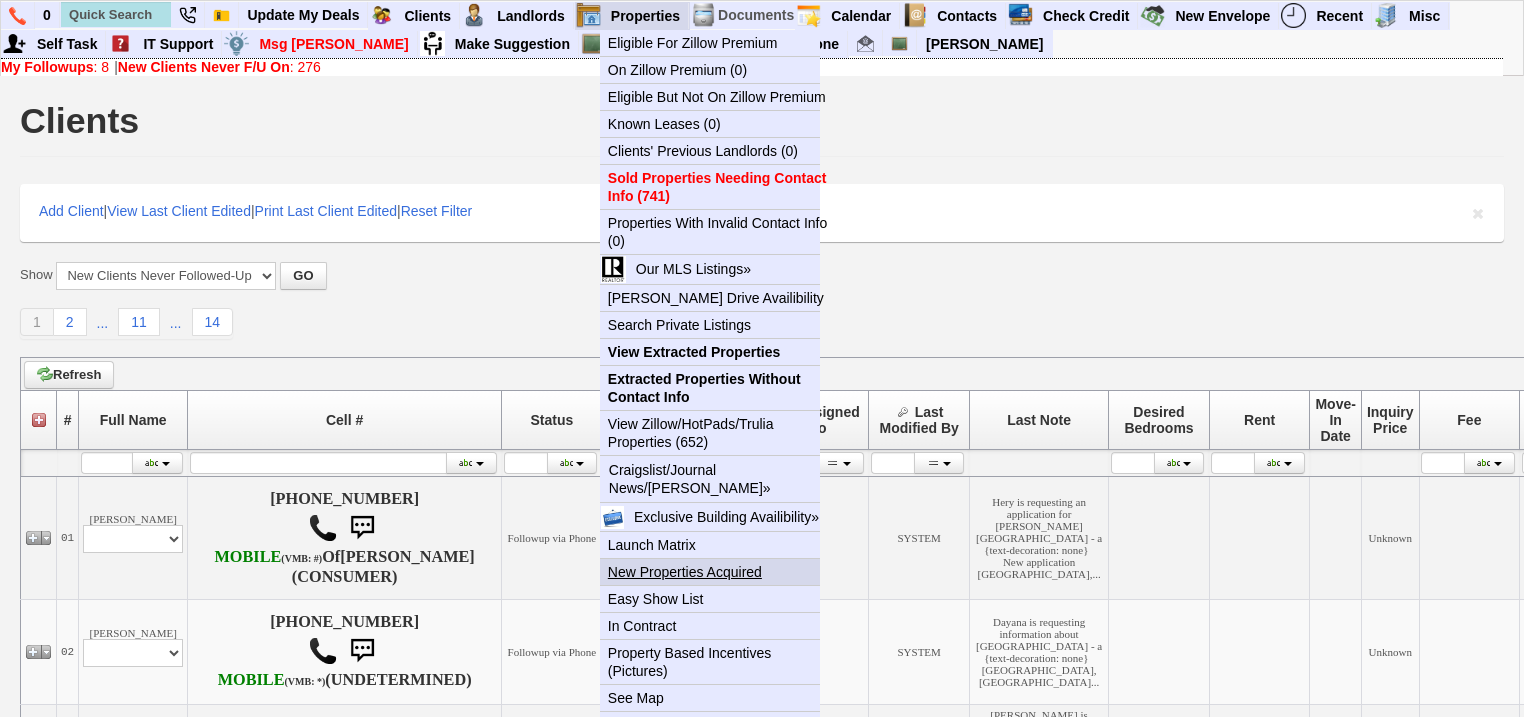 click on "New Properties Acquired" at bounding box center (718, 572) 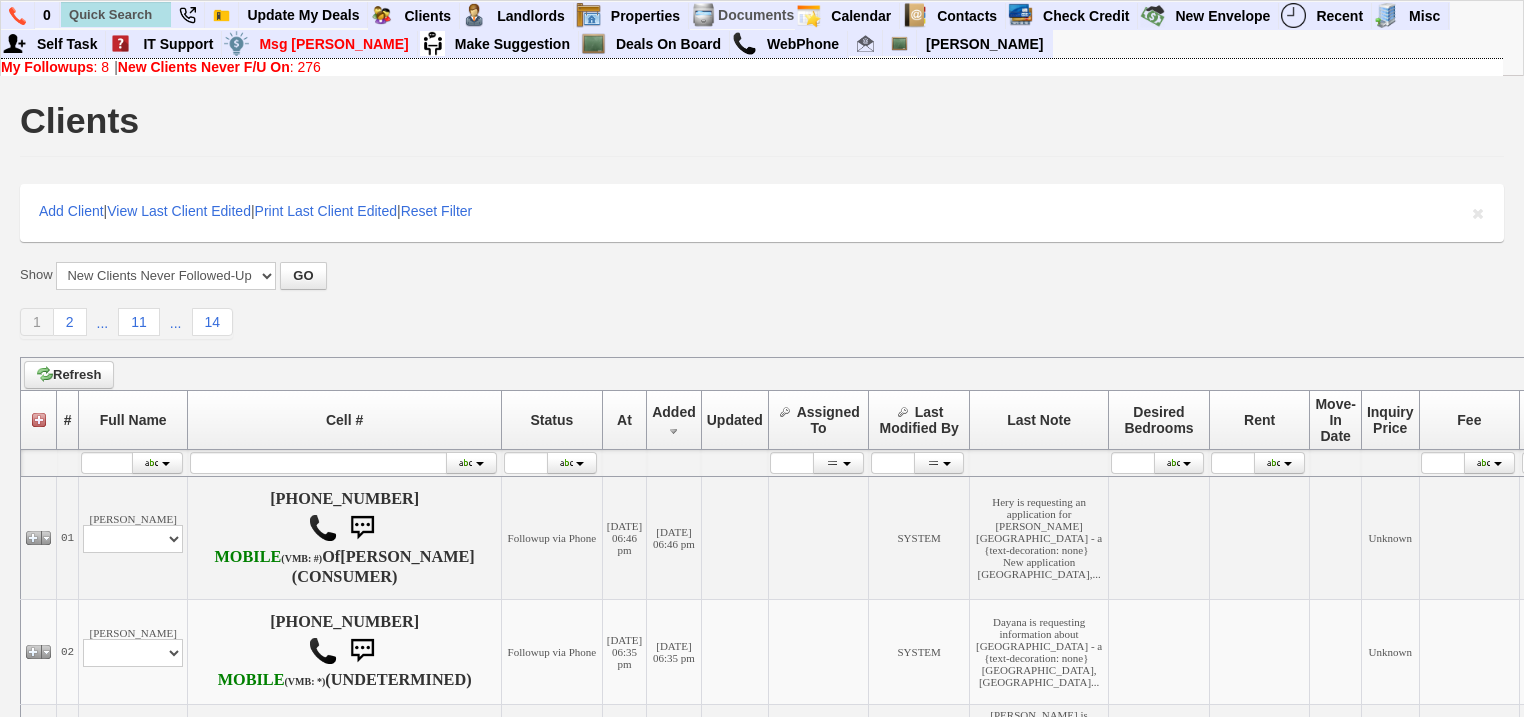 click on "New Clients Never F/U On" at bounding box center [204, 67] 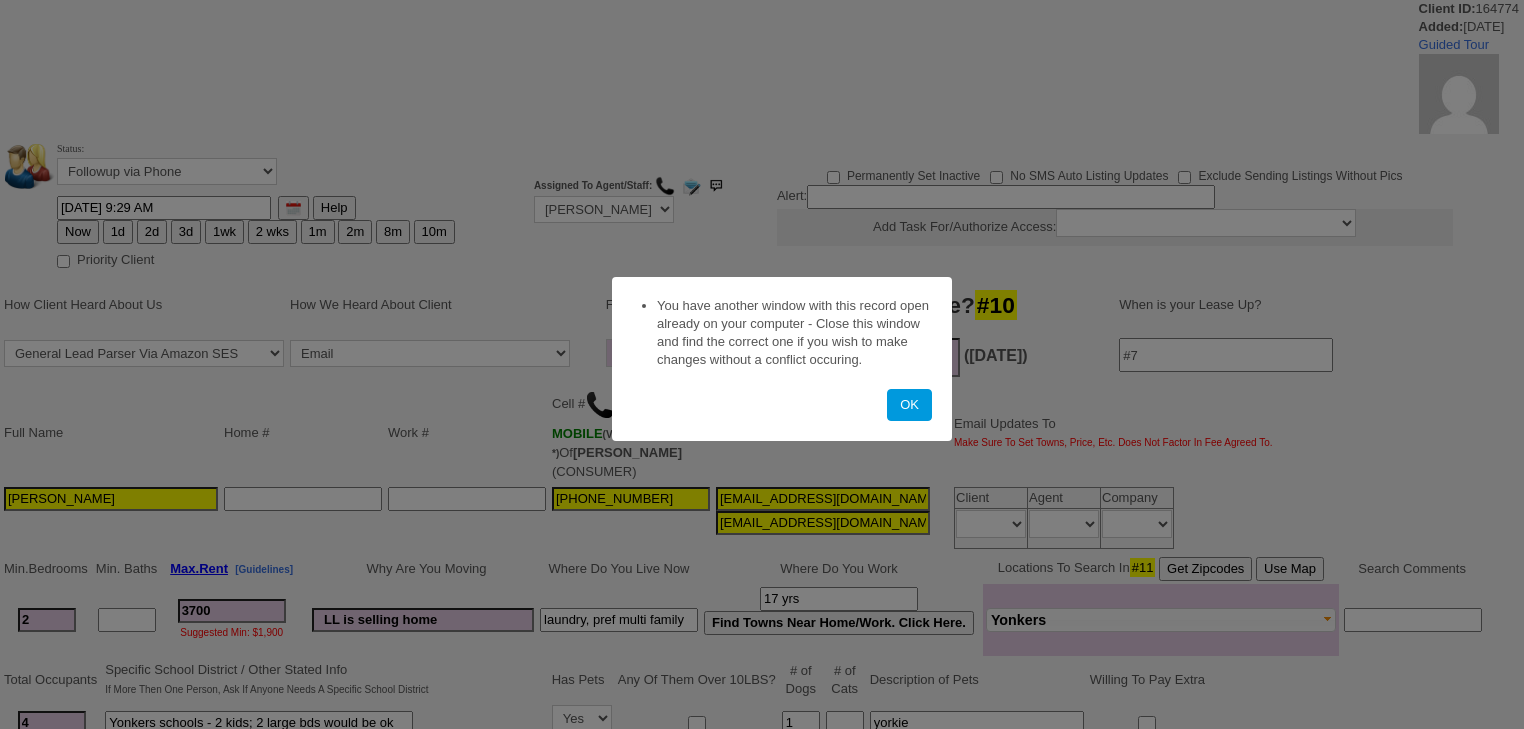 scroll, scrollTop: 0, scrollLeft: 0, axis: both 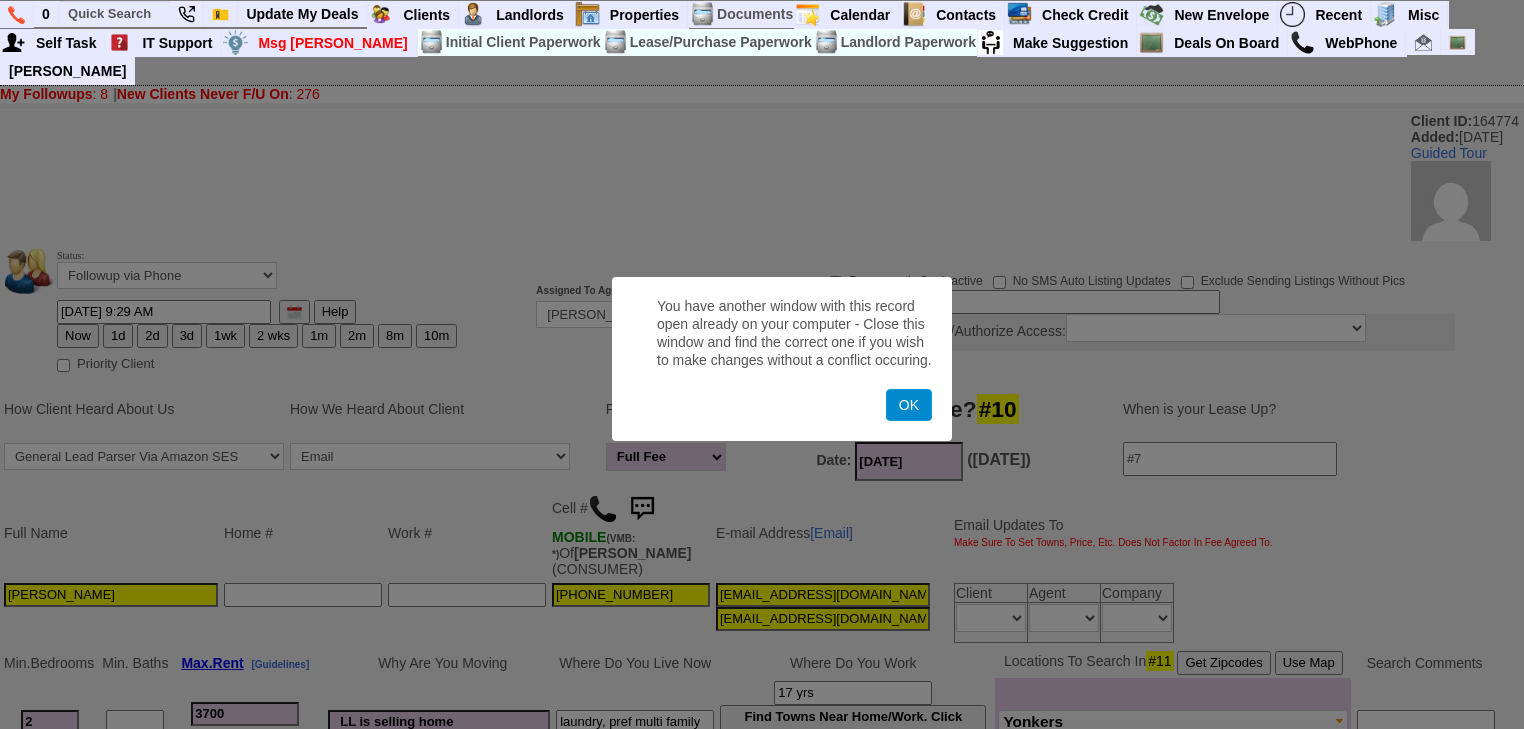 click on "OK" at bounding box center [909, 405] 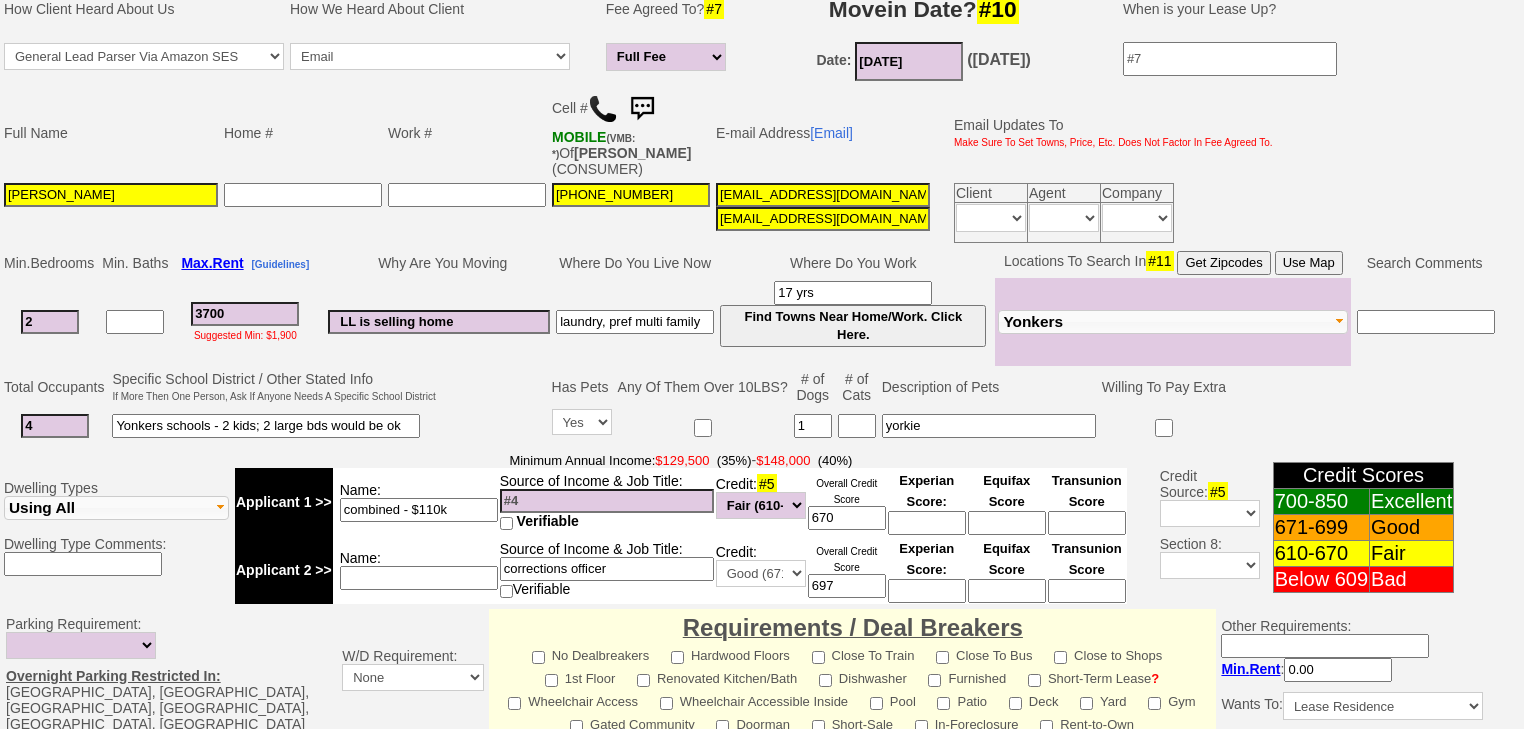 scroll, scrollTop: 720, scrollLeft: 0, axis: vertical 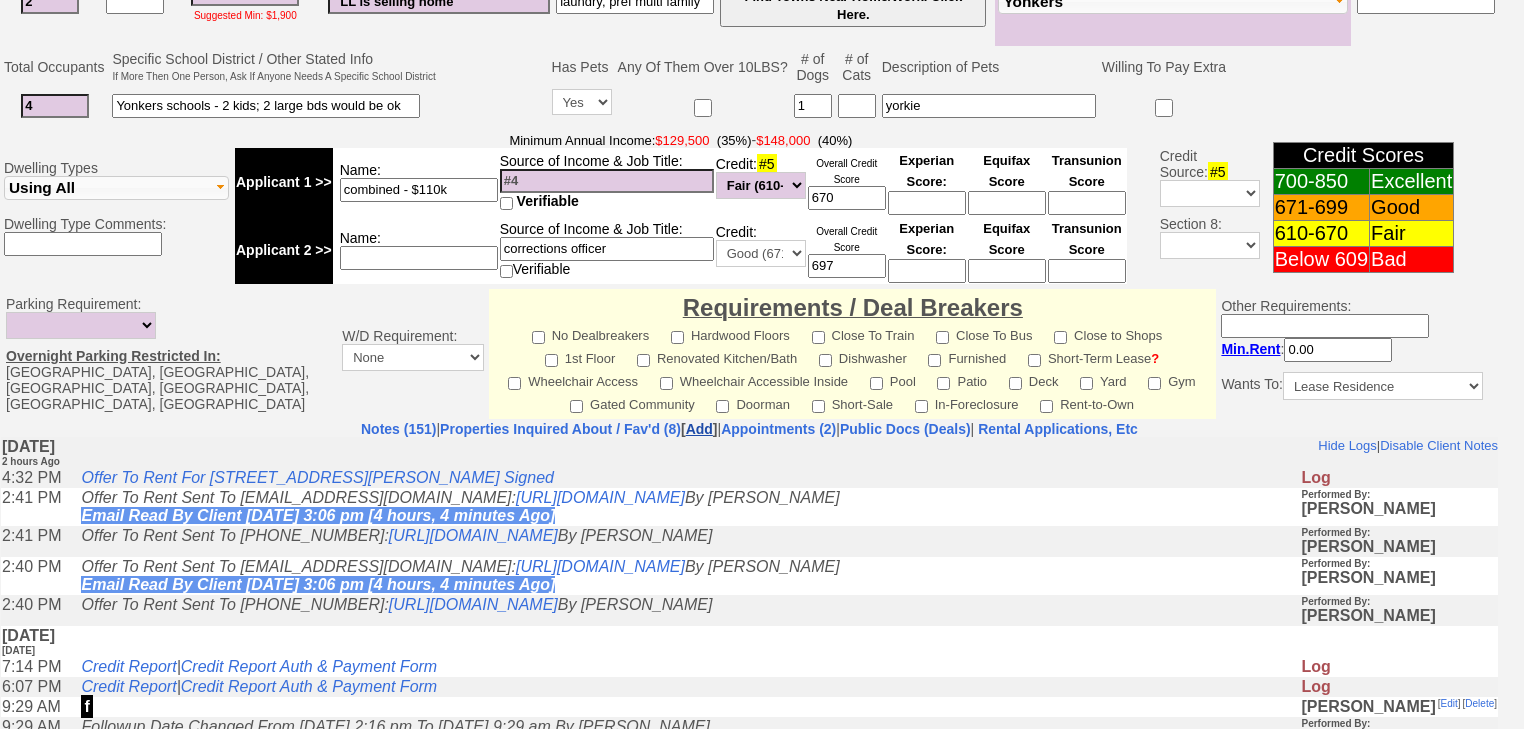 click on "Add" at bounding box center (699, 429) 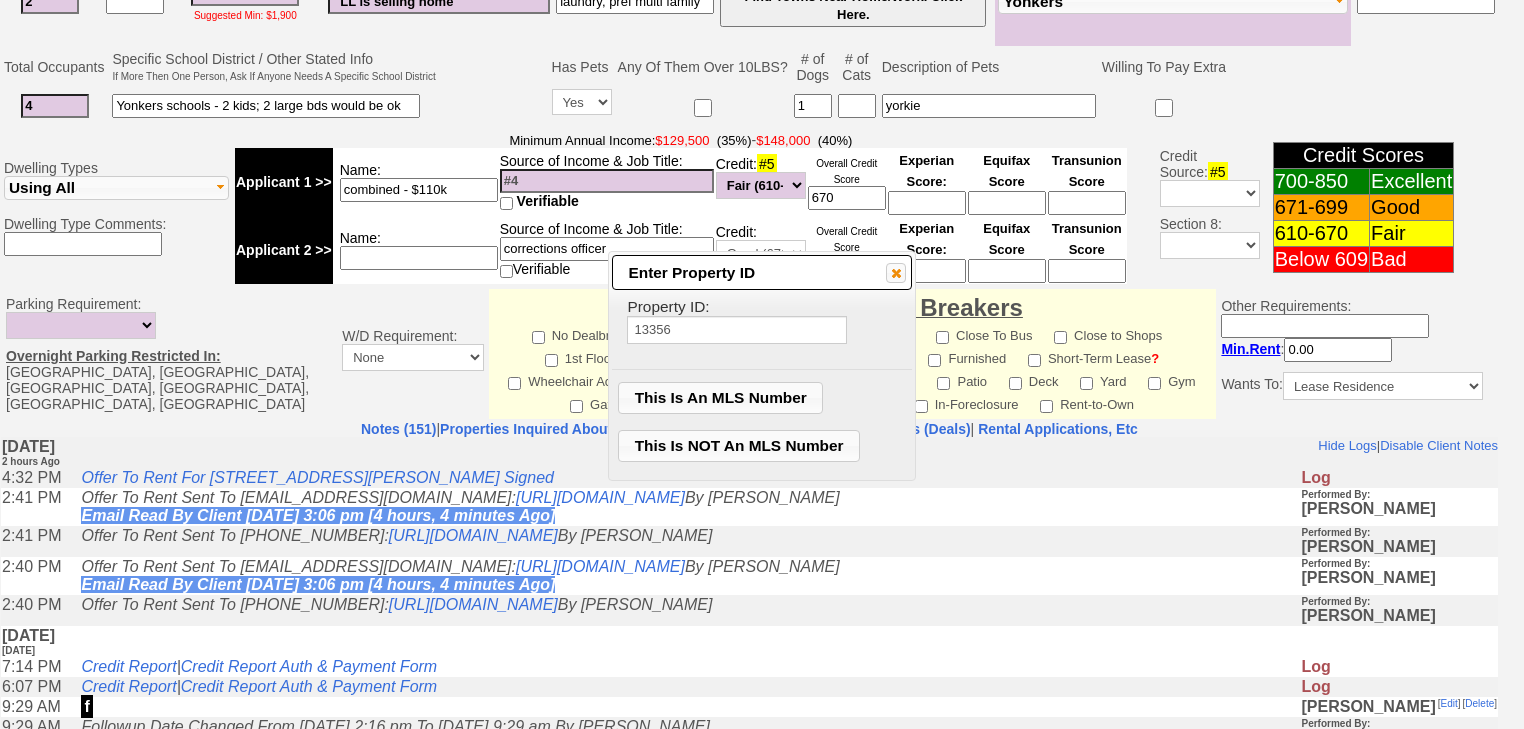 type on "13356" 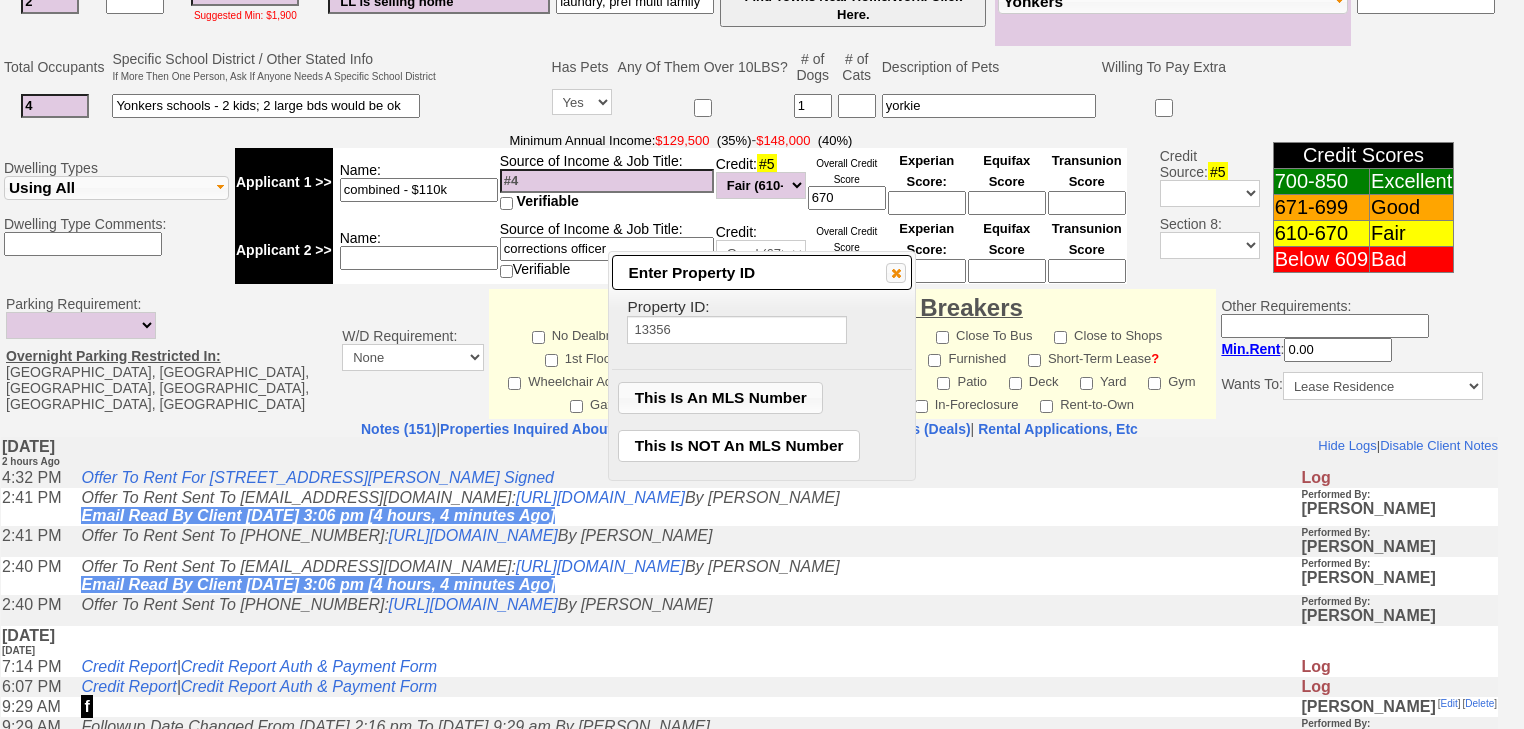 click on "This Is NOT An MLS Number" at bounding box center (739, 446) 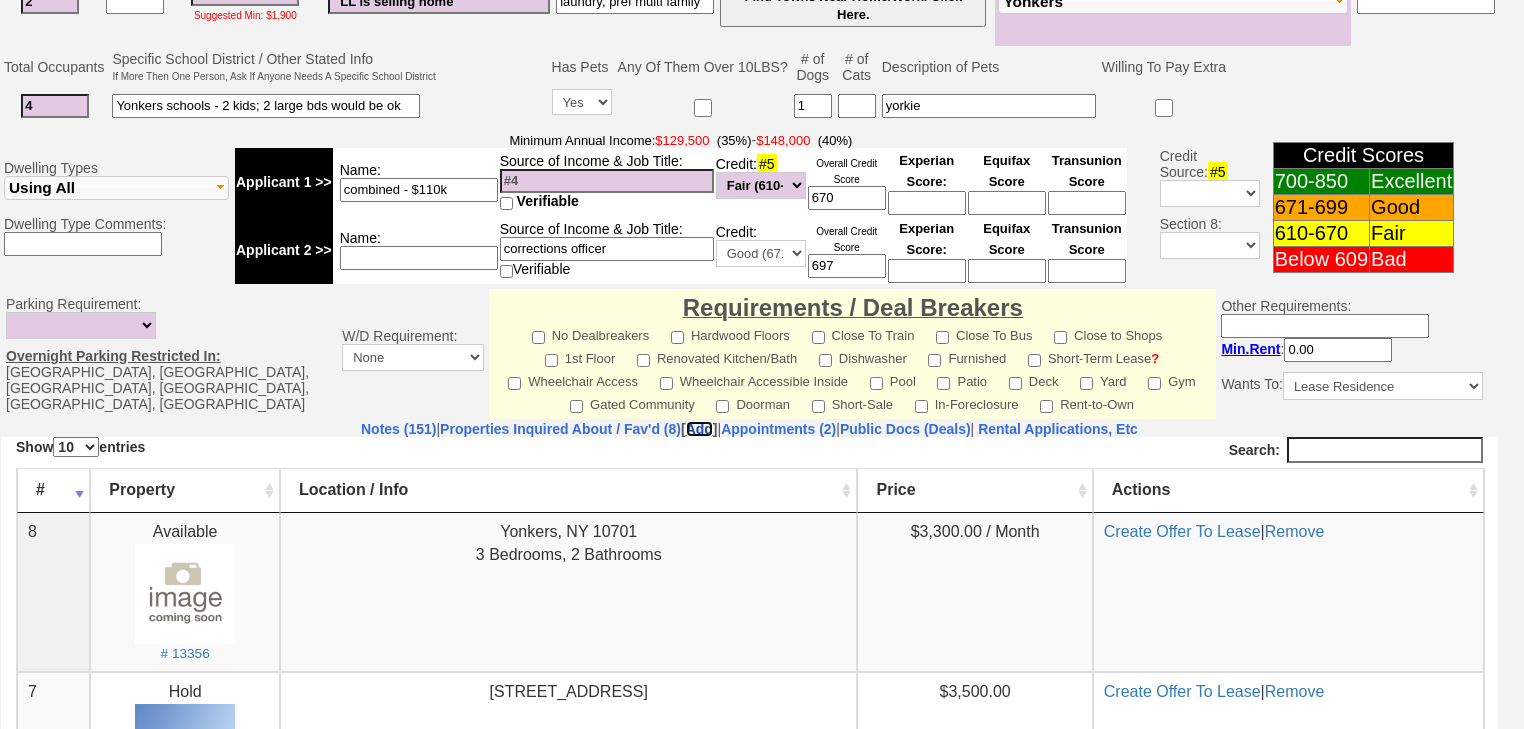scroll, scrollTop: 0, scrollLeft: 0, axis: both 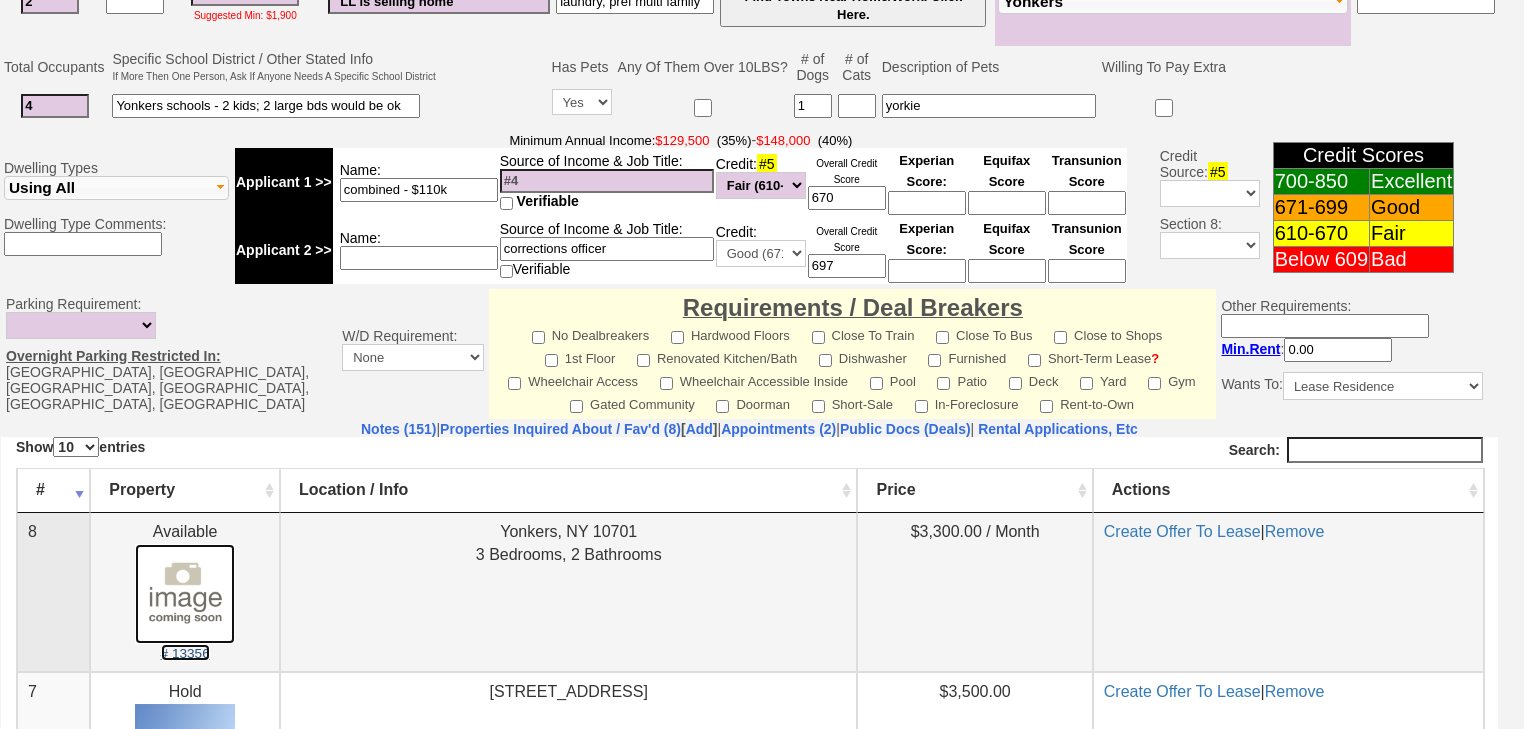 click on "# 13356" at bounding box center [185, 652] 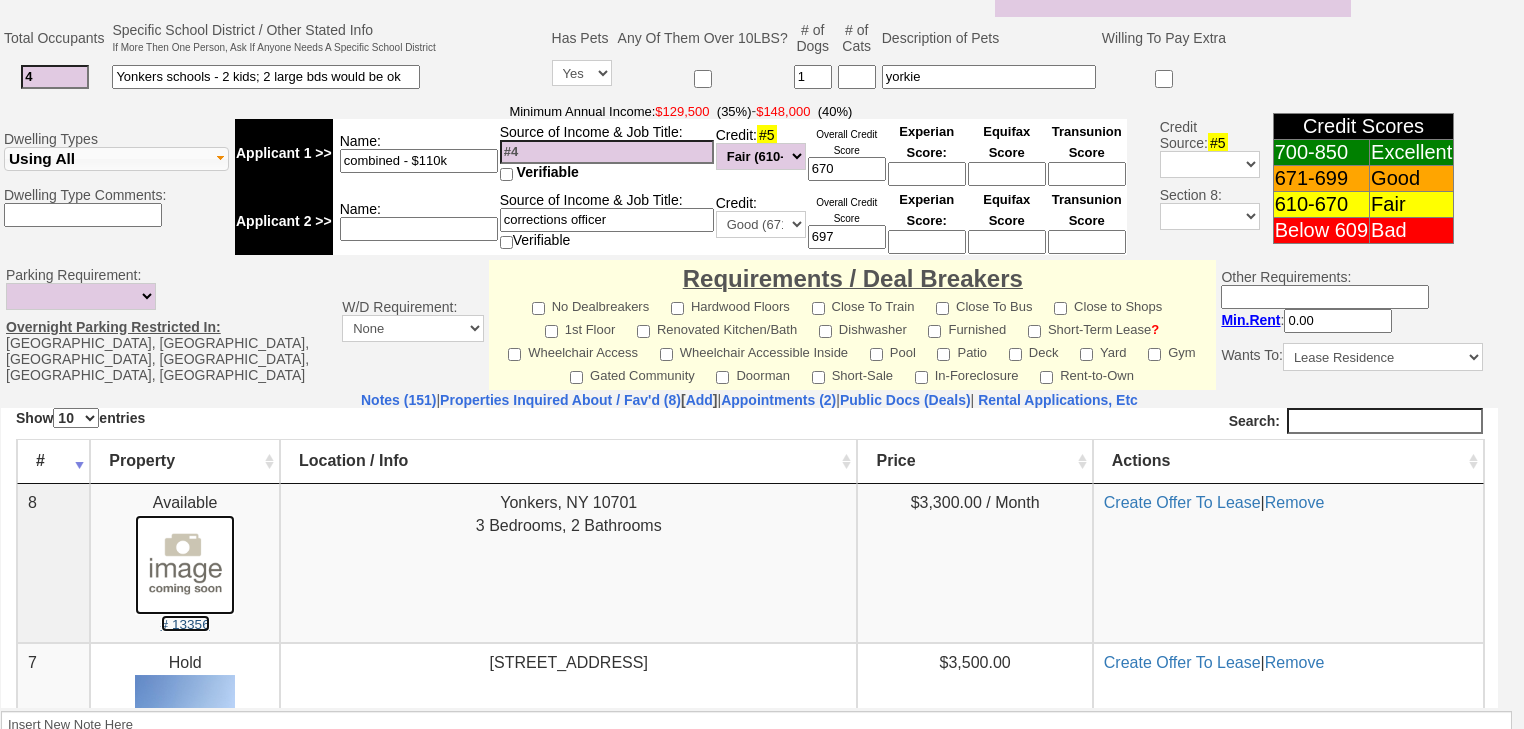 scroll, scrollTop: 725, scrollLeft: 0, axis: vertical 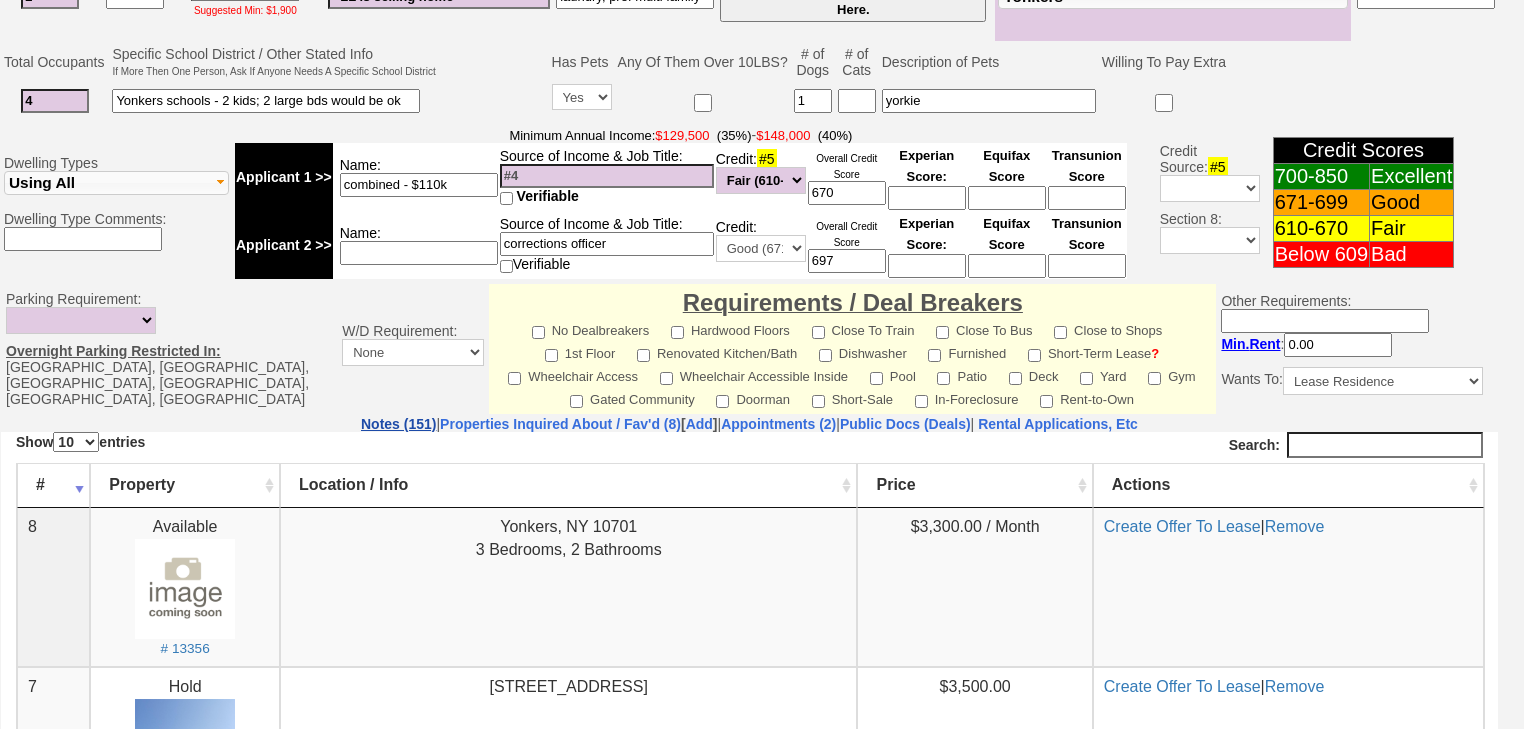 click on "Notes (151)" at bounding box center [398, 424] 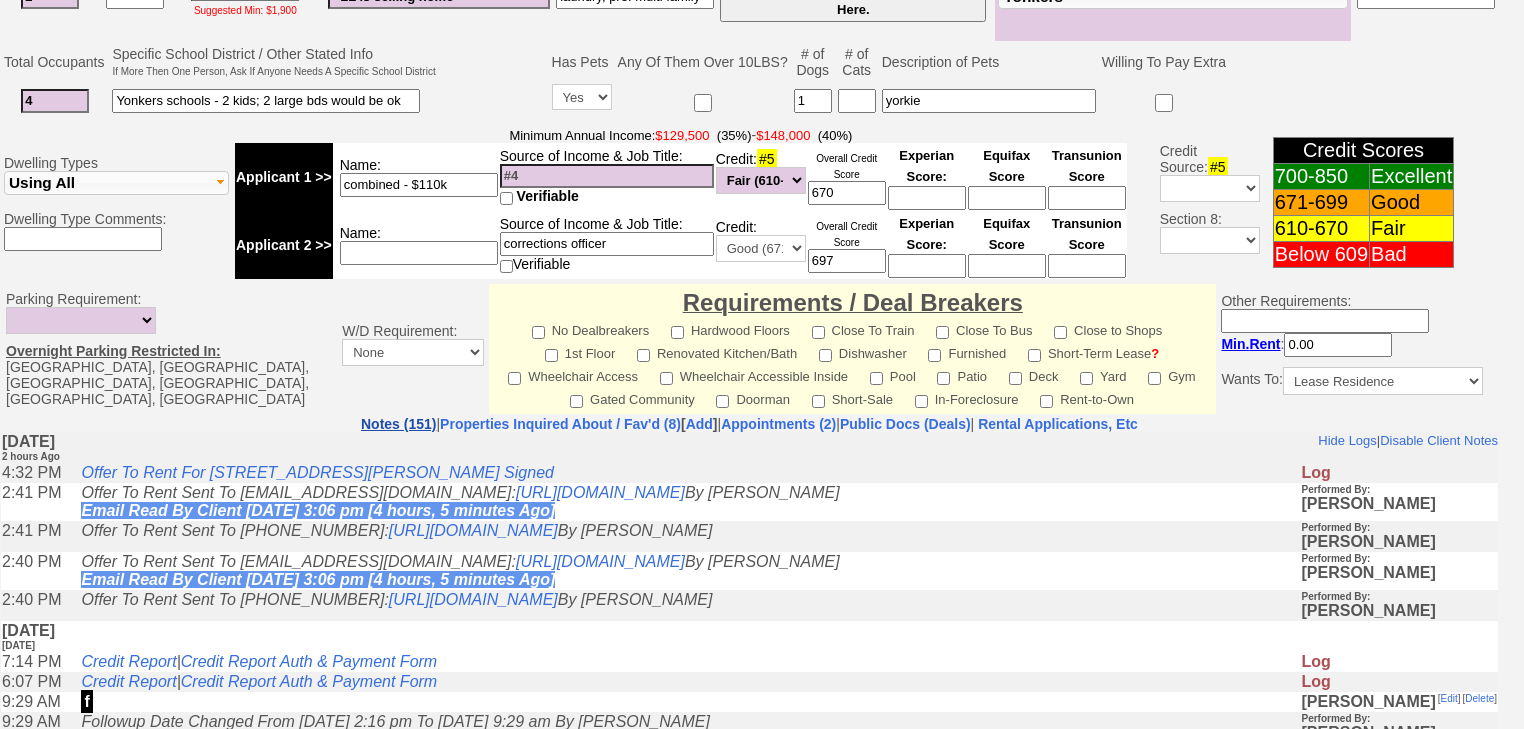 scroll, scrollTop: 0, scrollLeft: 0, axis: both 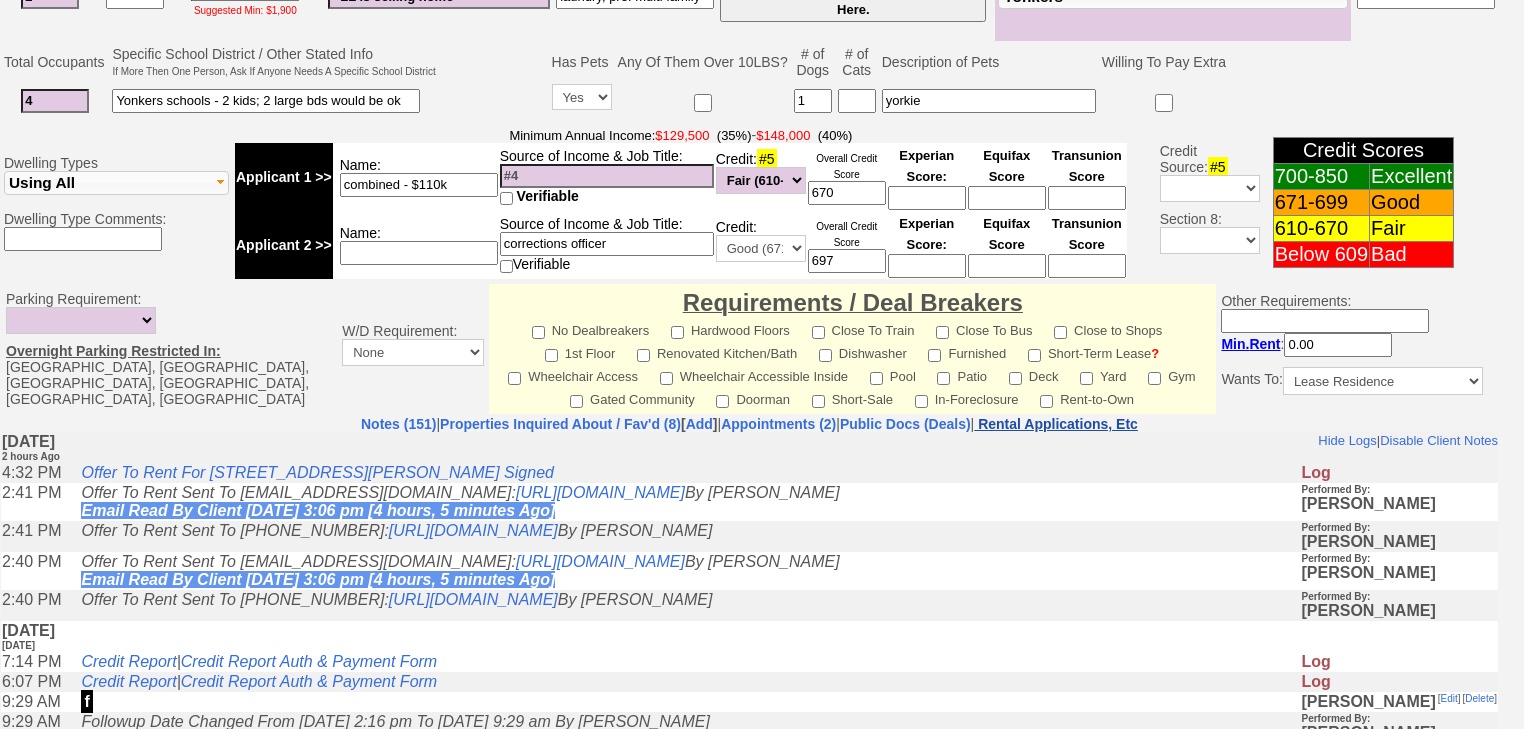 click on "Rental Applications, Etc" at bounding box center (1058, 424) 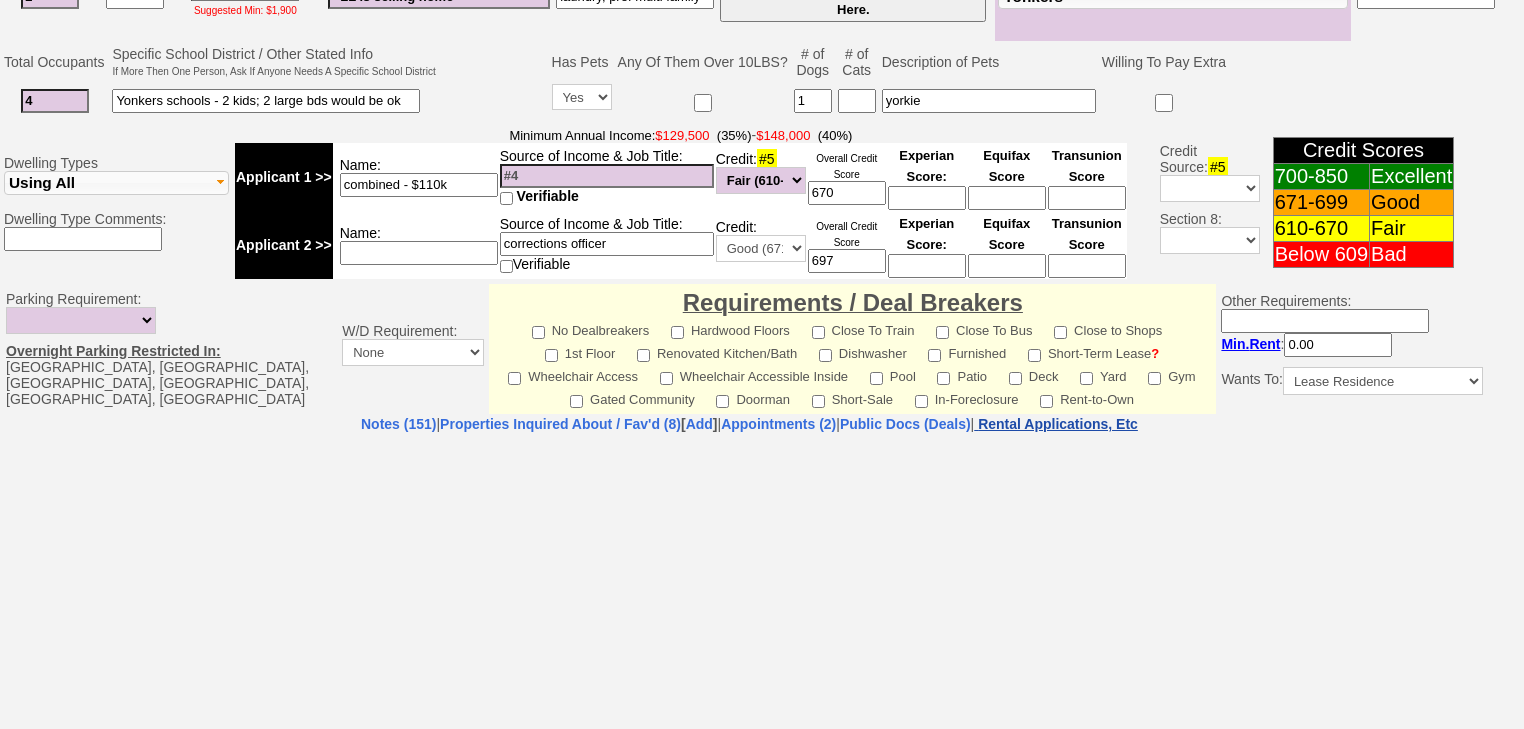 select on "100" 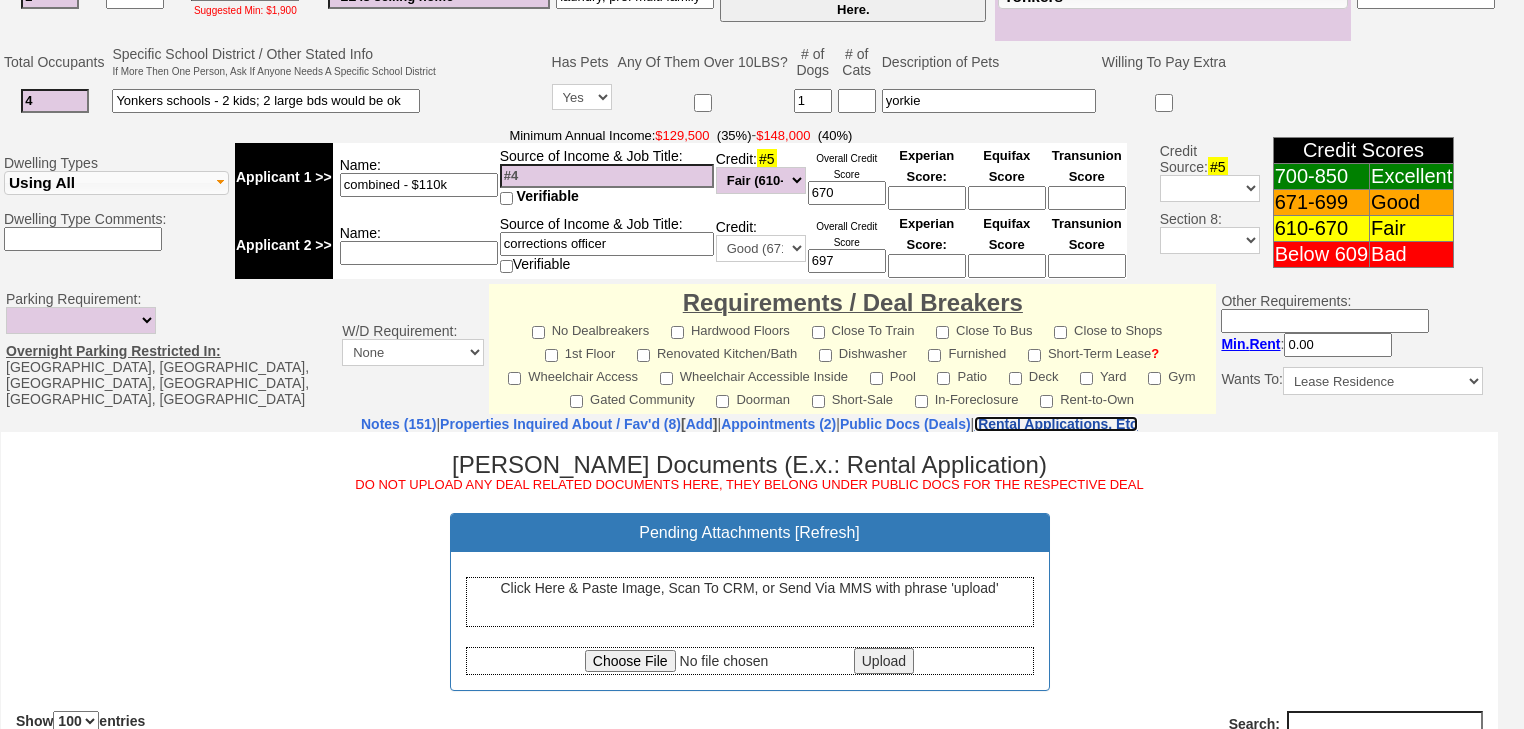 scroll, scrollTop: 0, scrollLeft: 0, axis: both 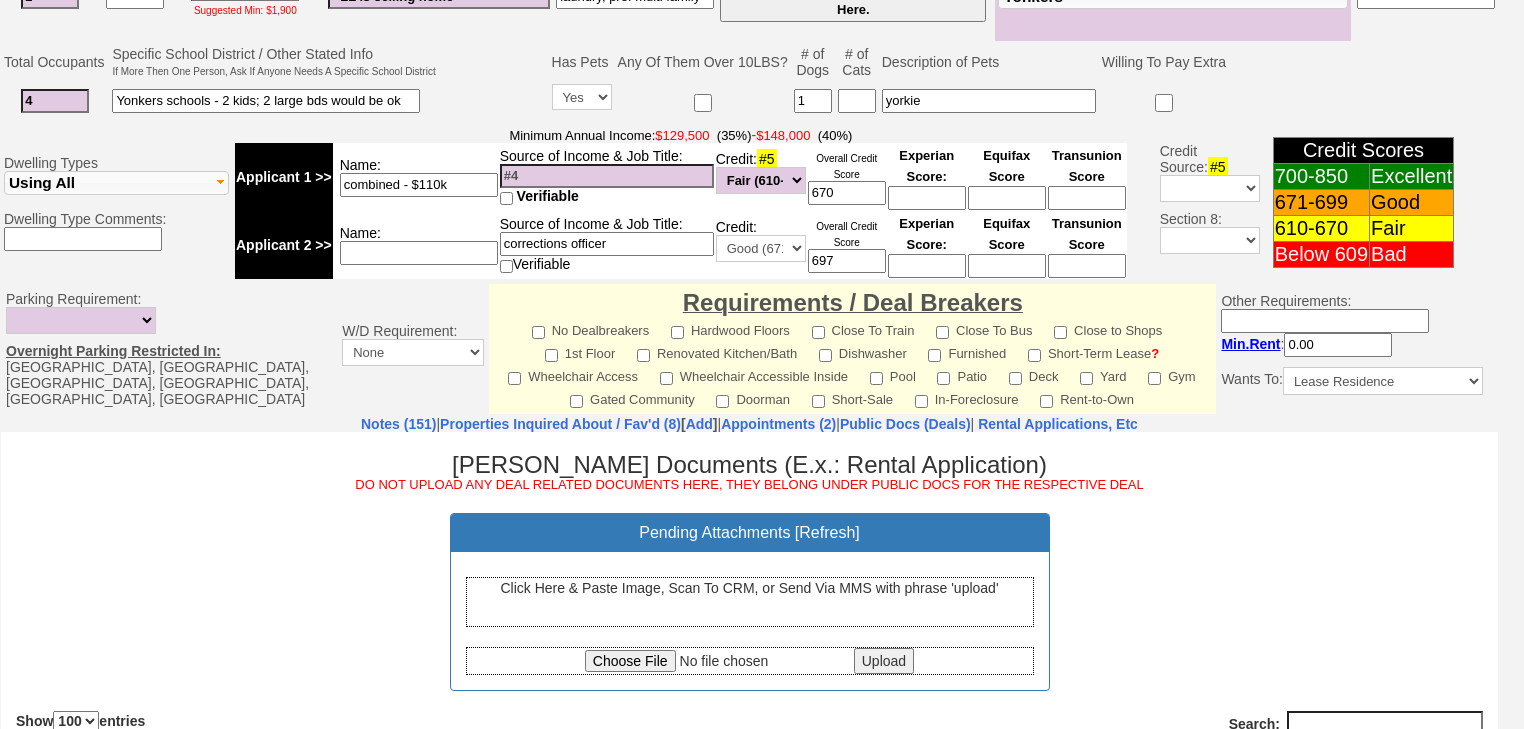 click at bounding box center (717, 660) 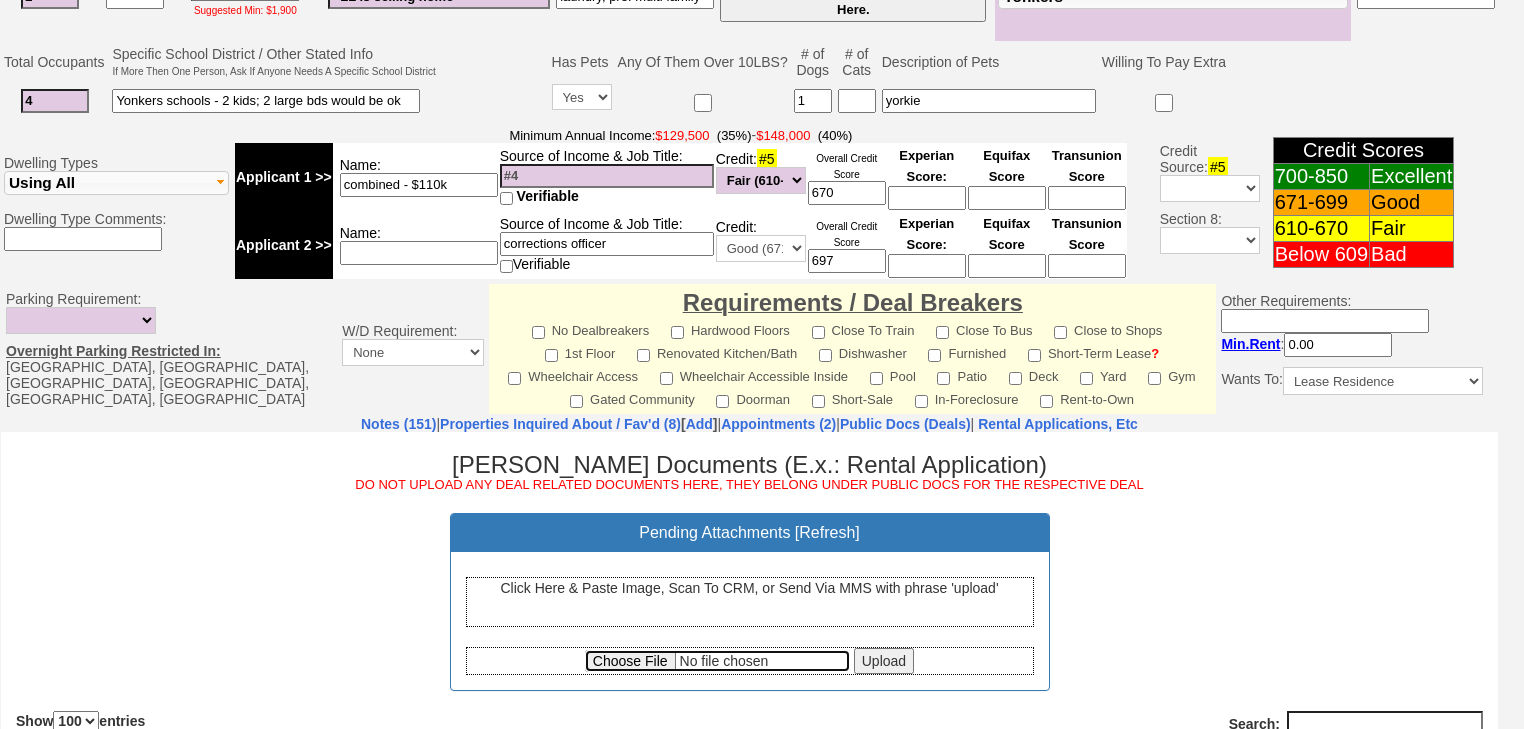 type on "C:\fakepath\Zillow listing (LA - Gerald Torch).pdf" 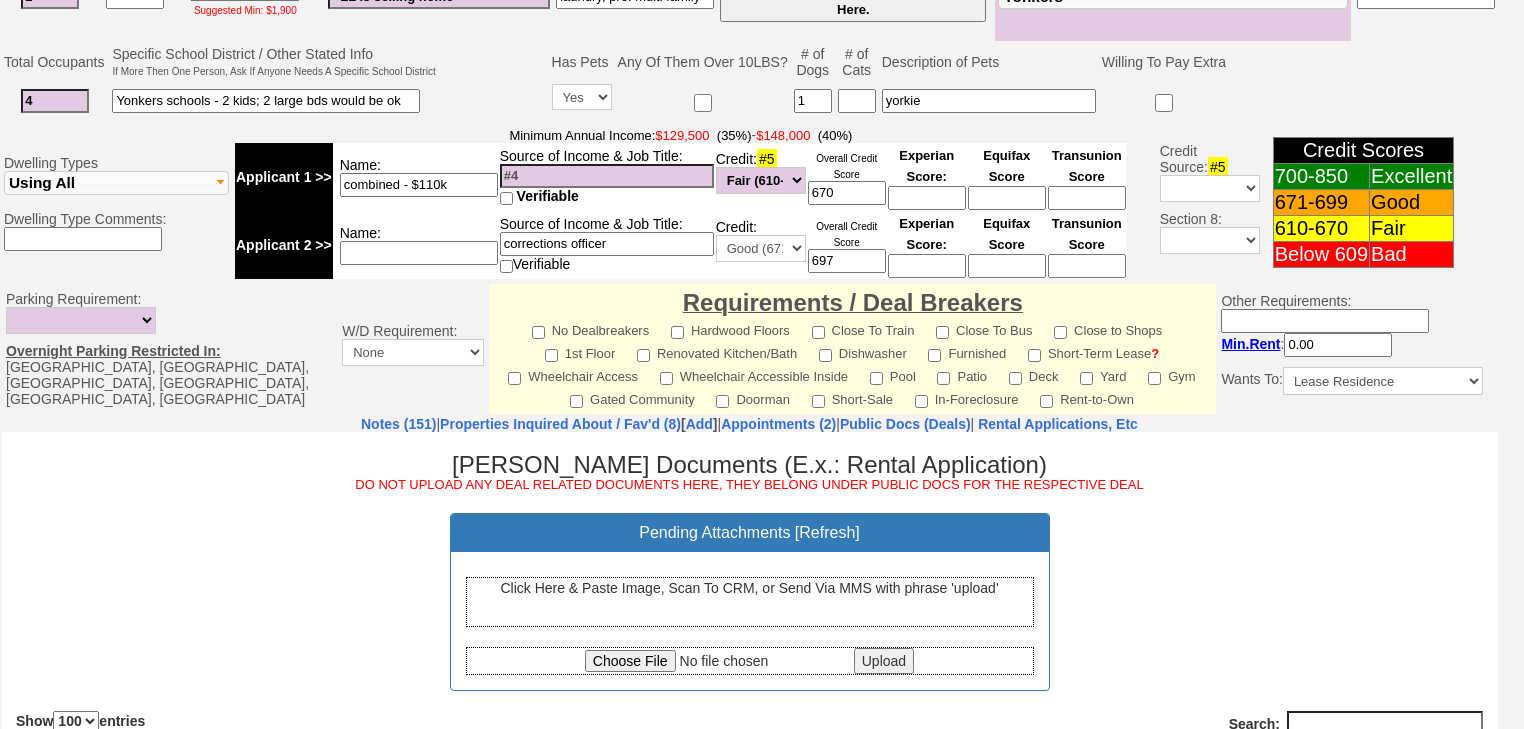 click on "Upload" at bounding box center (884, 660) 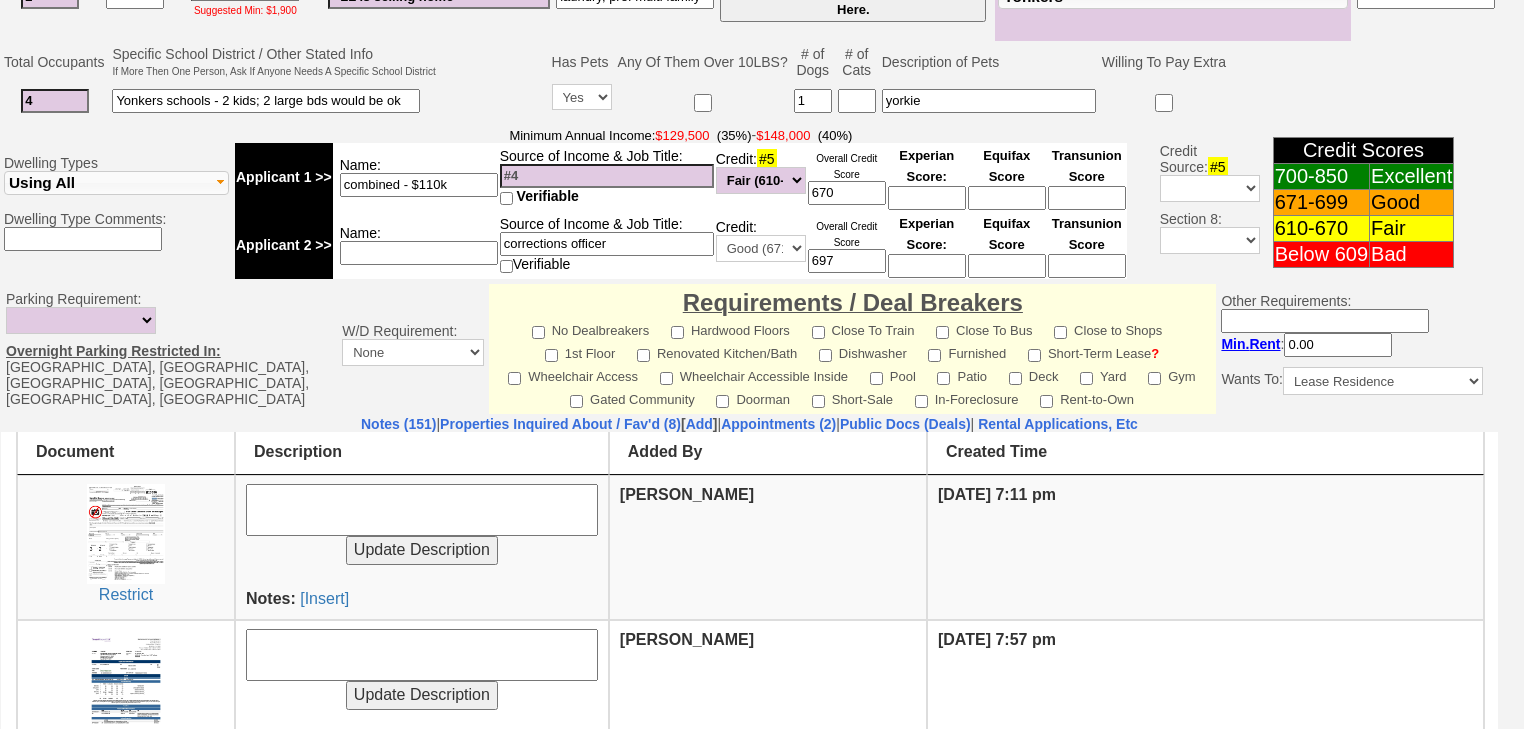 scroll, scrollTop: 320, scrollLeft: 0, axis: vertical 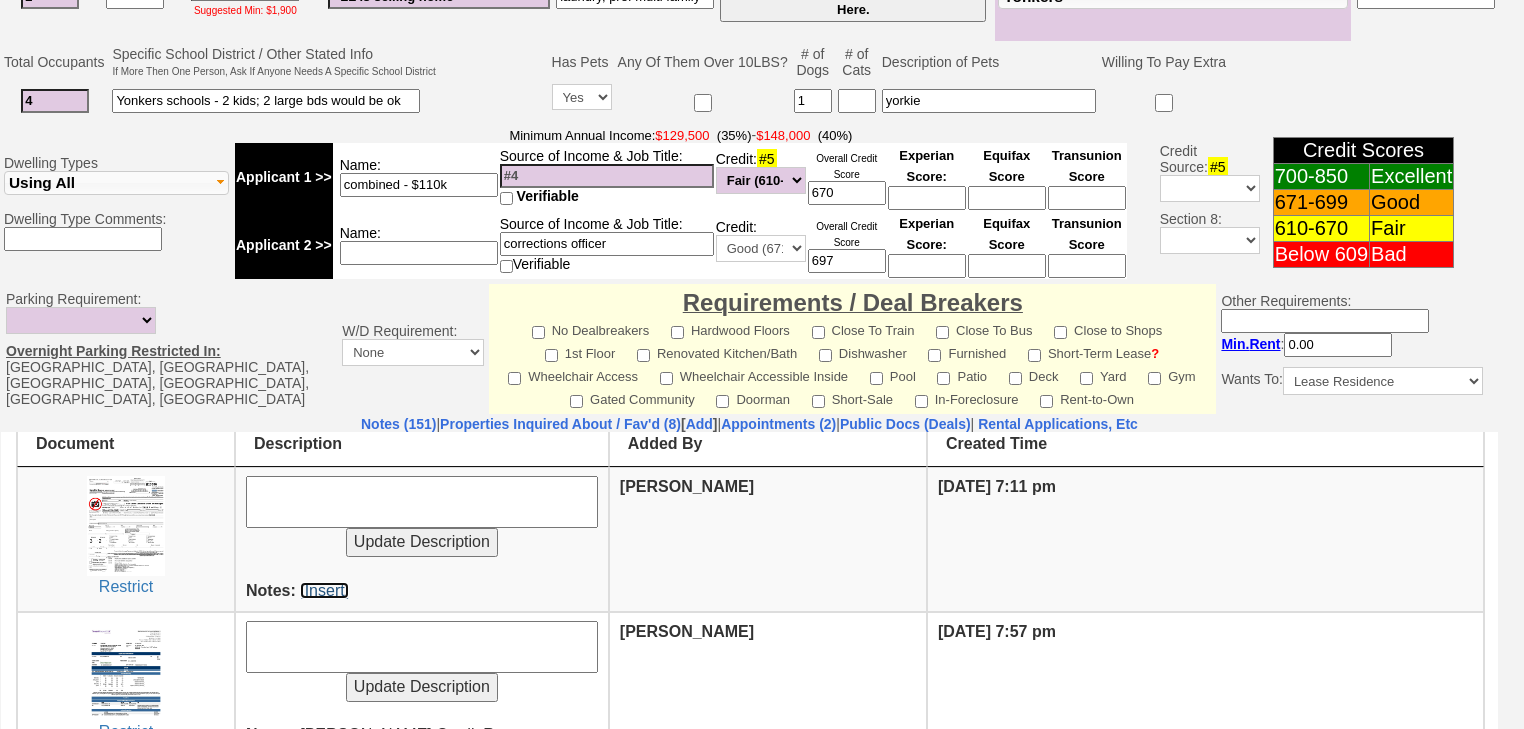 click on "[Insert]" at bounding box center [324, 589] 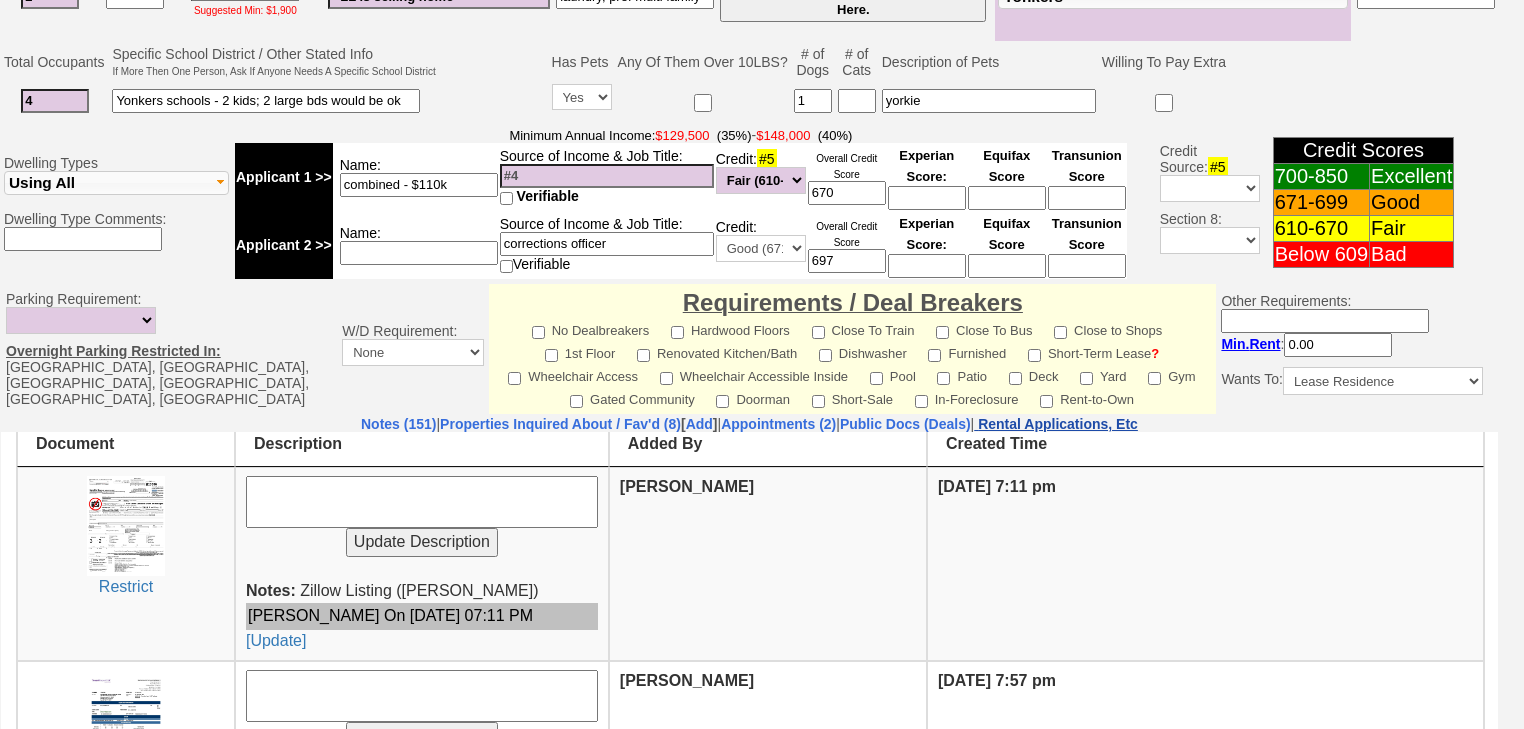 click on "Rental Applications, Etc" at bounding box center [1058, 424] 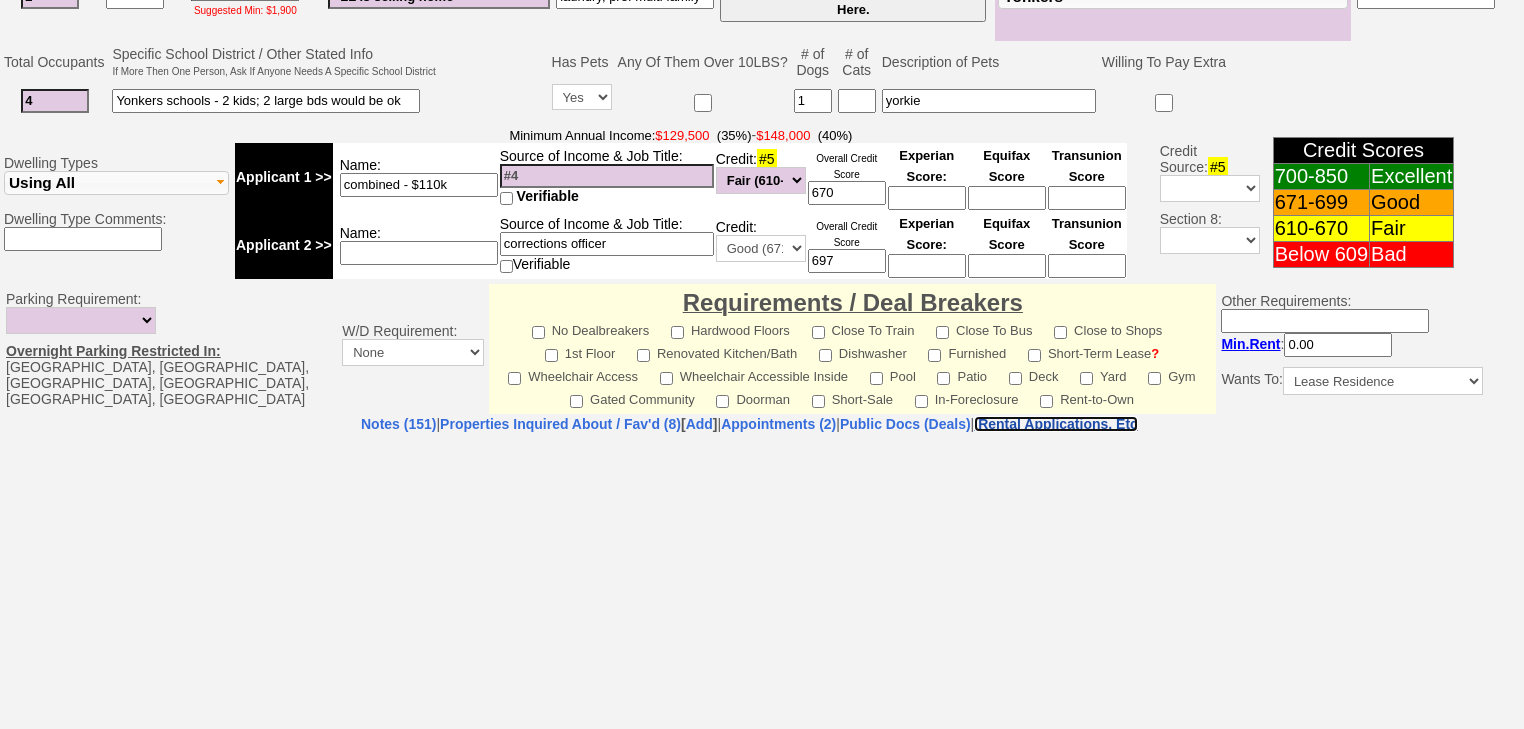 select on "100" 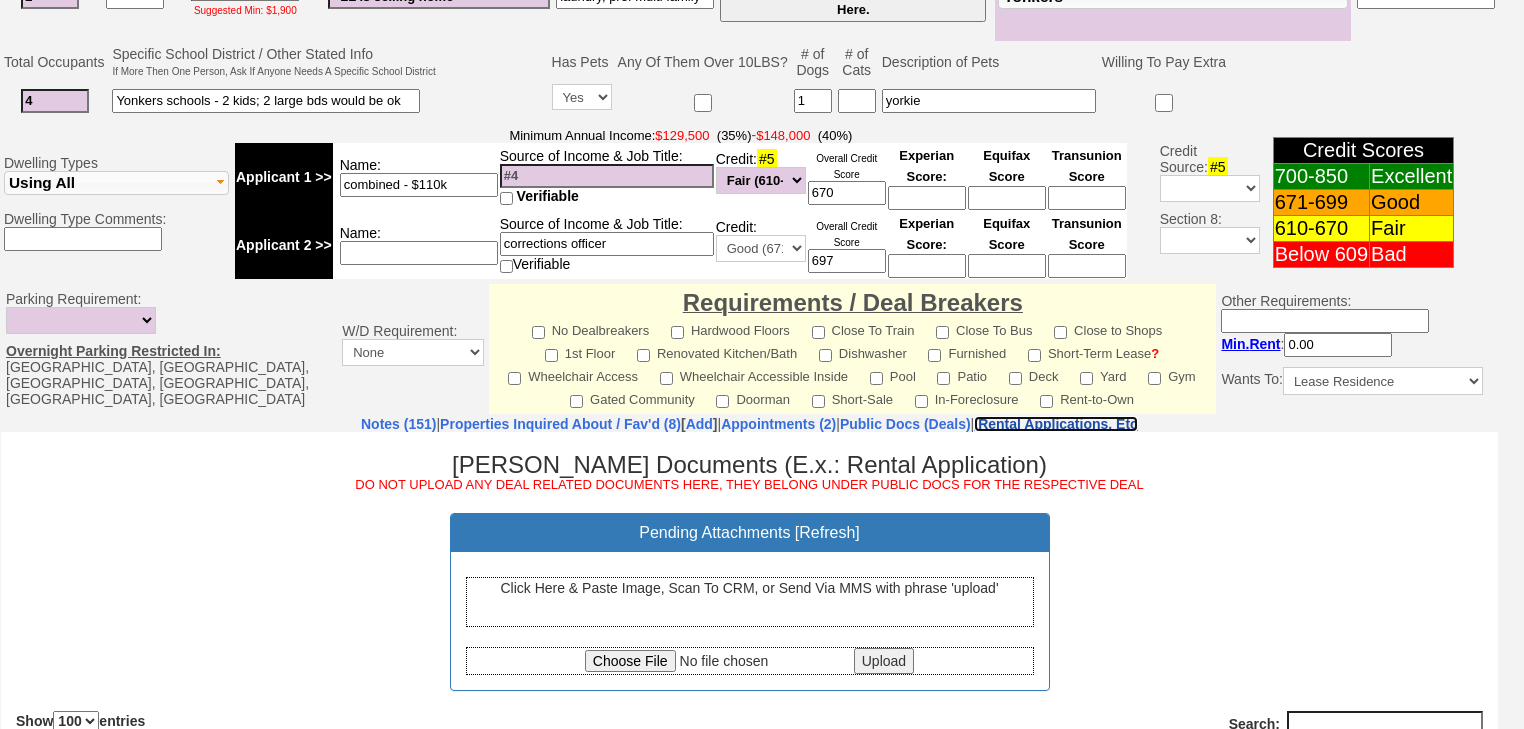 scroll, scrollTop: 0, scrollLeft: 0, axis: both 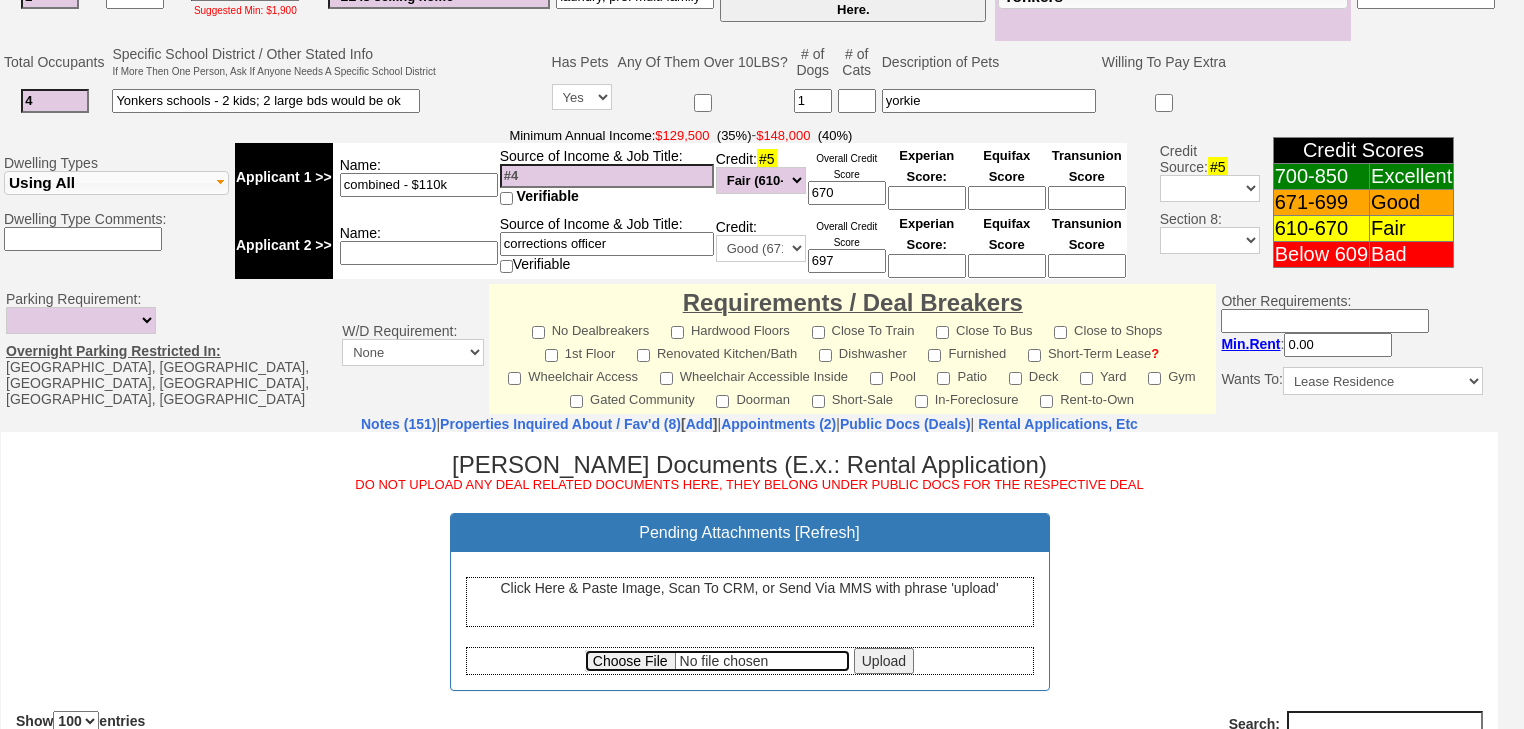 click at bounding box center [717, 660] 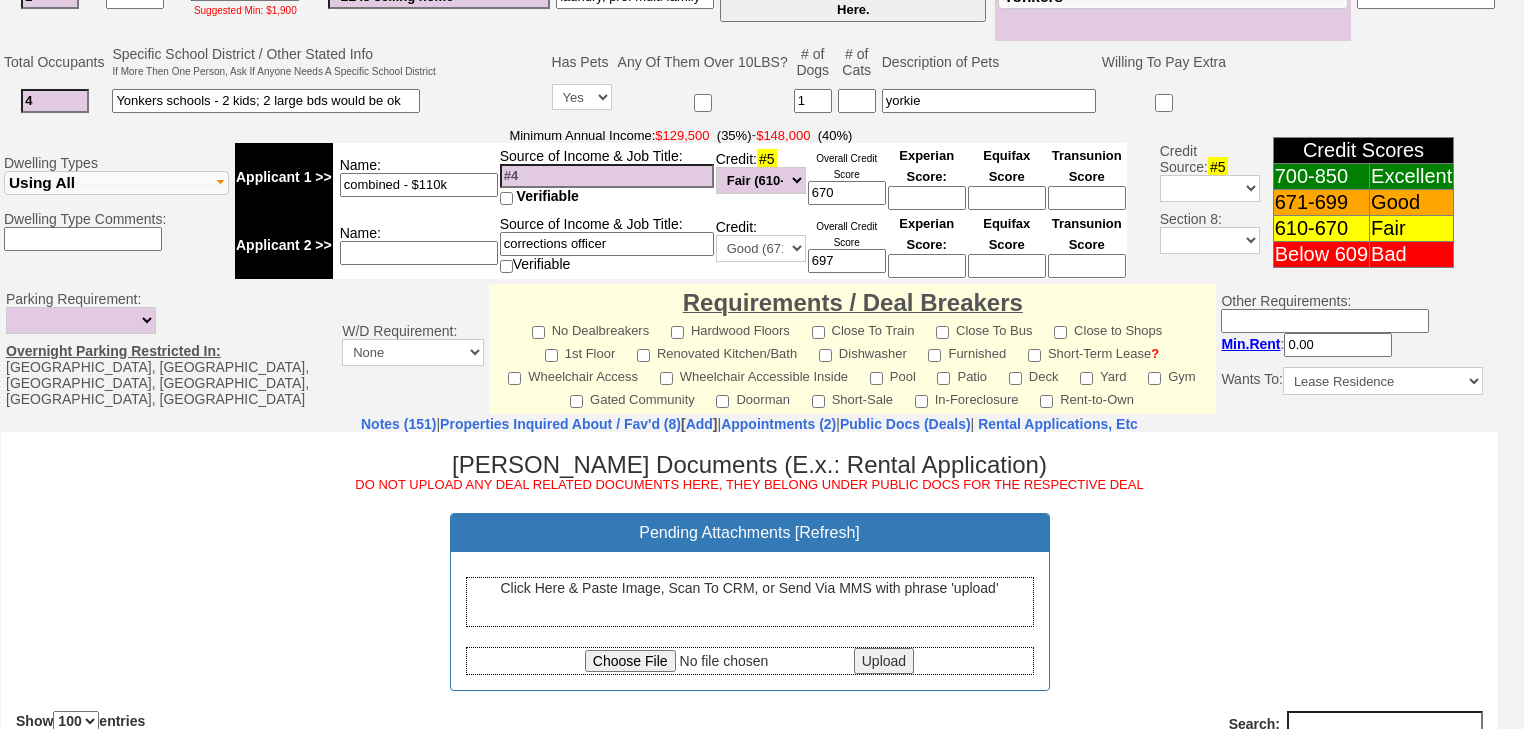 drag, startPoint x: 882, startPoint y: 658, endPoint x: 791, endPoint y: 483, distance: 197.24603 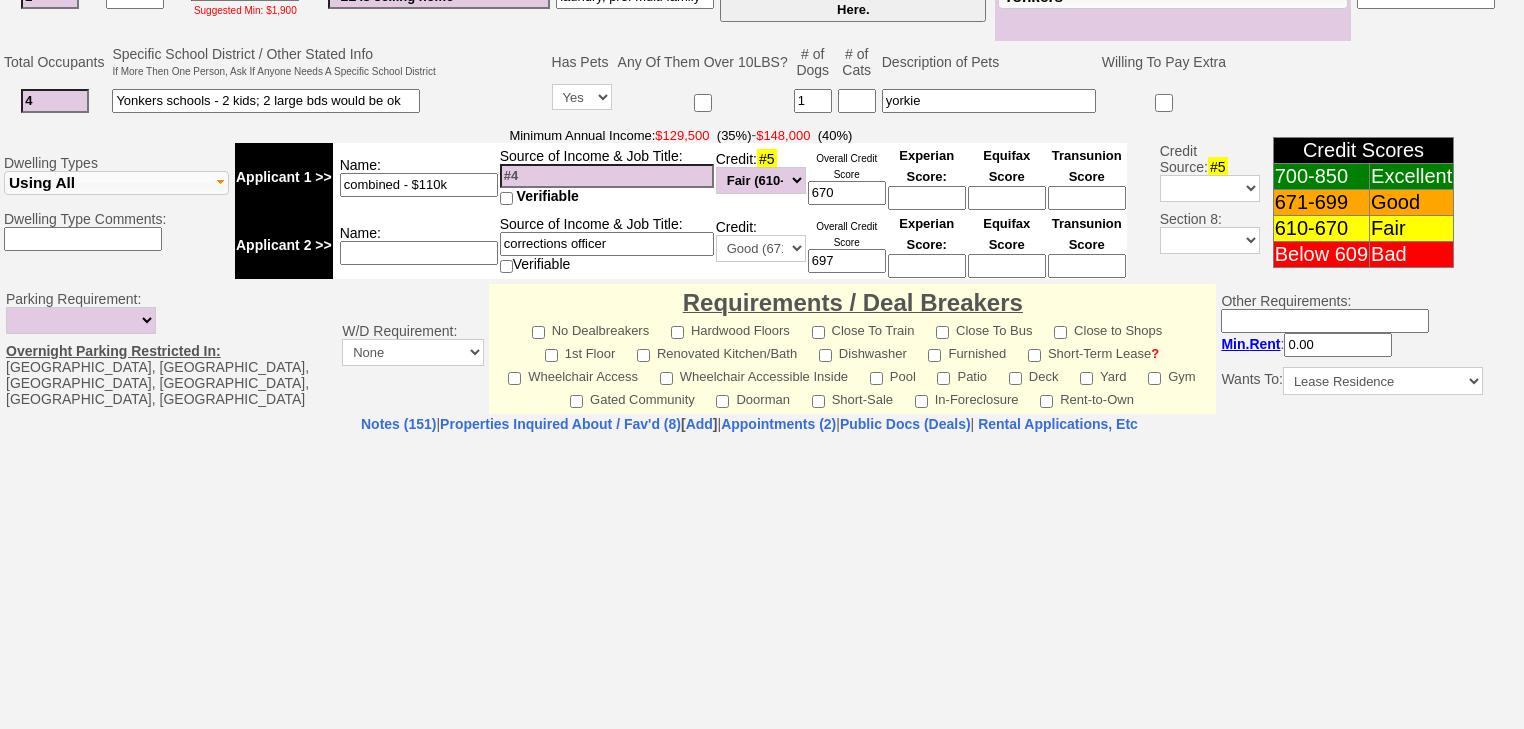 select on "100" 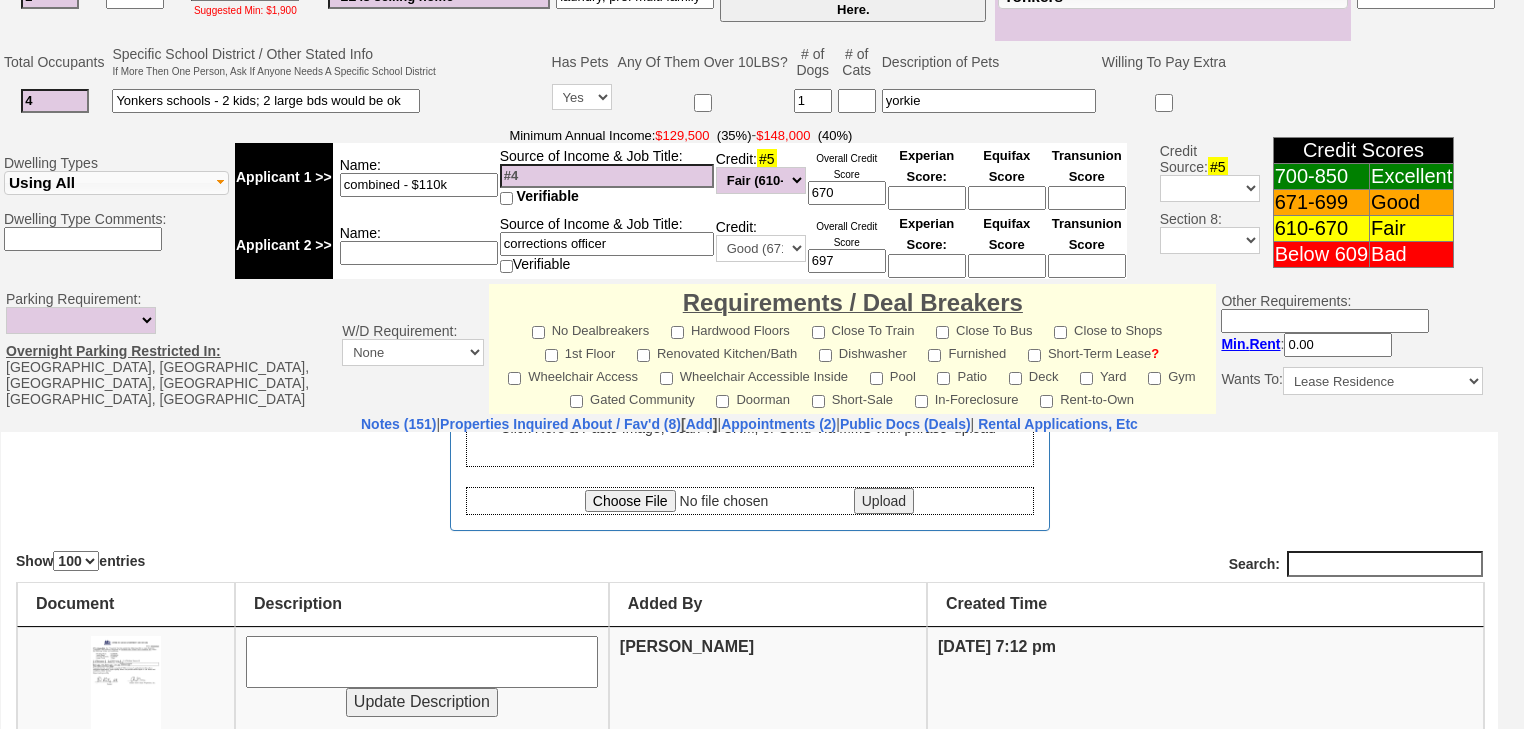 scroll, scrollTop: 240, scrollLeft: 0, axis: vertical 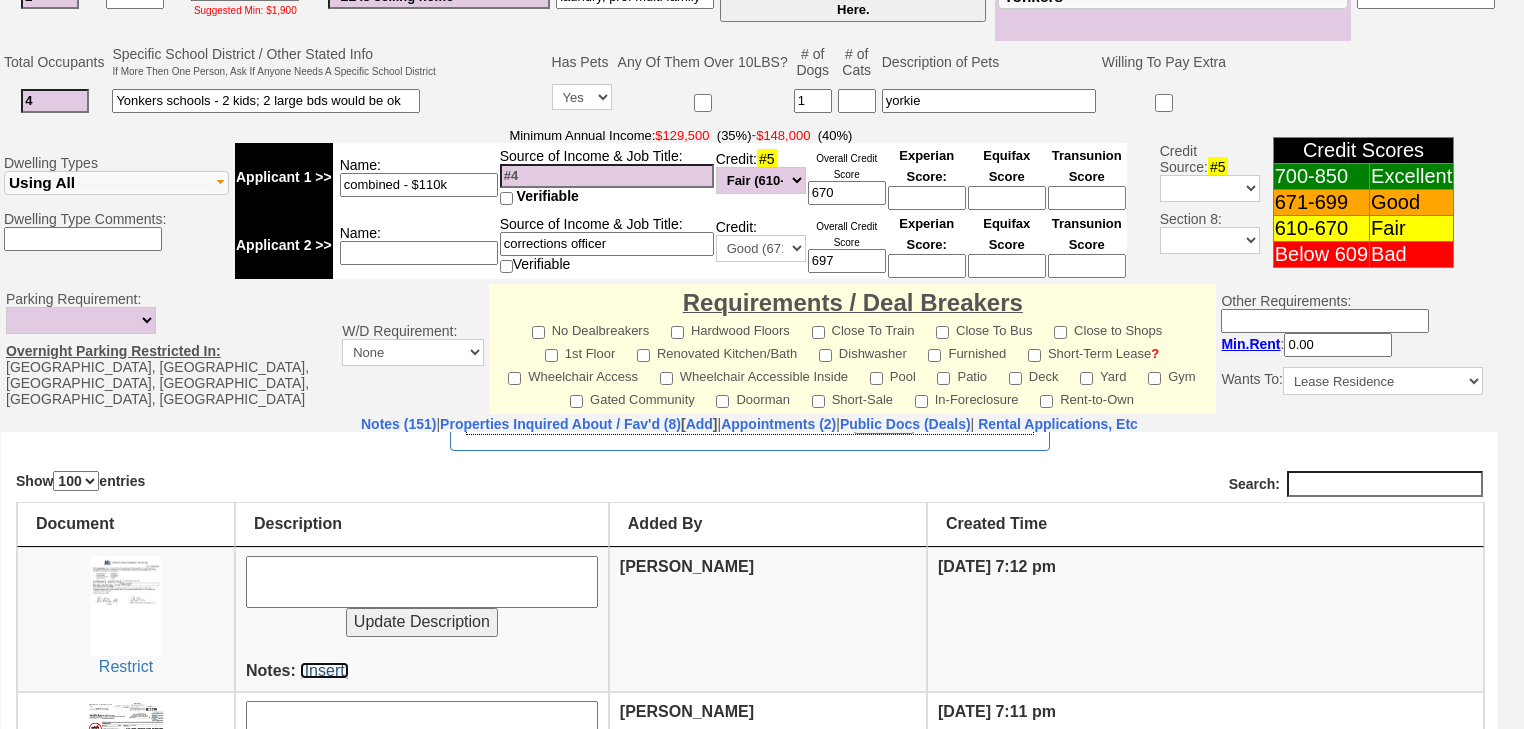 click on "[Insert]" at bounding box center (324, 669) 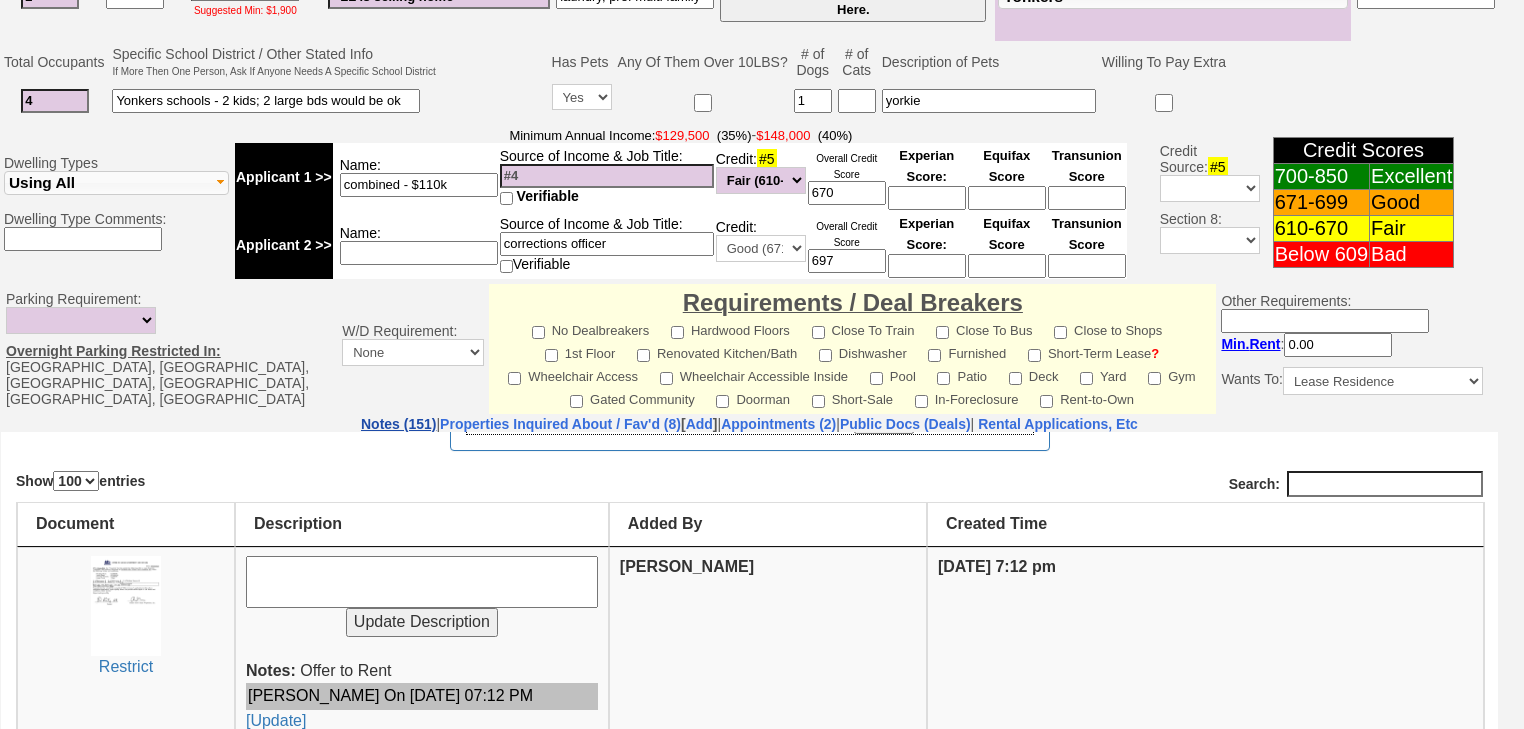 click on "Notes (151)" at bounding box center [398, 424] 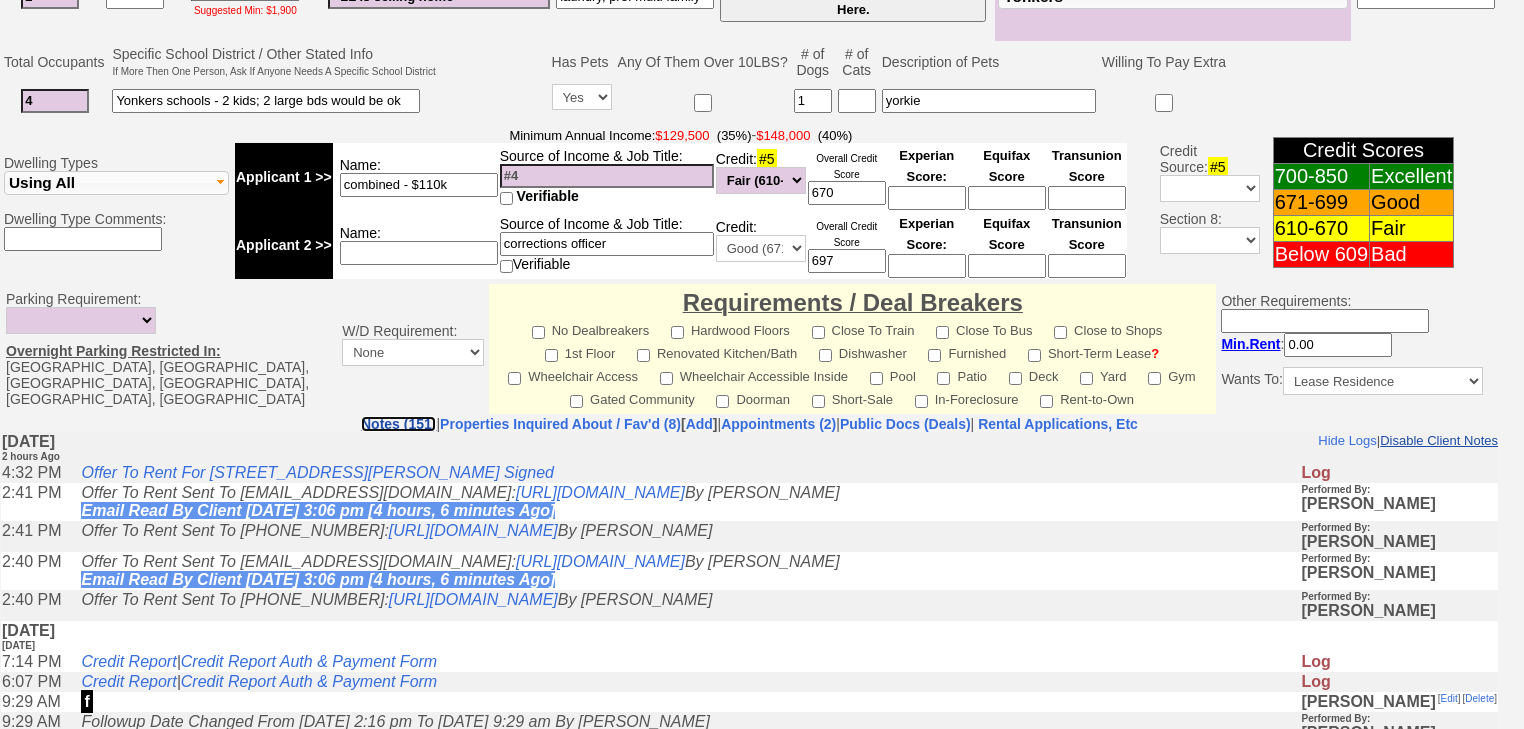 scroll, scrollTop: 0, scrollLeft: 0, axis: both 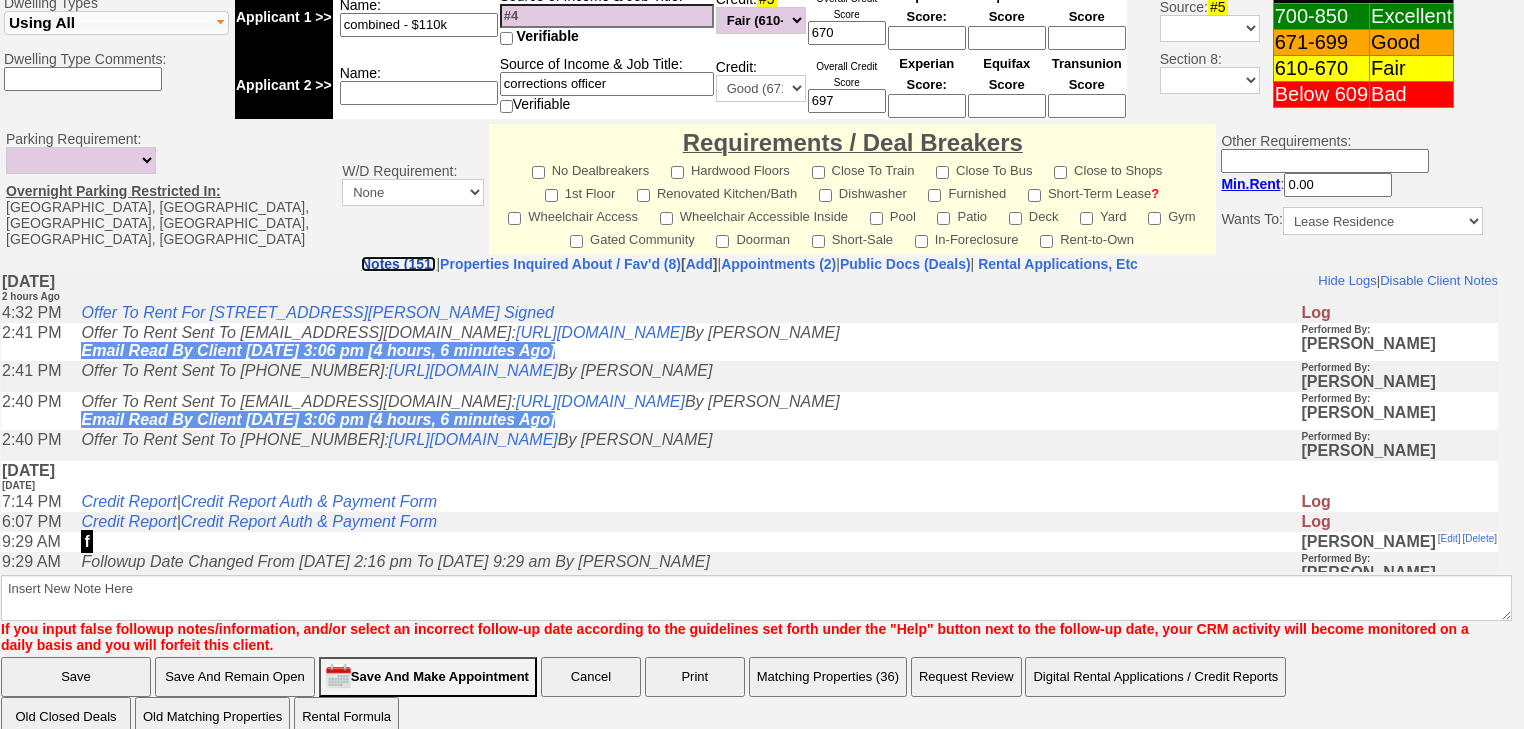 drag, startPoint x: 1485, startPoint y: 530, endPoint x: 879, endPoint y: 299, distance: 648.5345 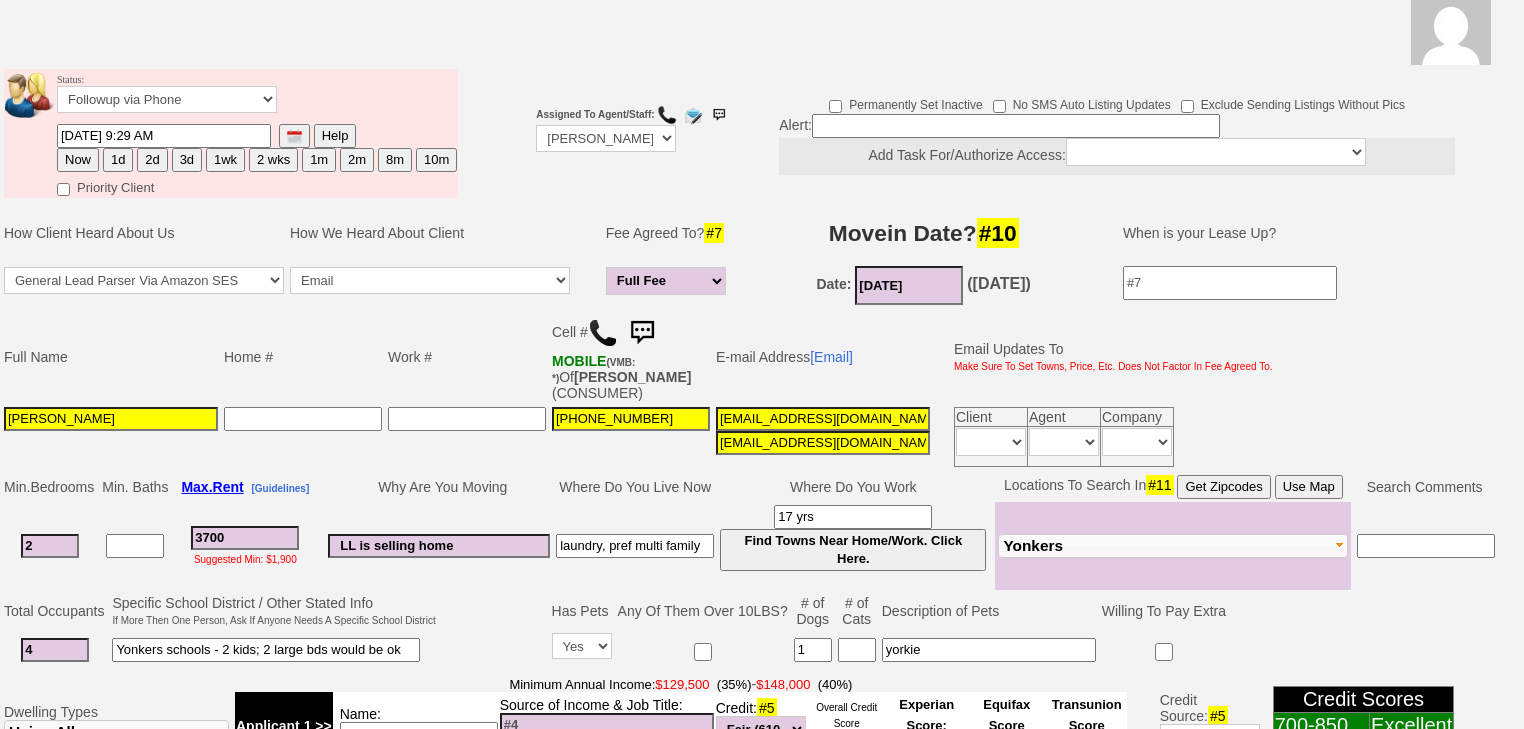 scroll, scrollTop: 0, scrollLeft: 0, axis: both 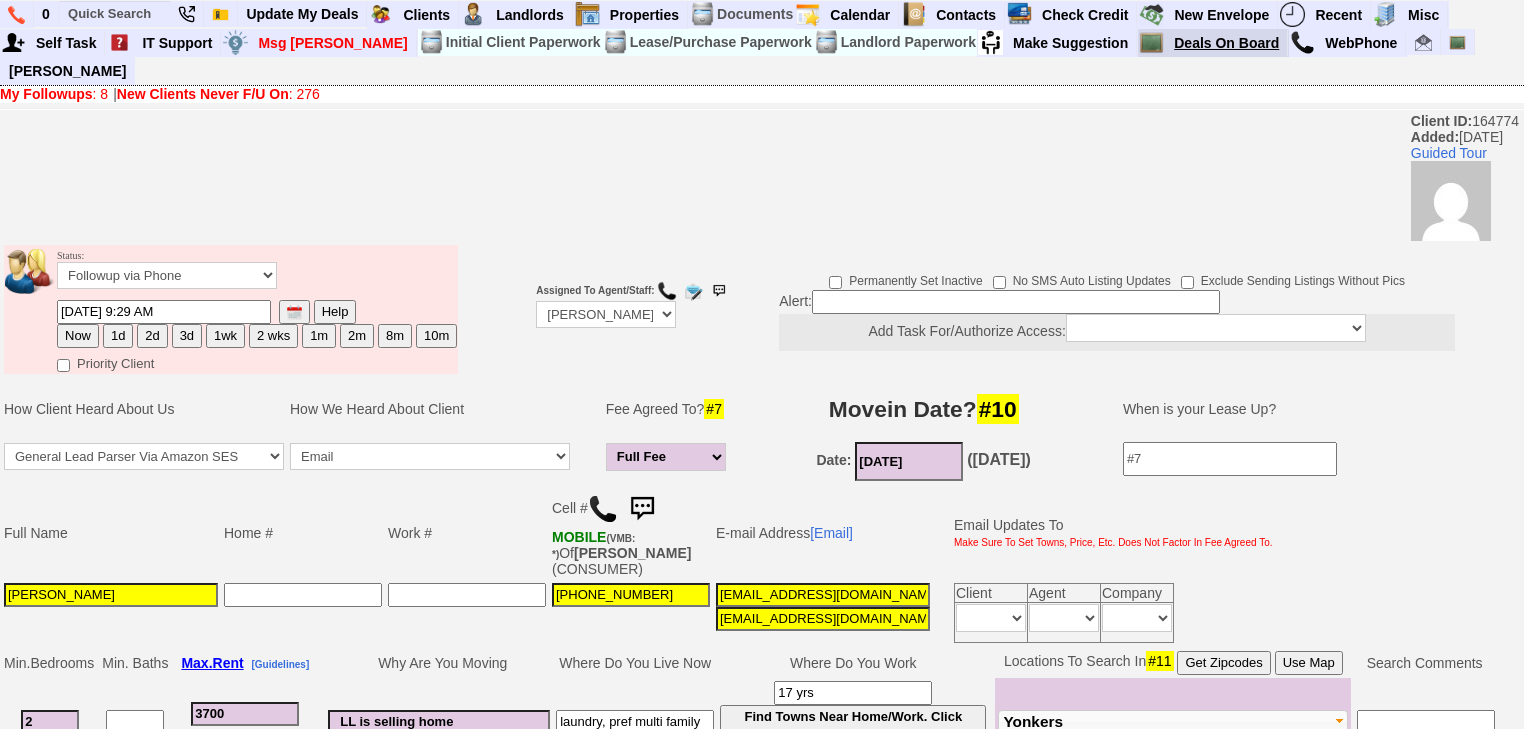 click on "Deals On Board" at bounding box center [1227, 43] 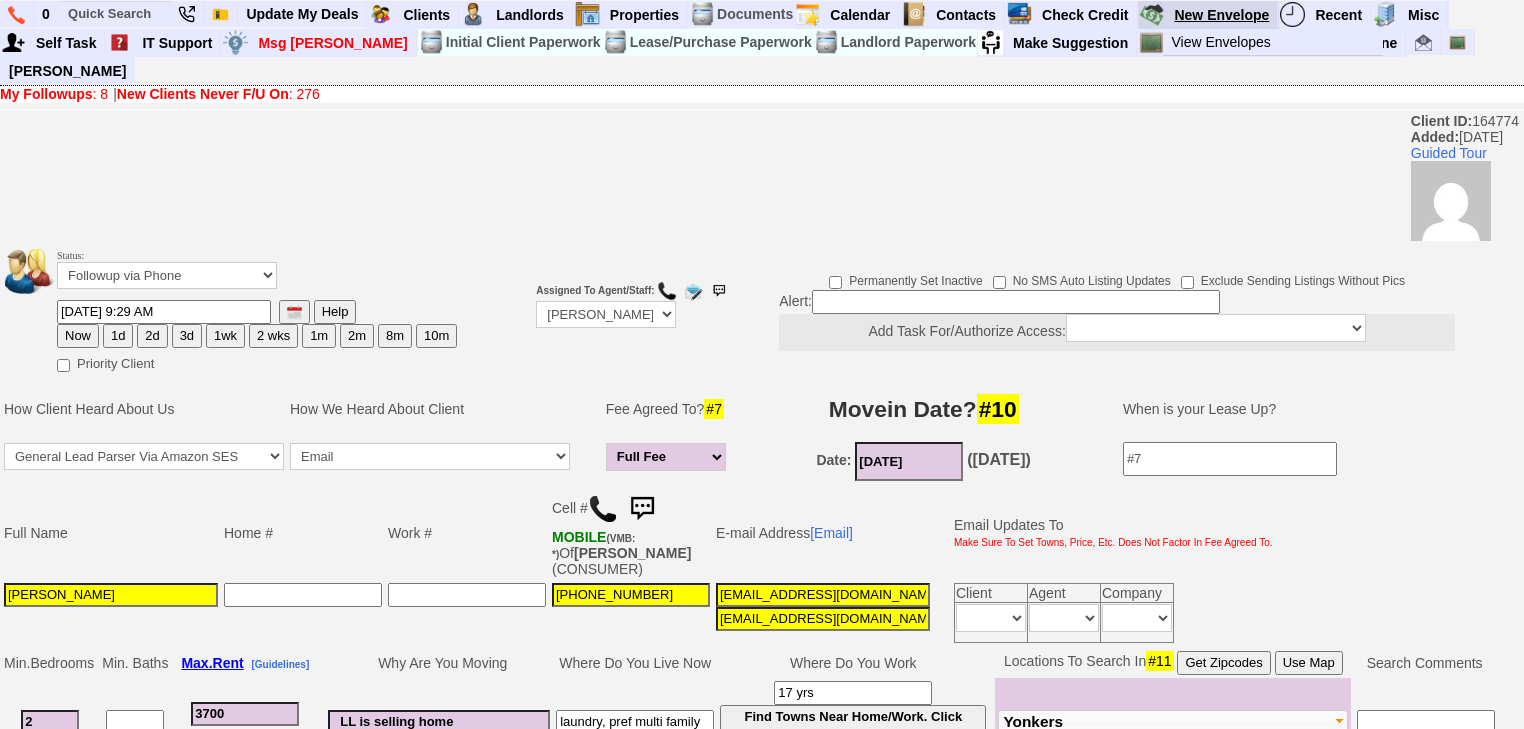 click on "New Envelope" at bounding box center (1222, 15) 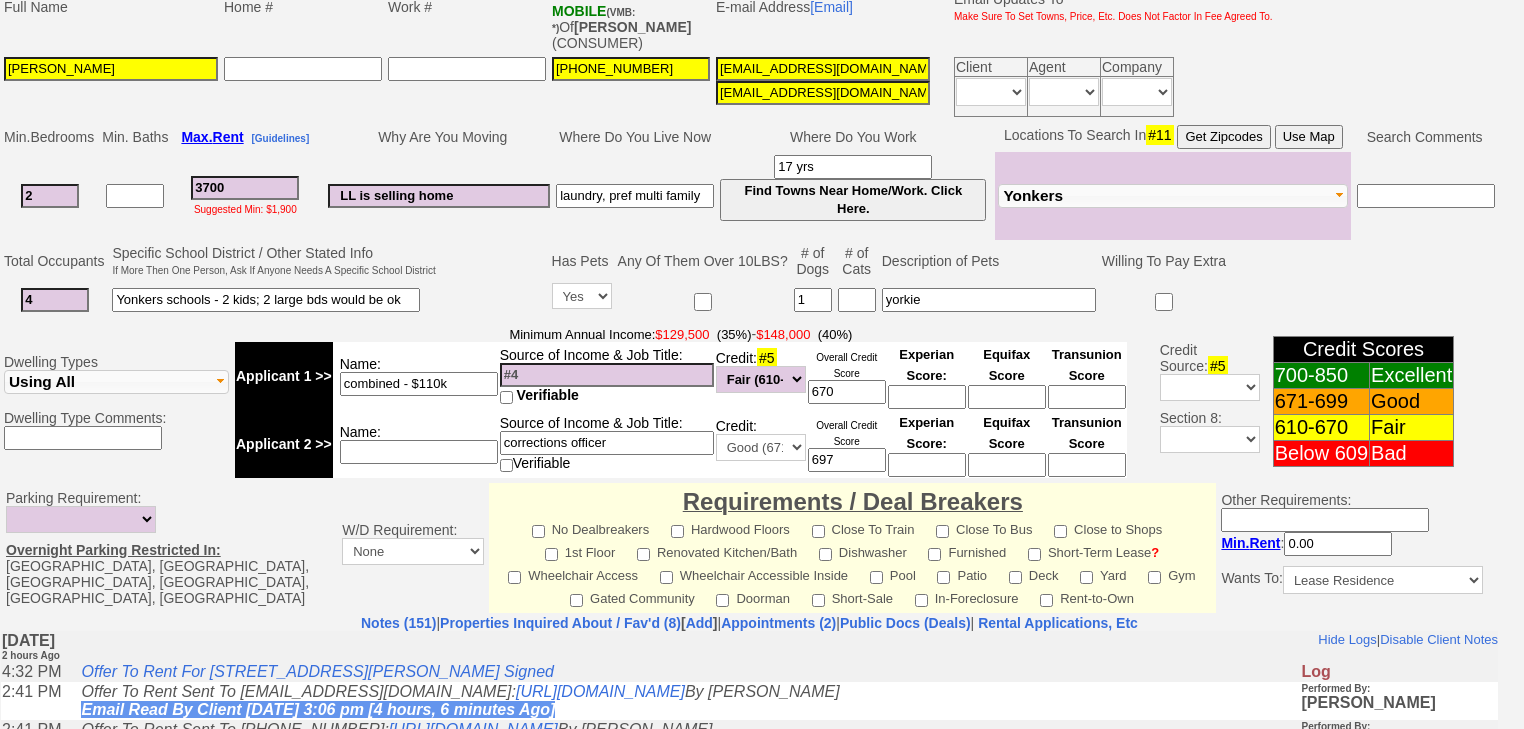 scroll, scrollTop: 720, scrollLeft: 0, axis: vertical 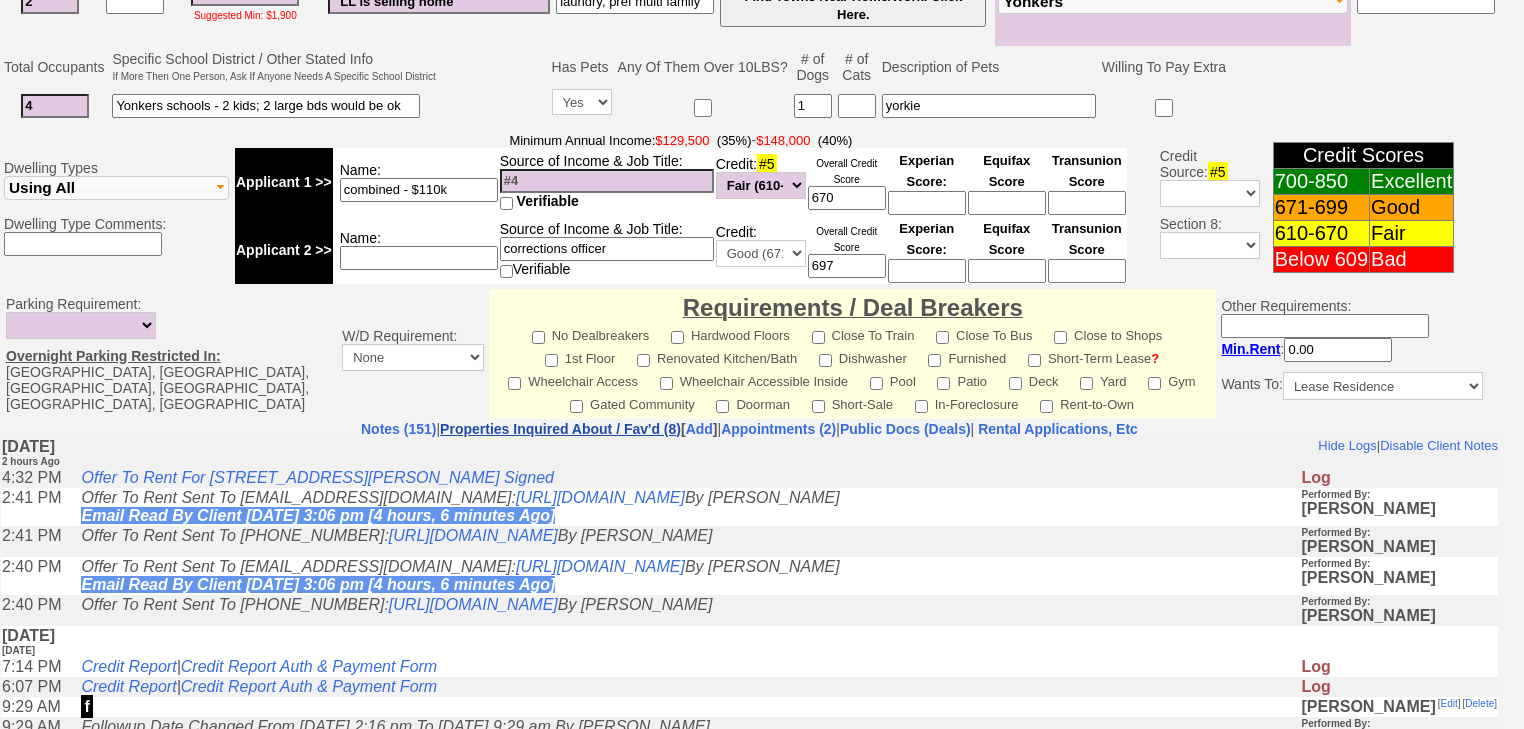 click on "Properties Inquired About / Fav'd
(8)" at bounding box center [560, 429] 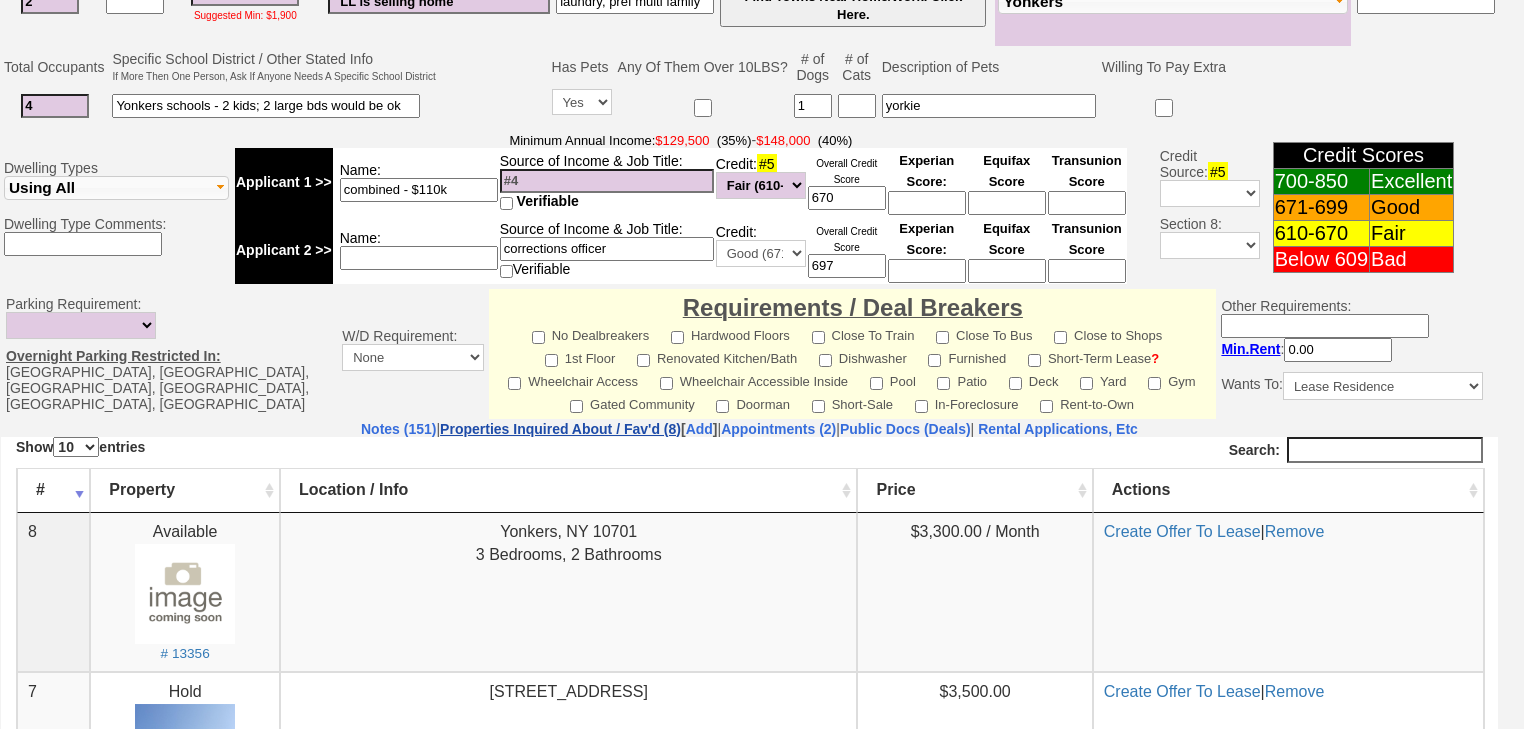 scroll, scrollTop: 0, scrollLeft: 0, axis: both 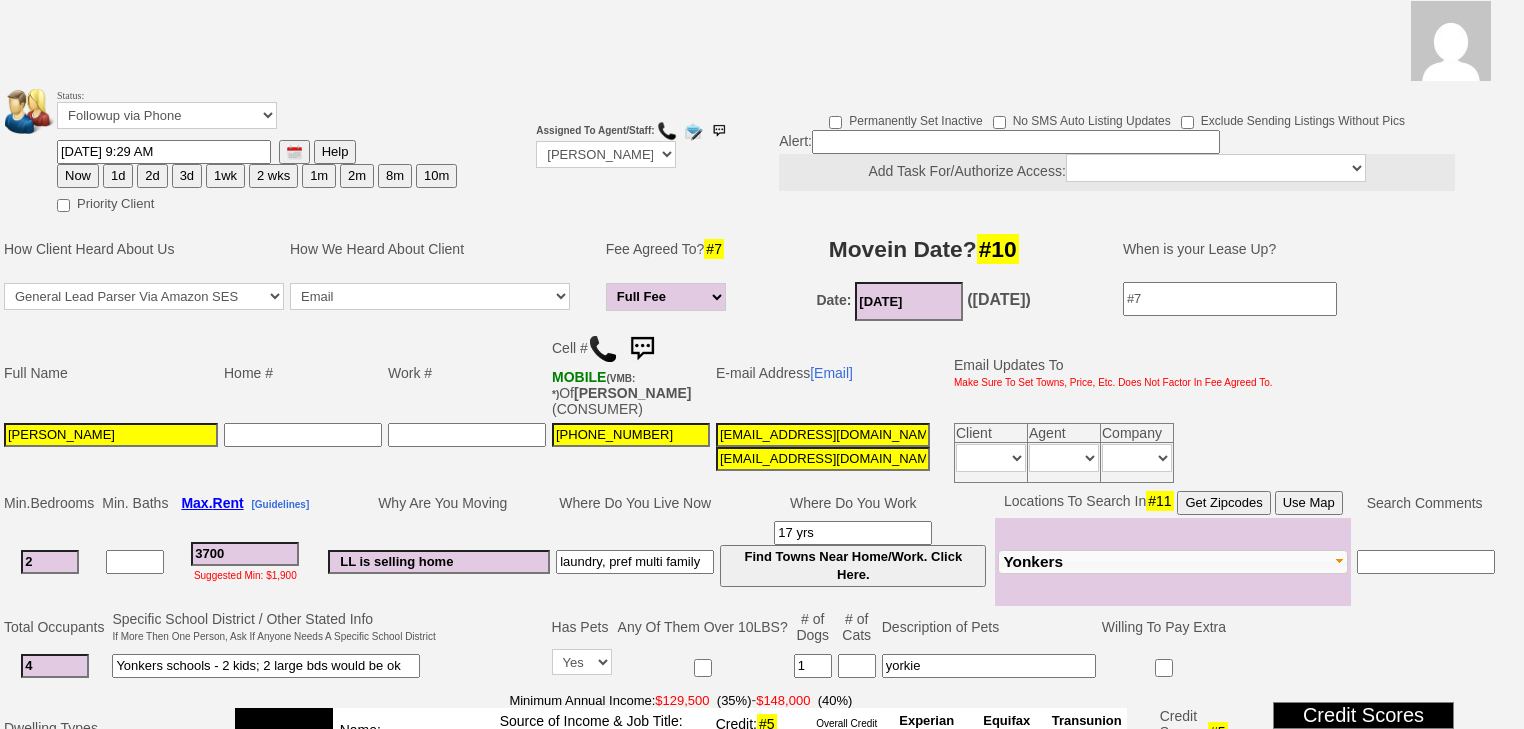 drag, startPoint x: 48, startPoint y: 404, endPoint x: 152, endPoint y: 414, distance: 104.47966 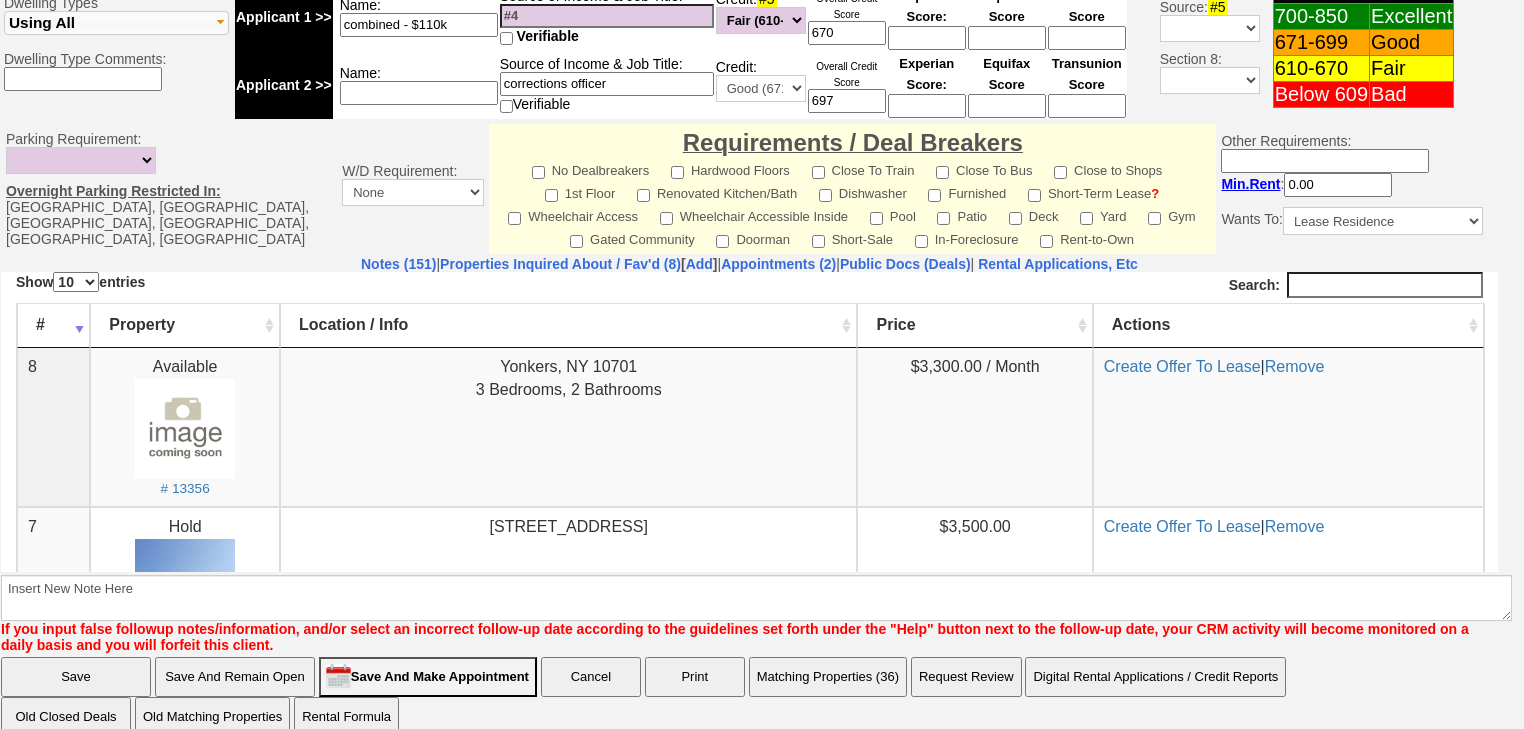 type on "[PERSON_NAME] + [PERSON_NAME]" 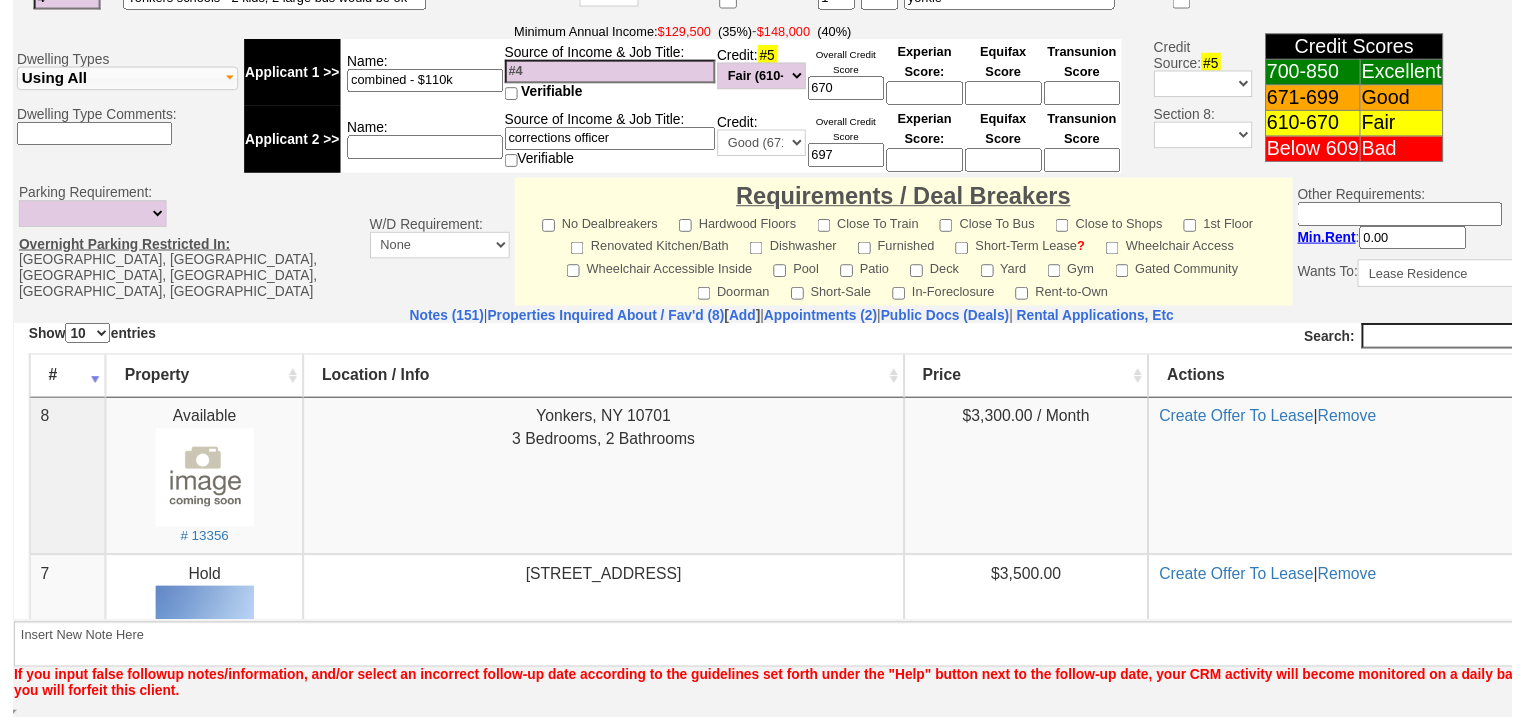 scroll, scrollTop: 797, scrollLeft: 0, axis: vertical 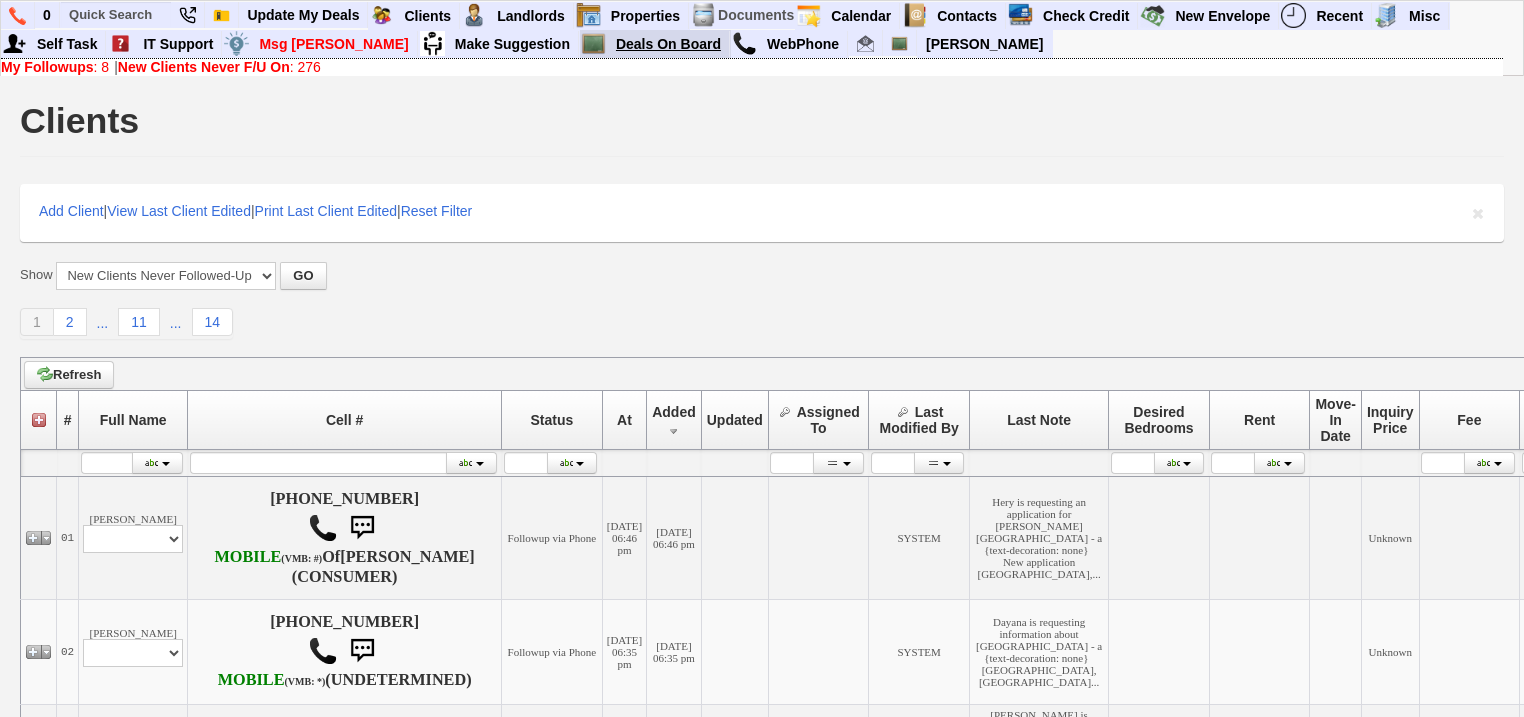click on "Deals On Board" at bounding box center (669, 44) 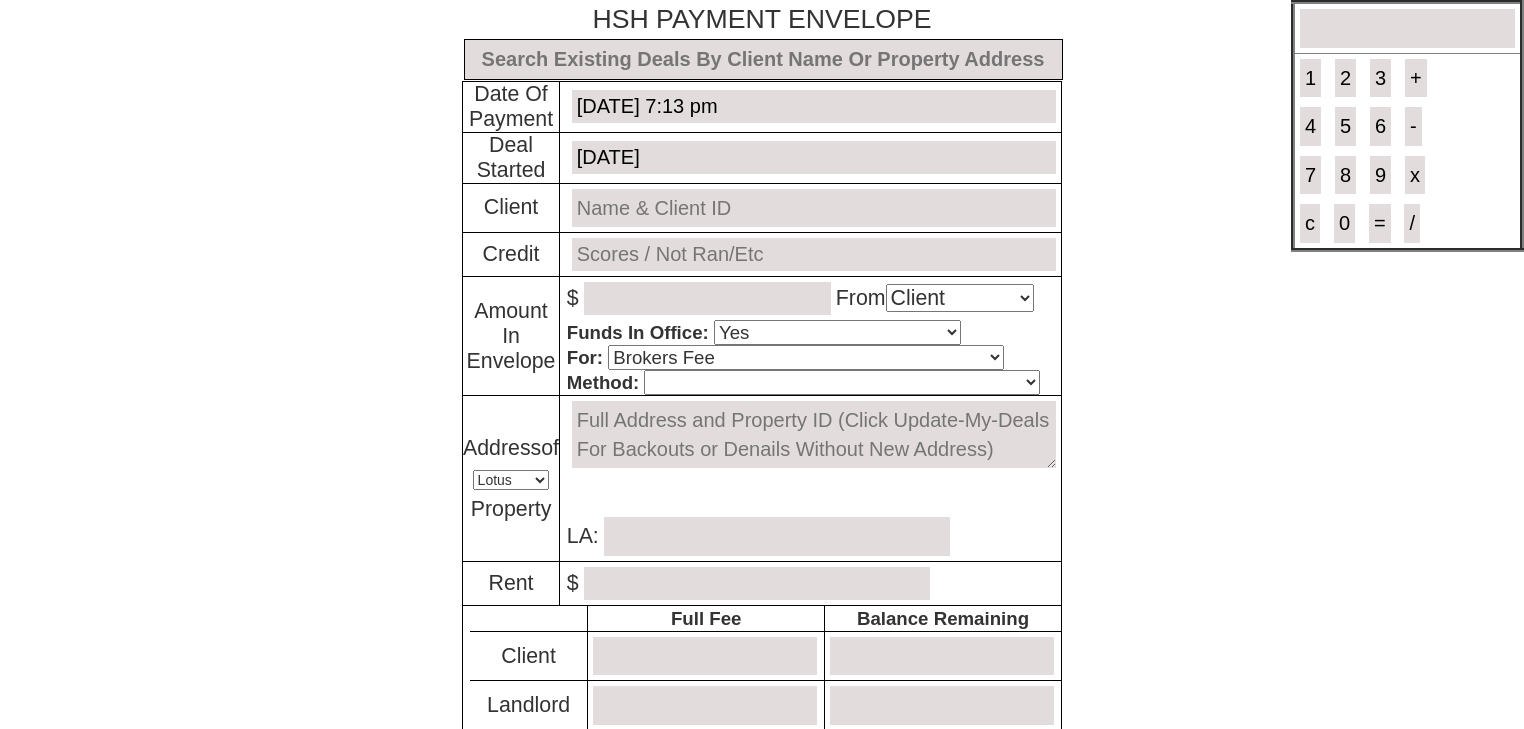 select on "Client" 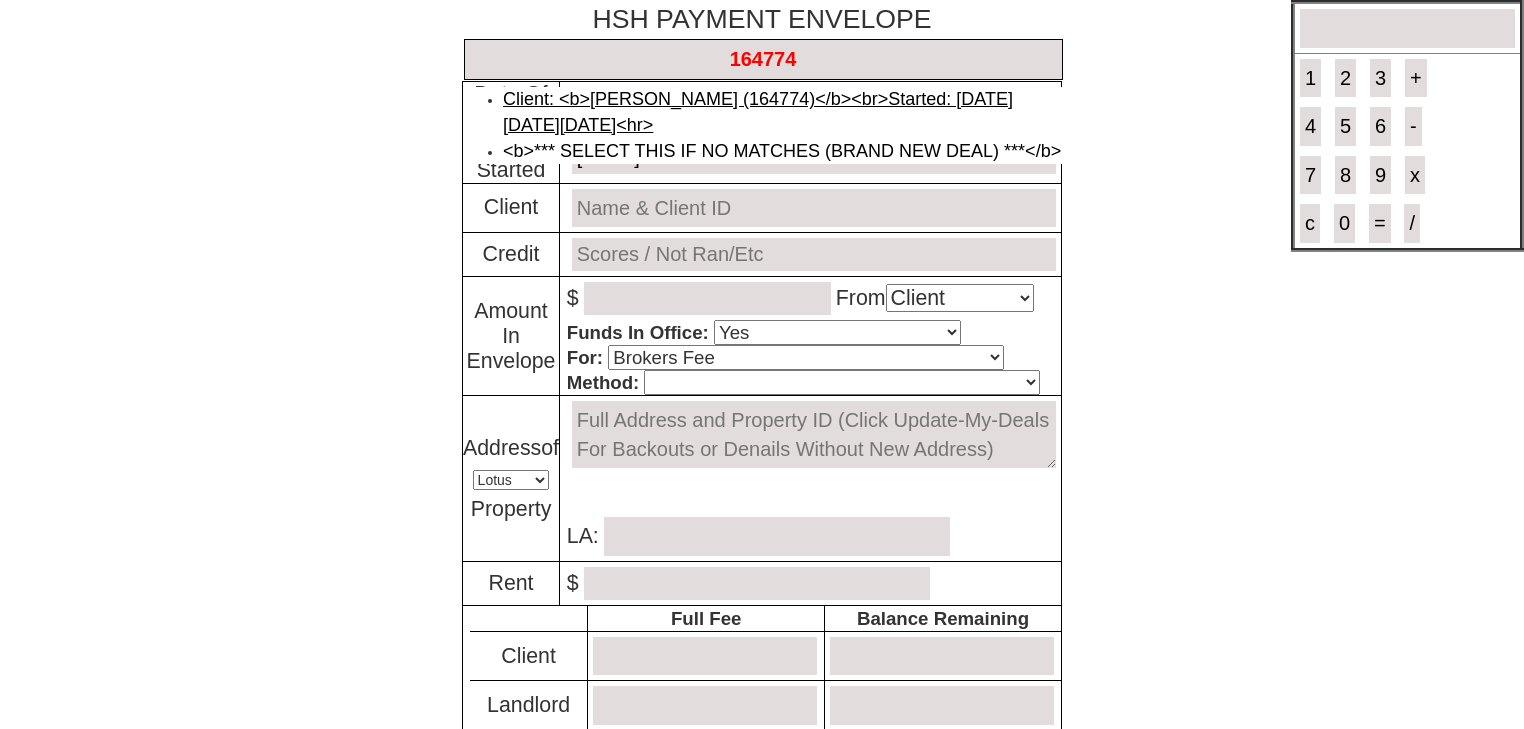 click on "Client: <b>Donna Riti (164774)</b><br>Started: 2 days Ago on Wednesday, July 16th, 2025<hr>" at bounding box center [758, 112] 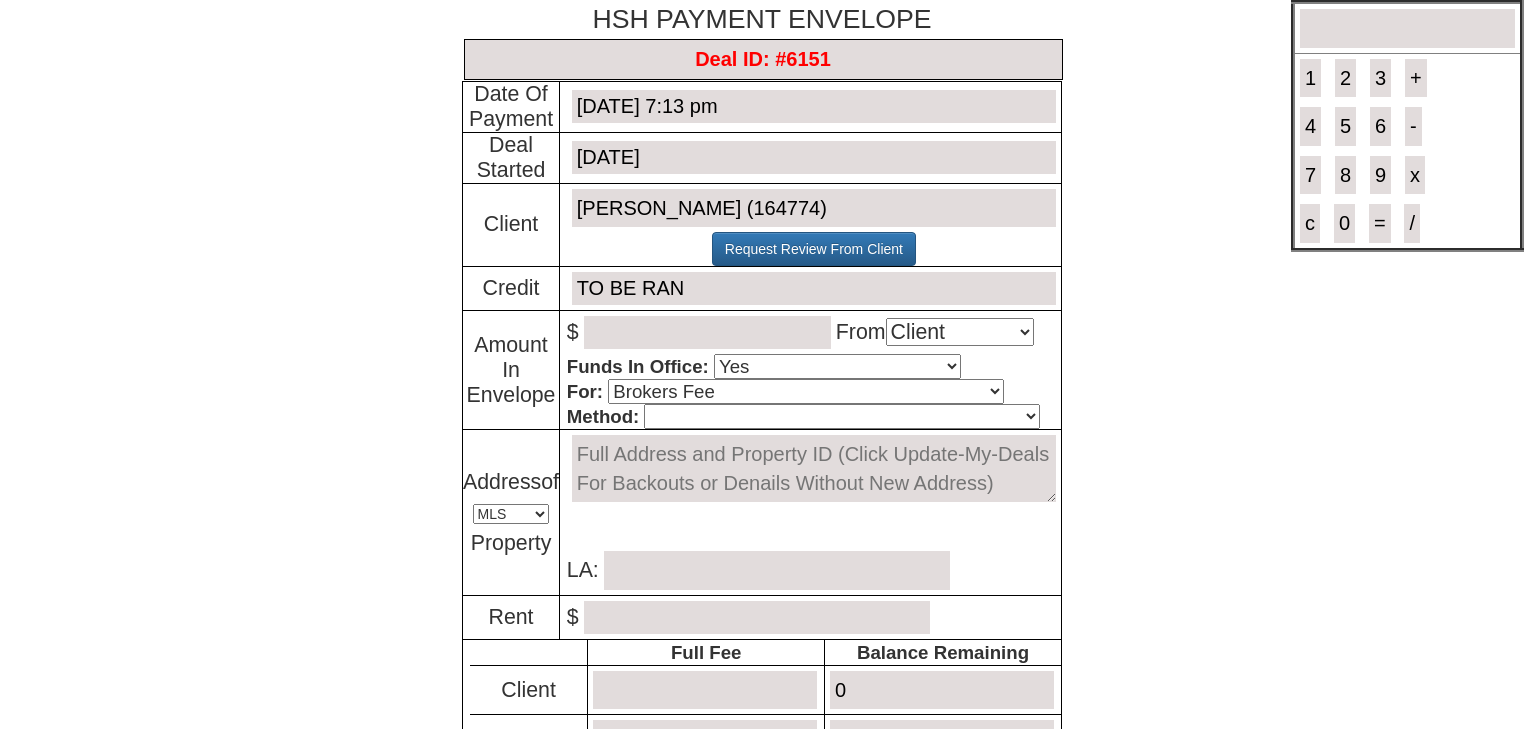 type on "Deal ID: #6151" 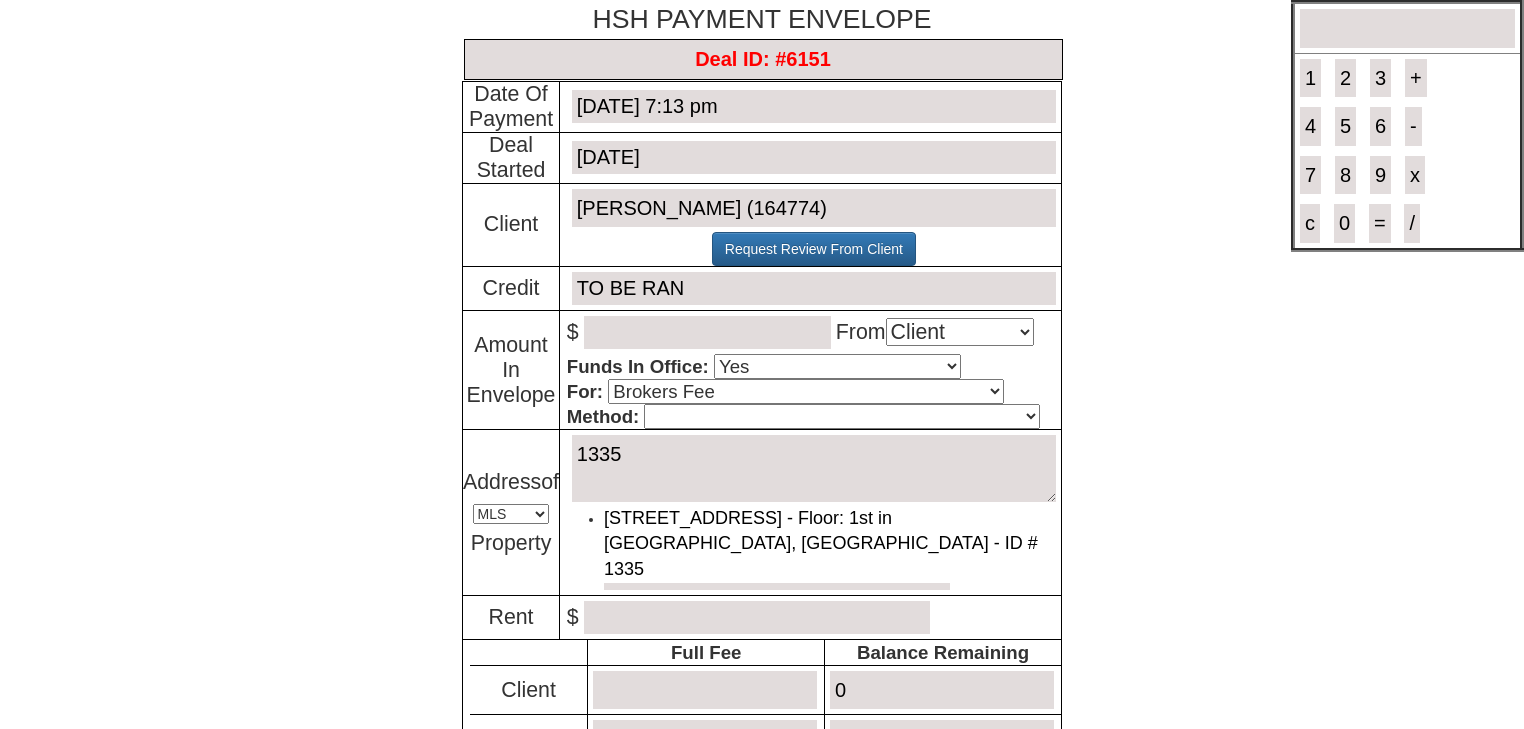type on "13356" 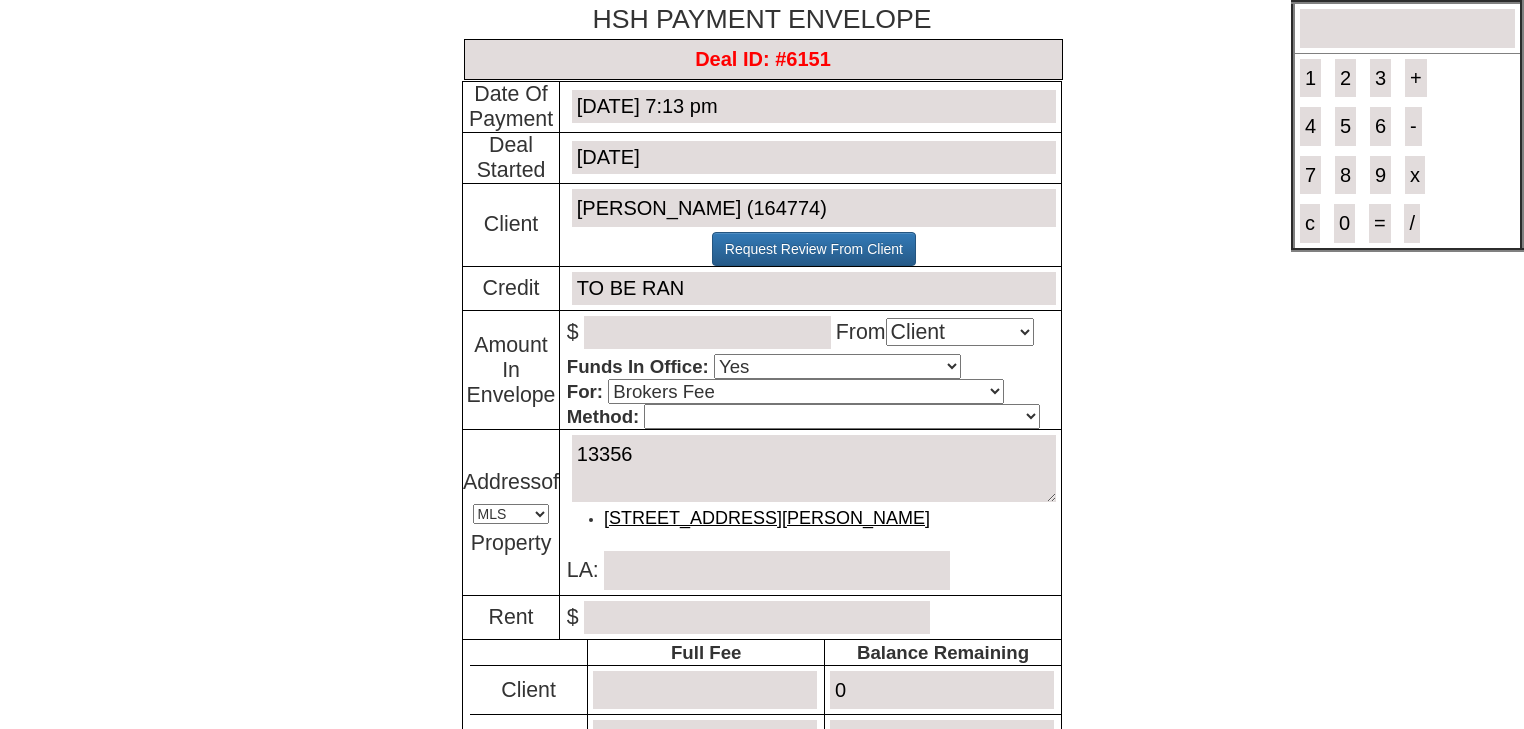 click on "39 Burtis Ave - Floor: 2nd in Yonkers, NY - ID # 13356" at bounding box center (767, 518) 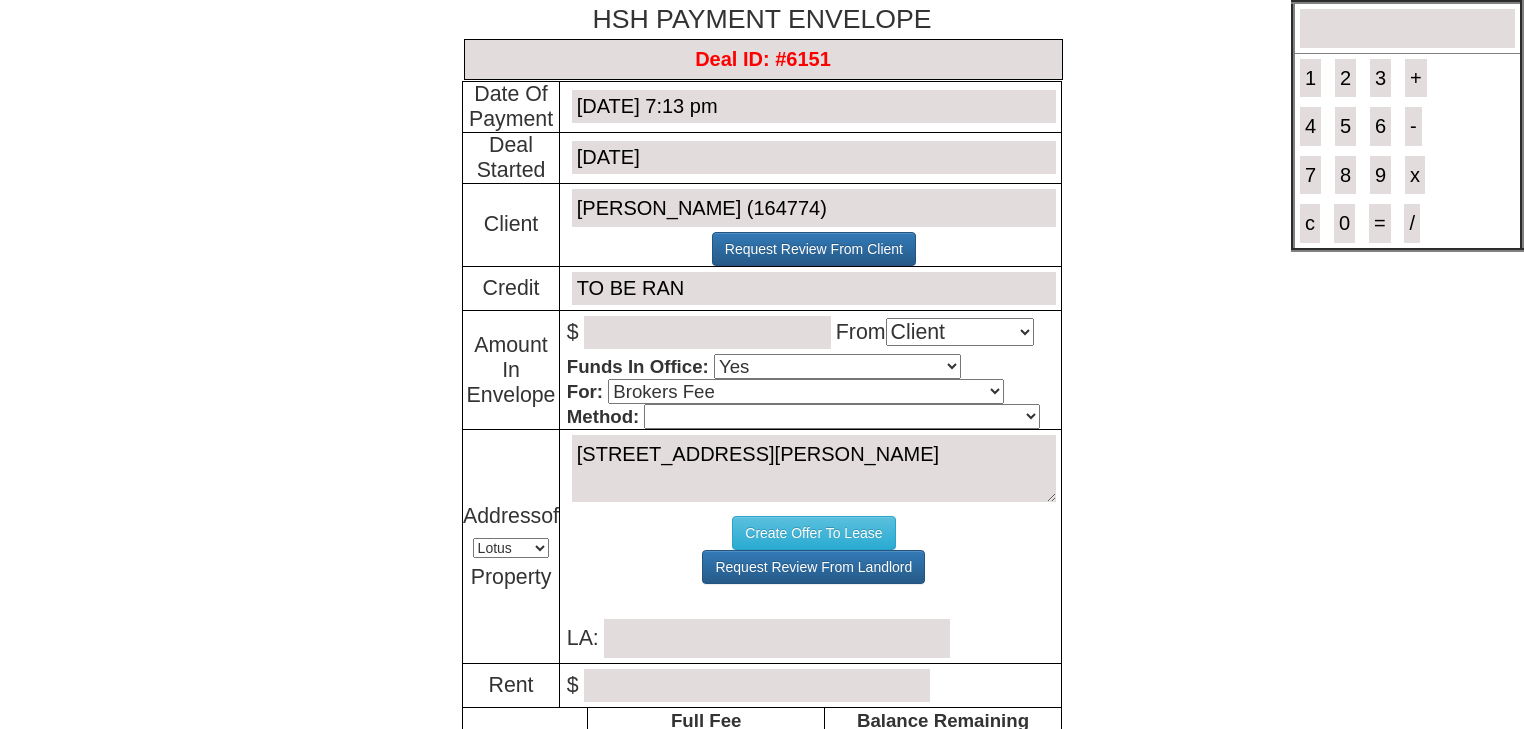 type on "39 Burtis Ave - Floor: 2nd in Yonkers, NY - ID # 13356" 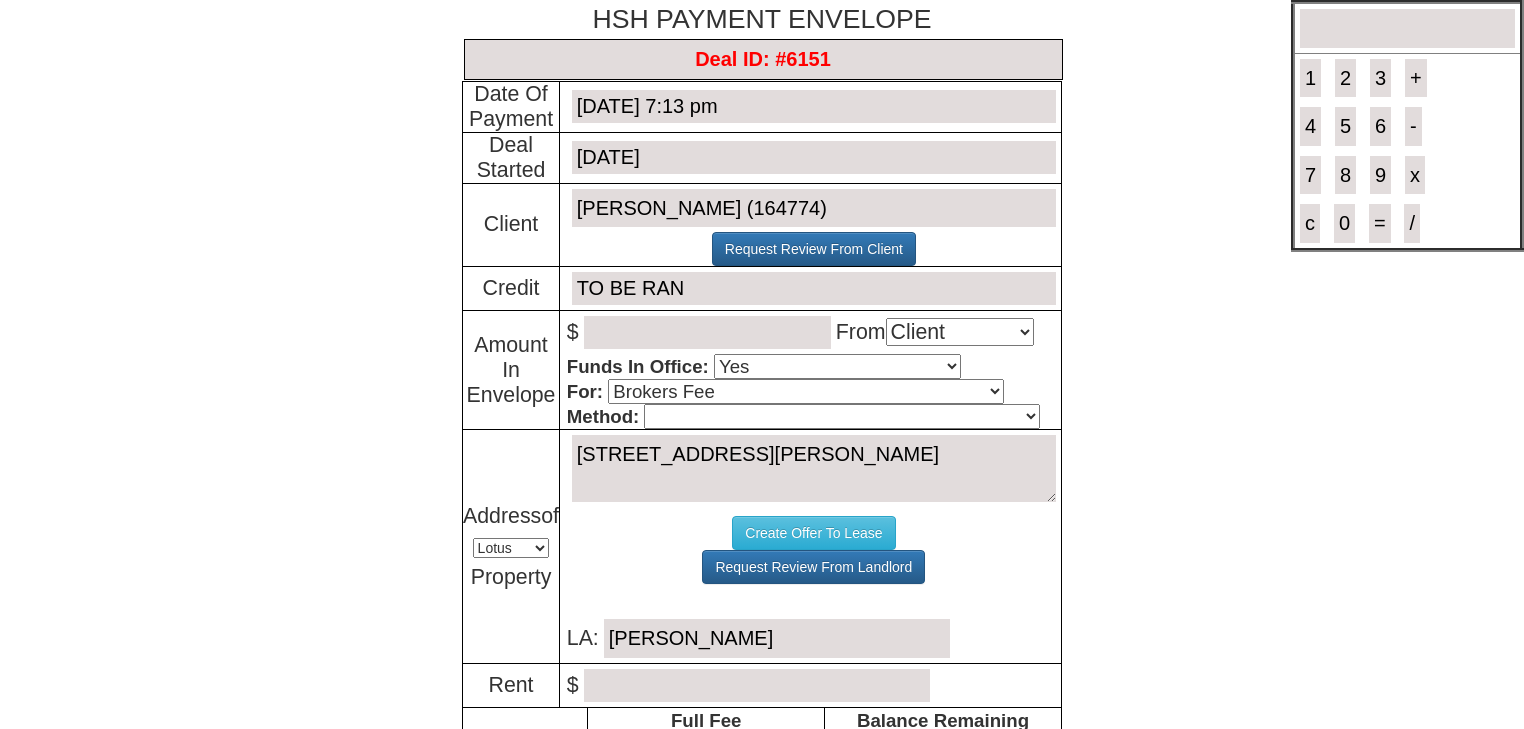 type on "Gerald Torch" 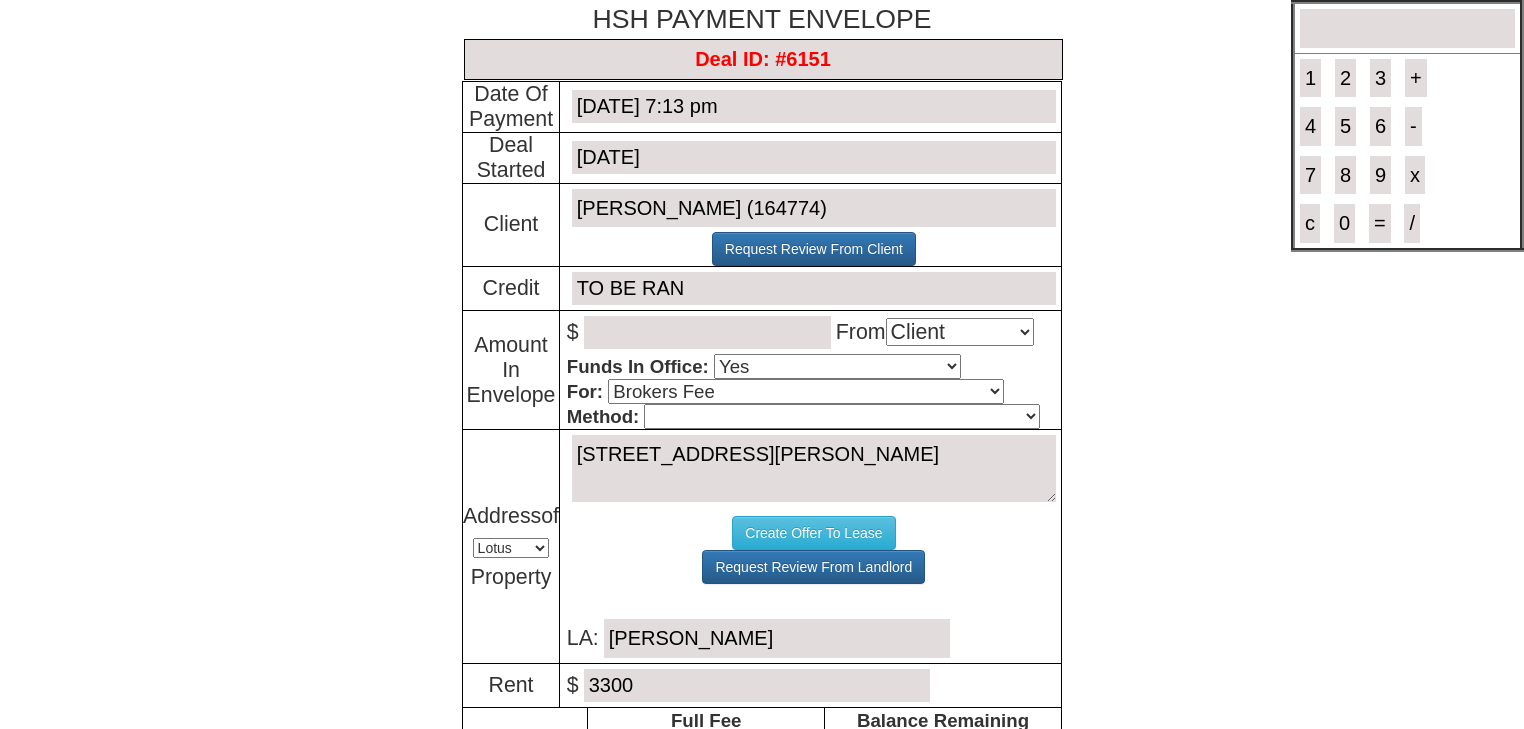 type on "3300" 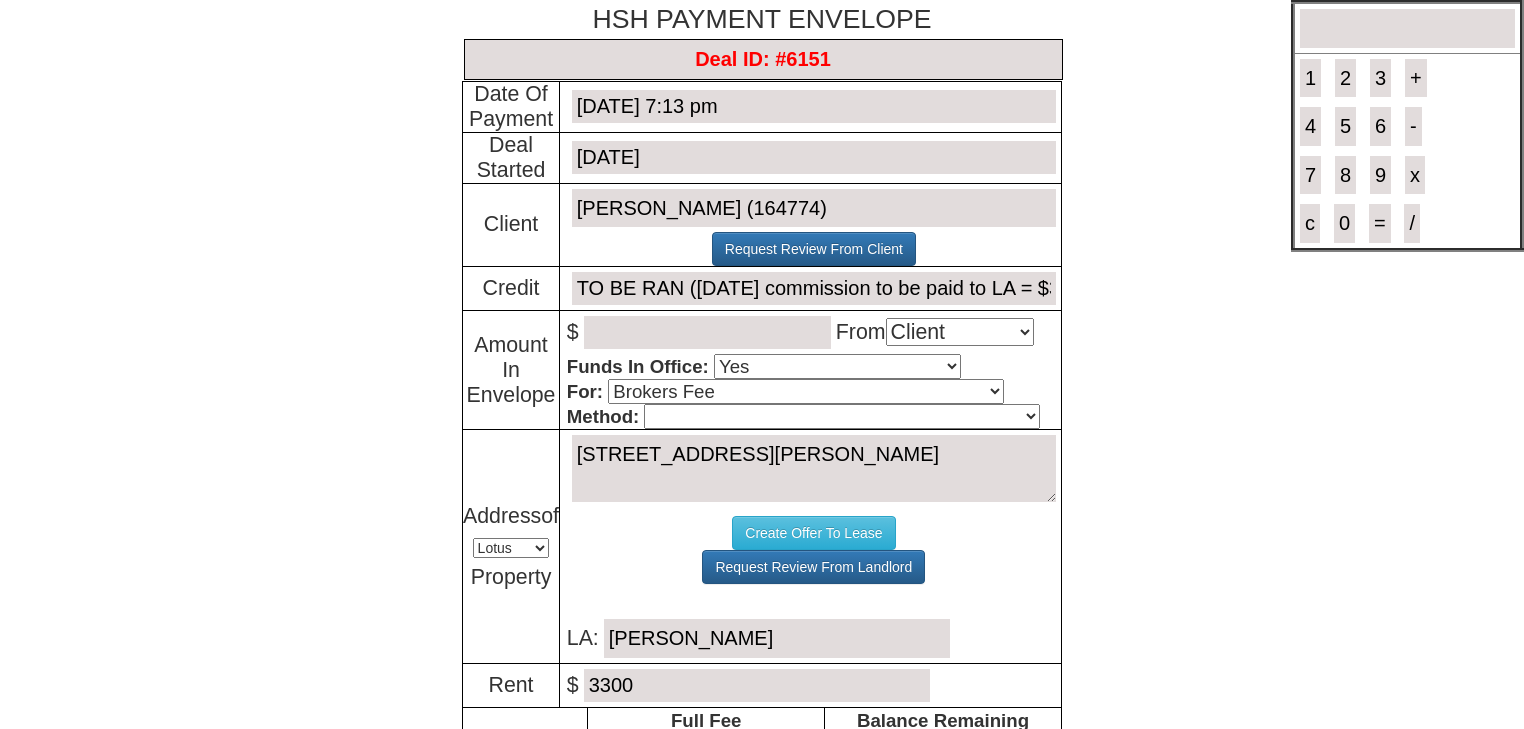 click on "TO BE RAN (1/2 mo commission to be paid to LA = $3400/2 = $1700); HSH commission is $2380" at bounding box center [814, 288] 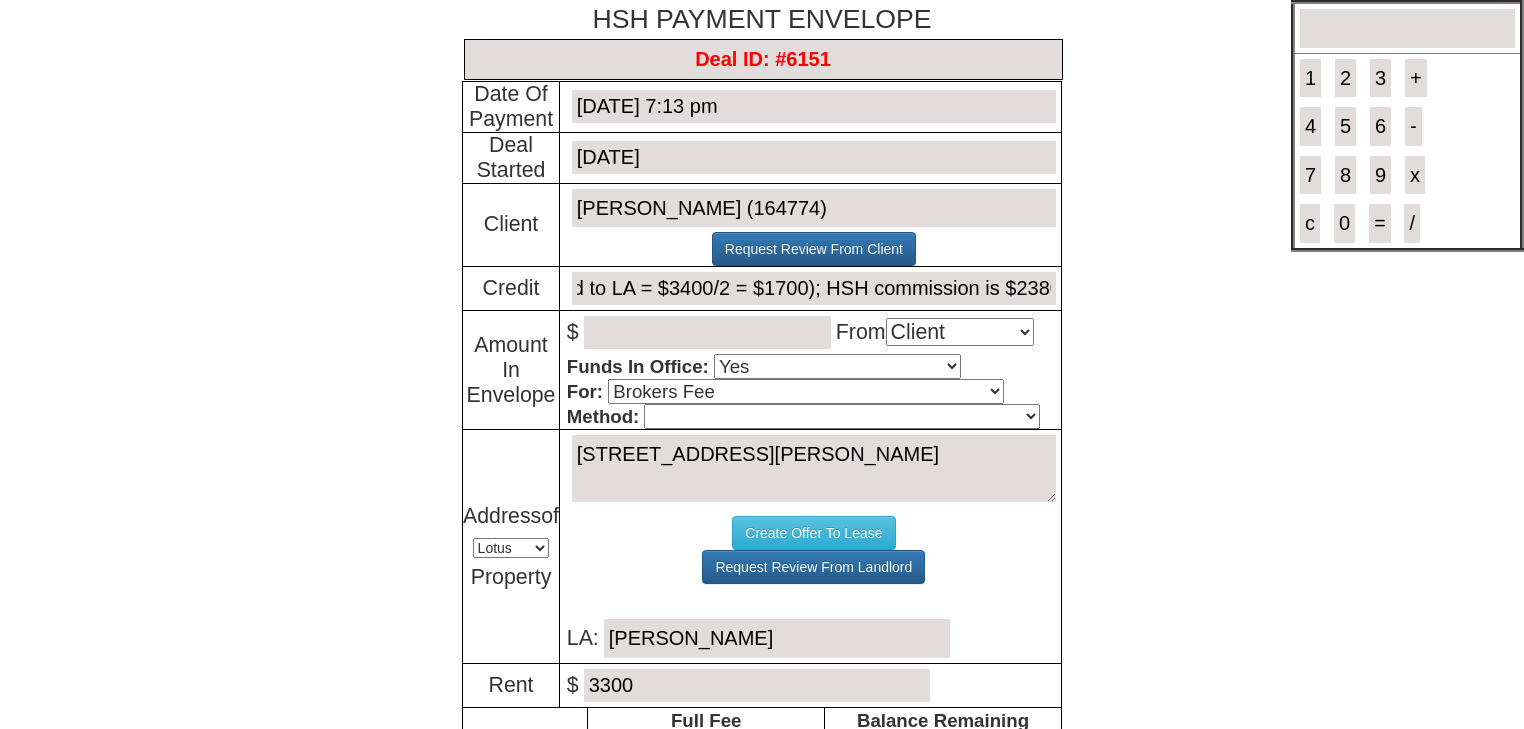click on "TO BE RAN (1/2 mo commission to be paid to LA = $3400/2 = $1700); HSH commission is $2380" at bounding box center [814, 288] 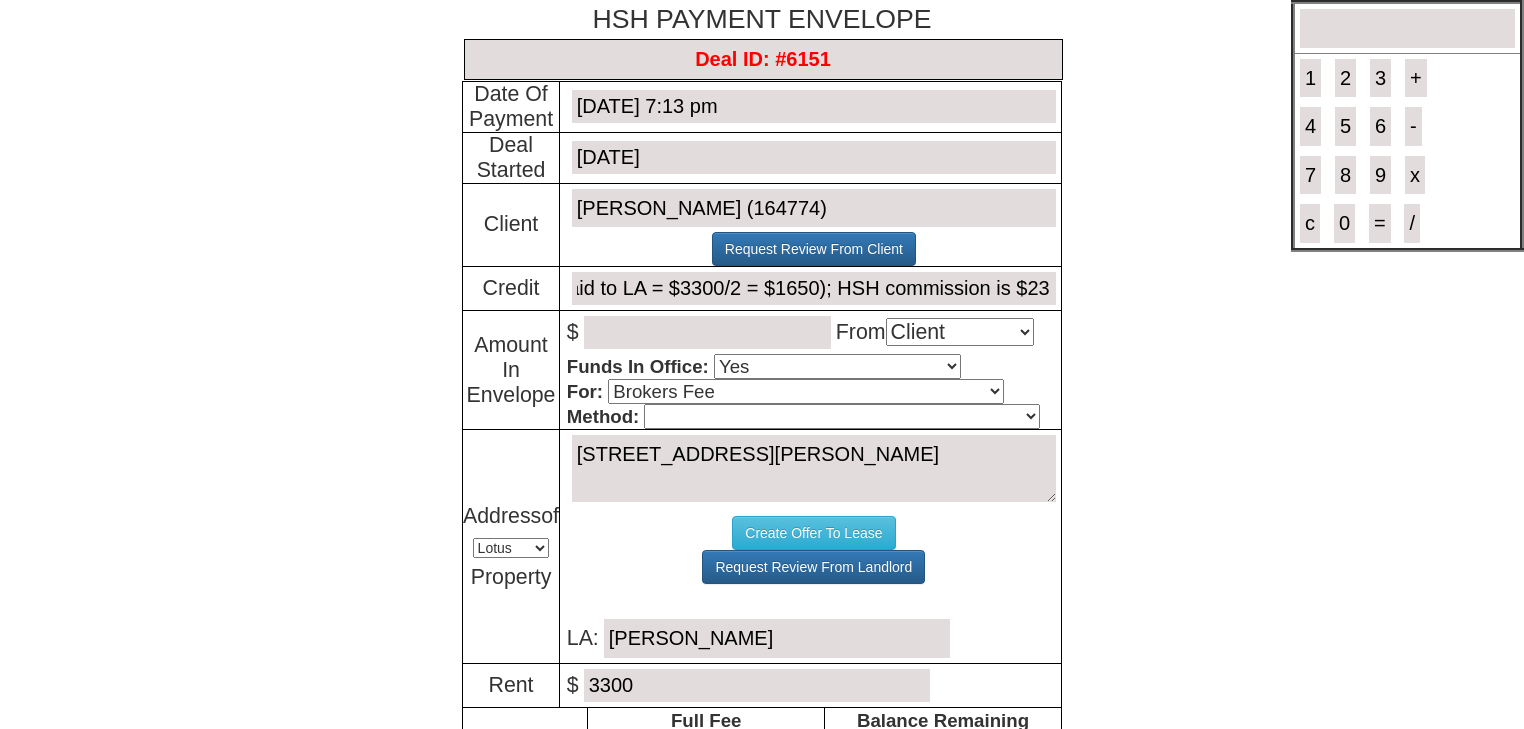 scroll, scrollTop: 0, scrollLeft: 380, axis: horizontal 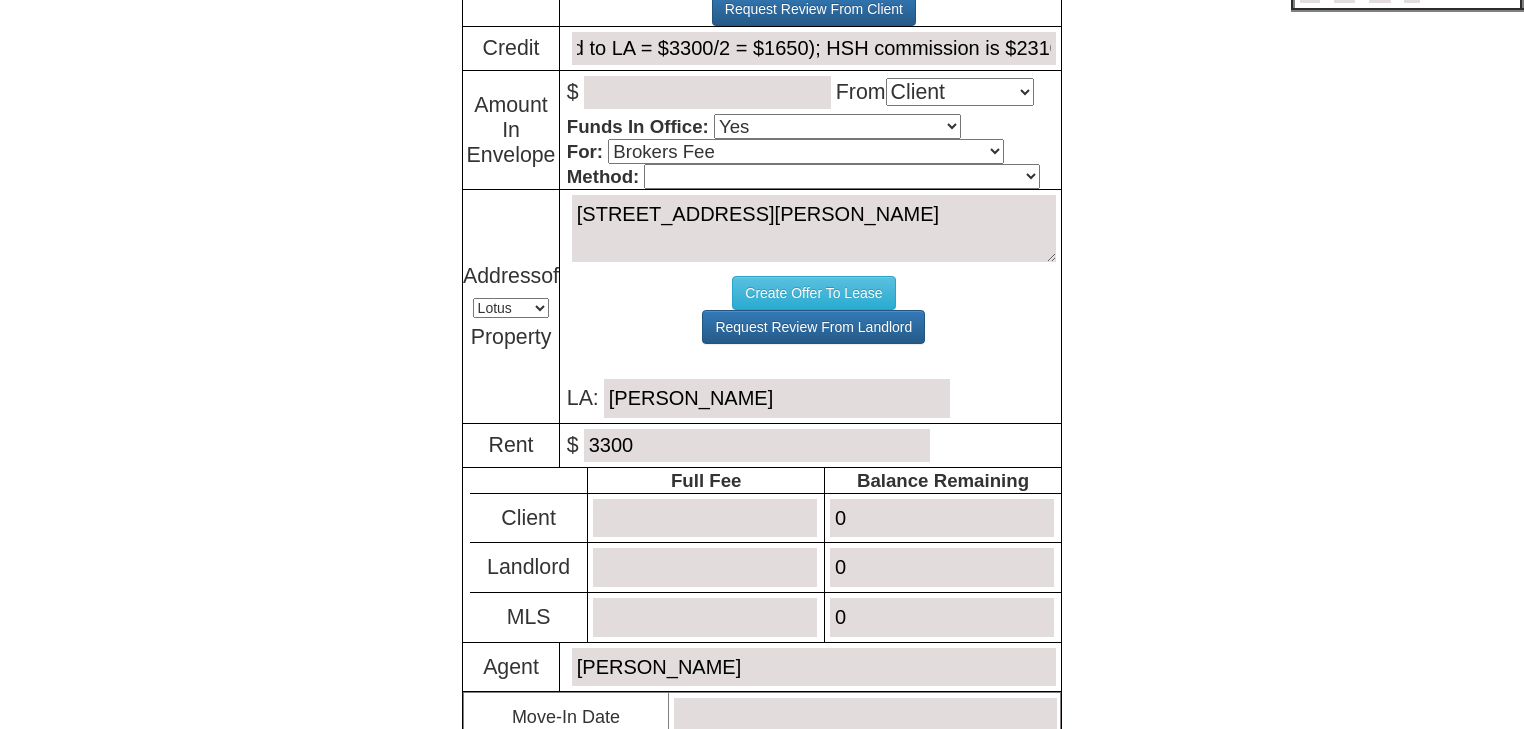 type on "TO BE RAN (1/2 mo commission to be paid to LA = $3300/2 = $1650); HSH commission is $2310" 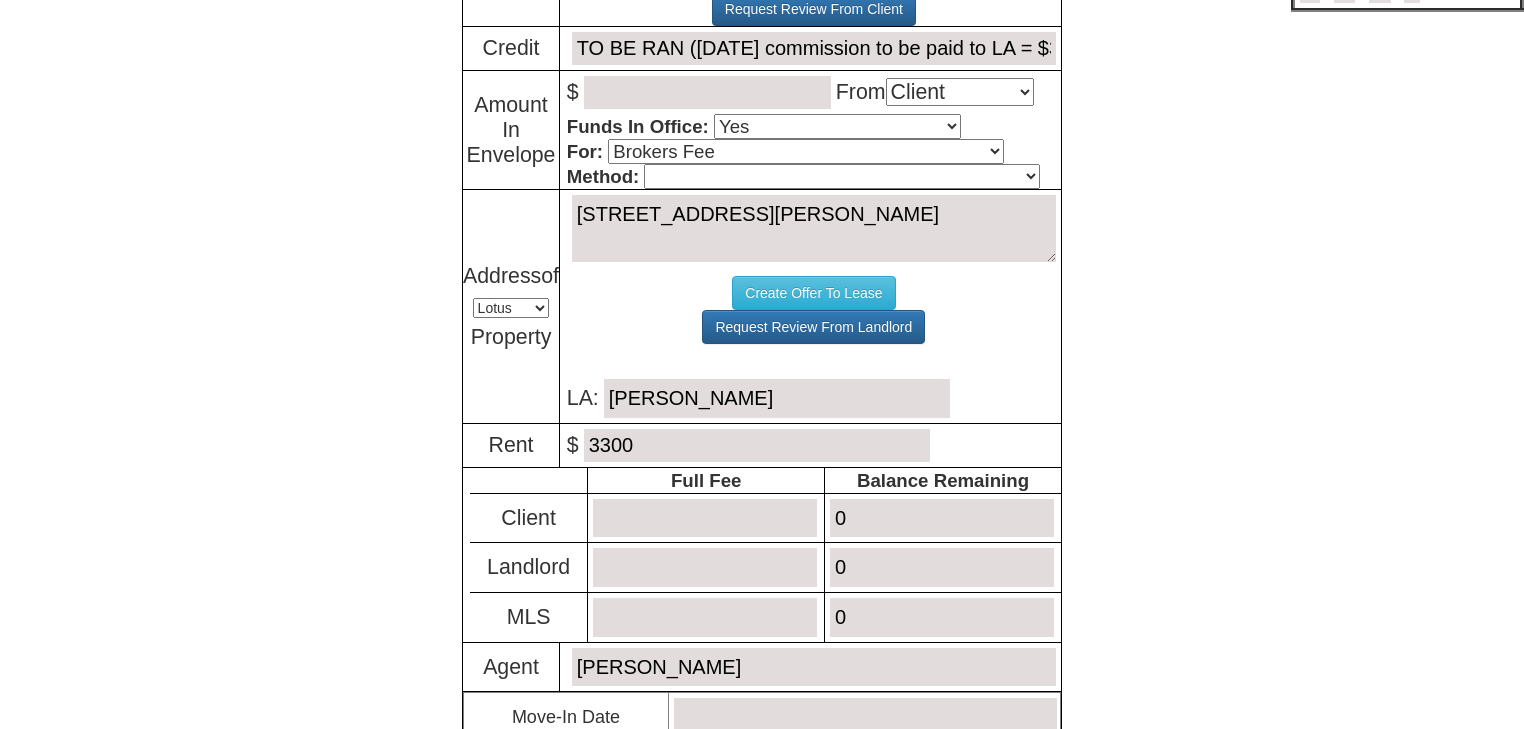 click at bounding box center [705, 518] 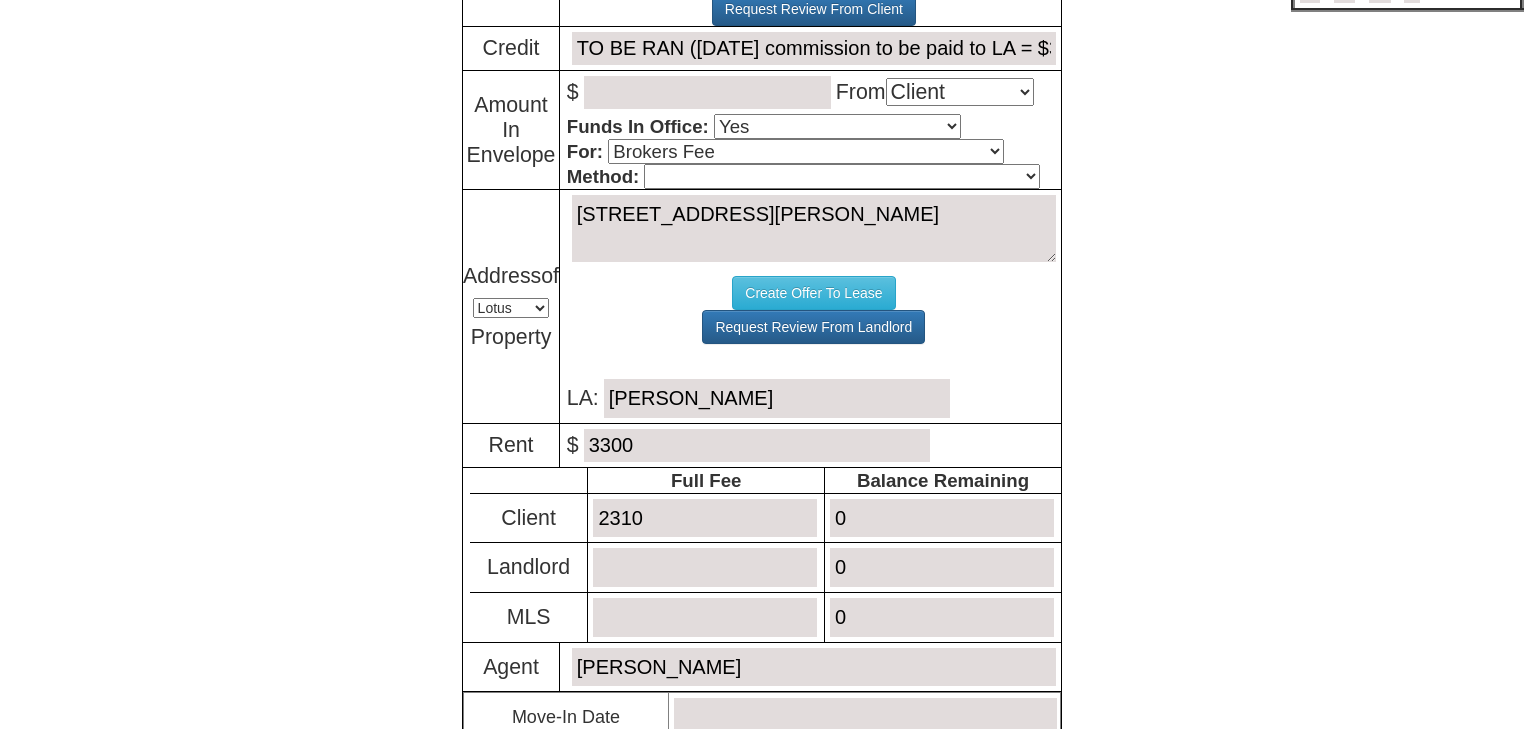 type on "2310" 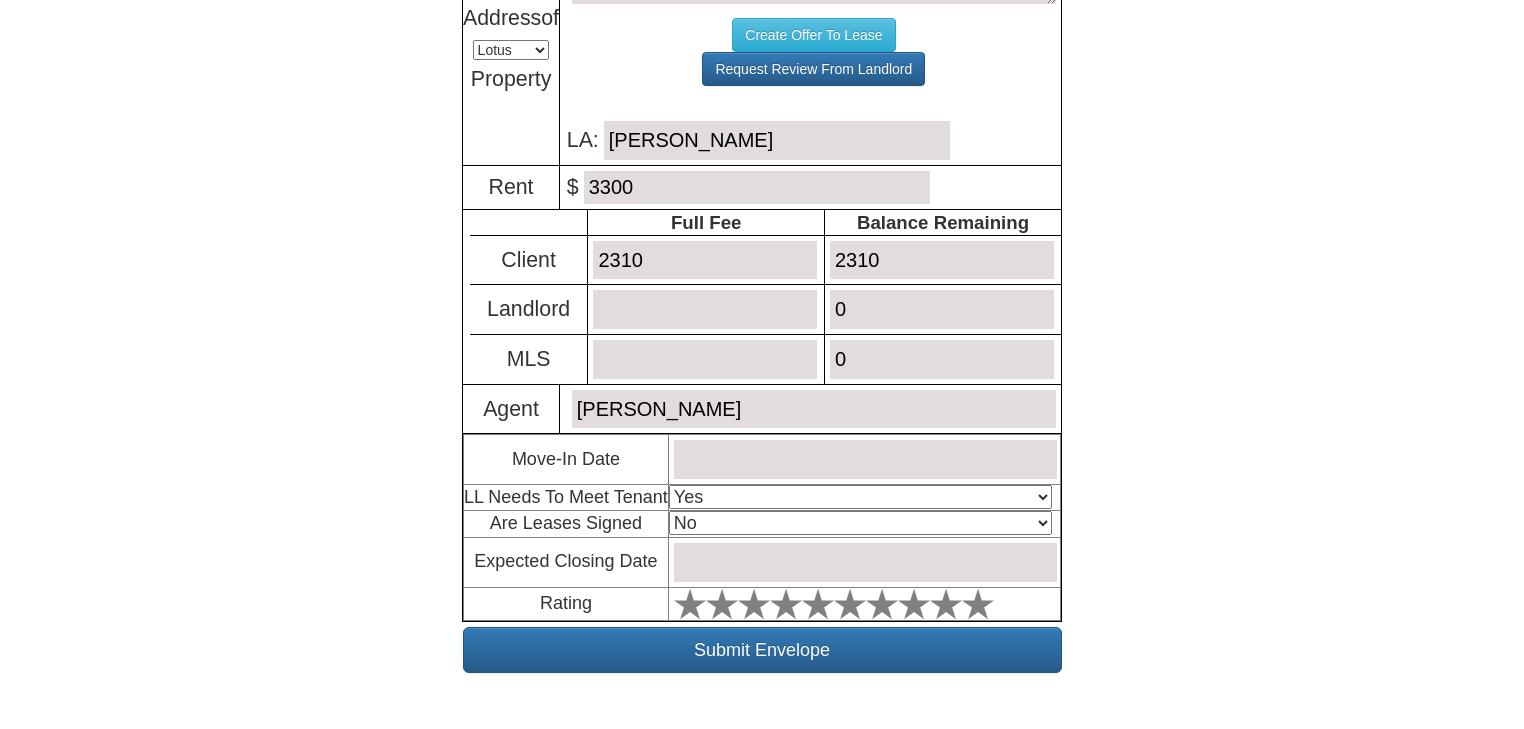 scroll, scrollTop: 522, scrollLeft: 0, axis: vertical 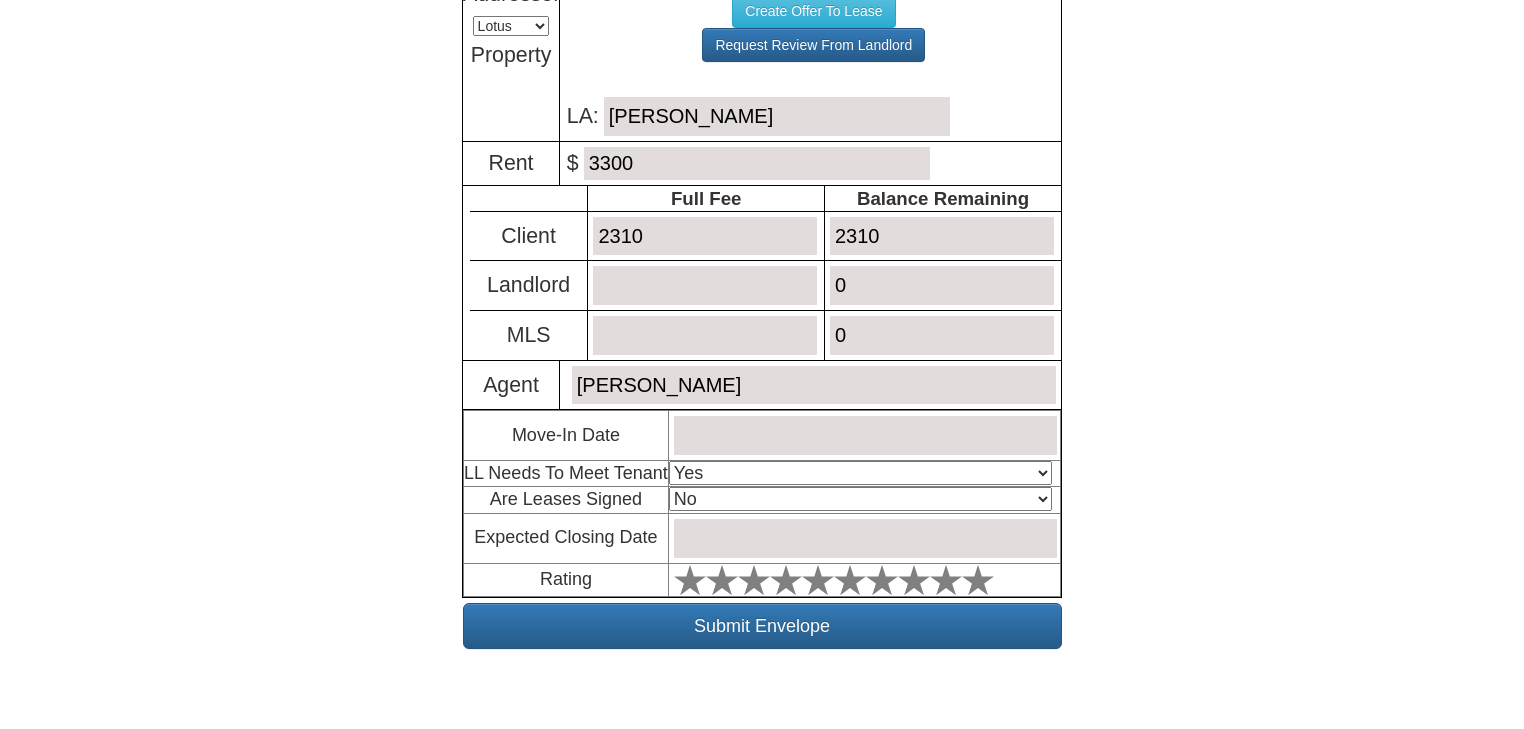 type on "2310" 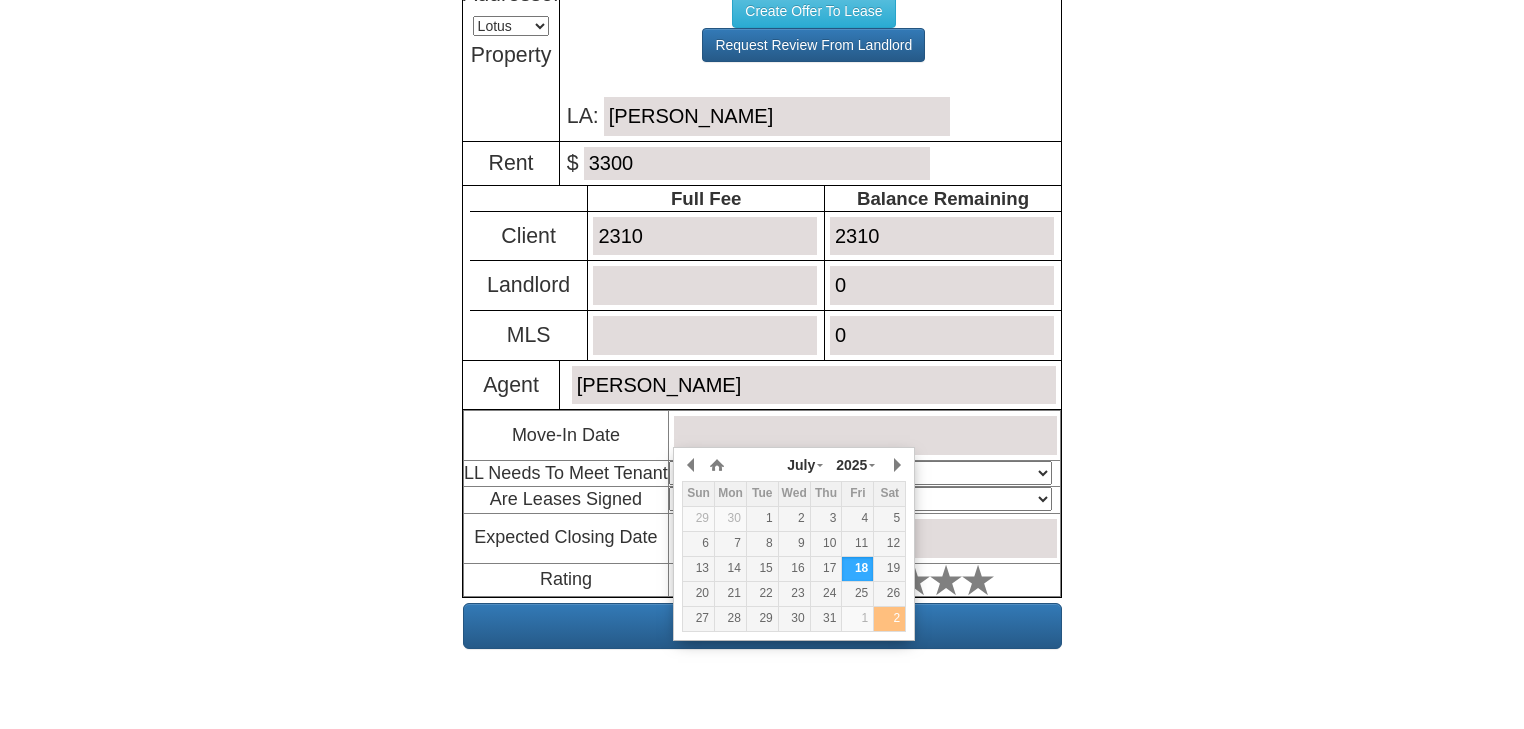 click on "2" at bounding box center (889, 618) 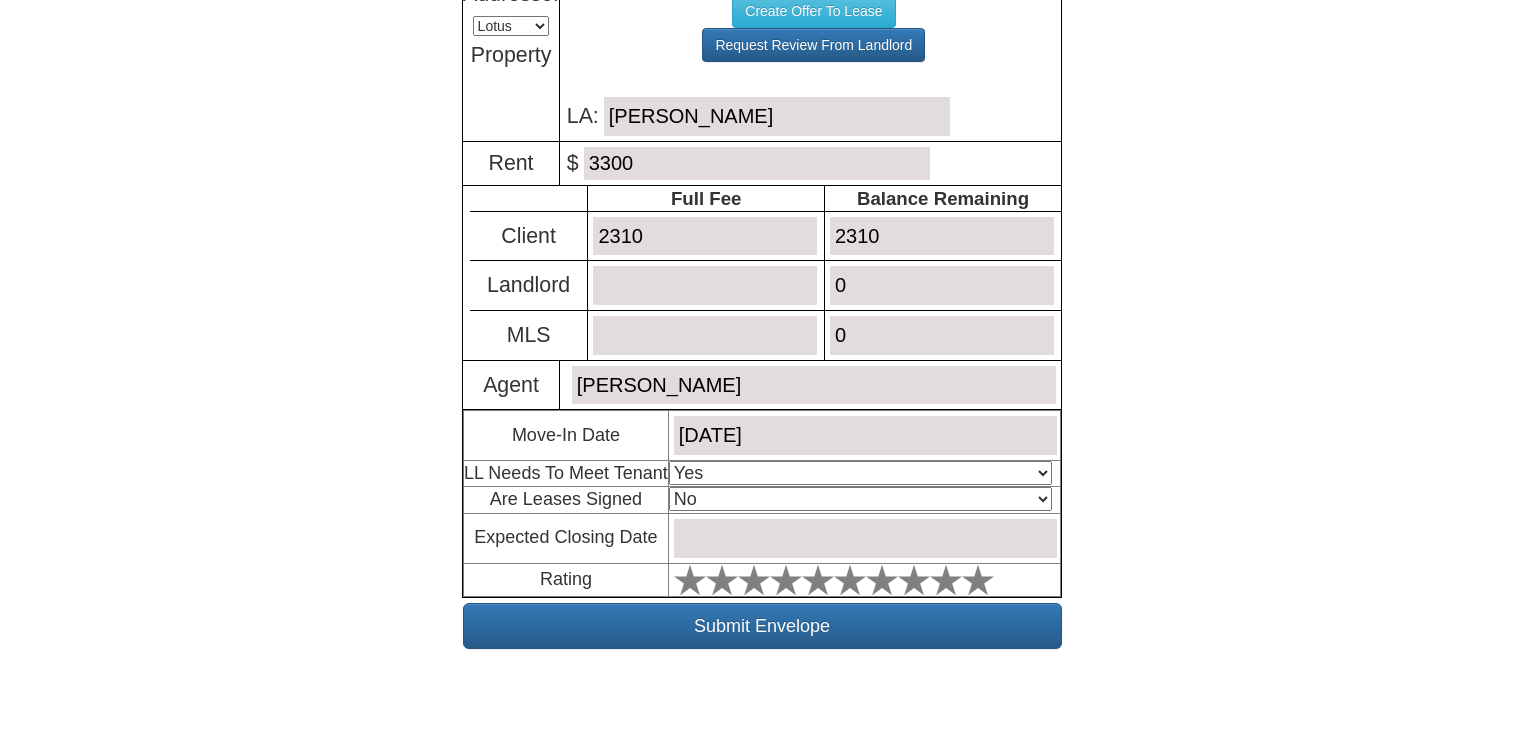 click on "August 2, 2025" at bounding box center [865, 435] 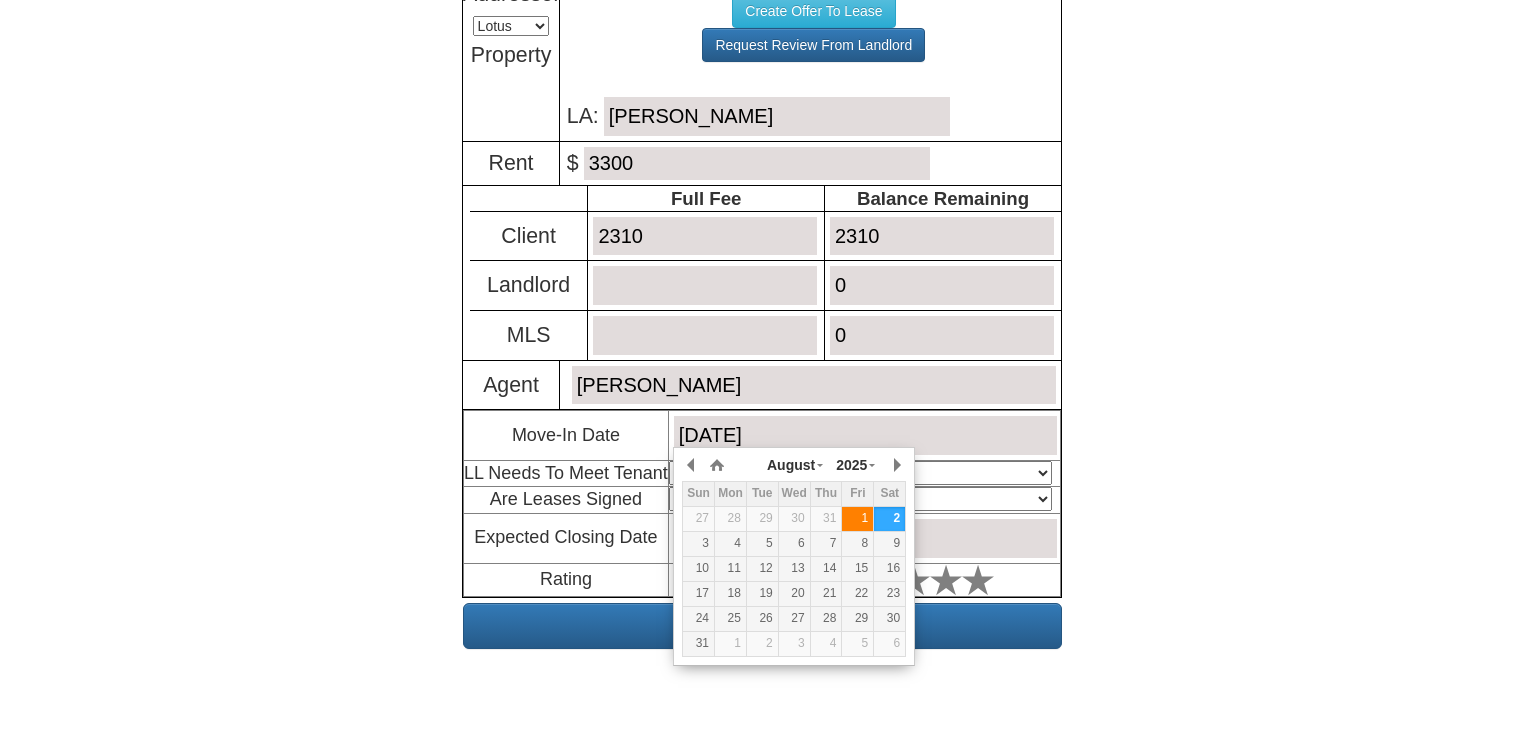 click on "1" at bounding box center (857, 518) 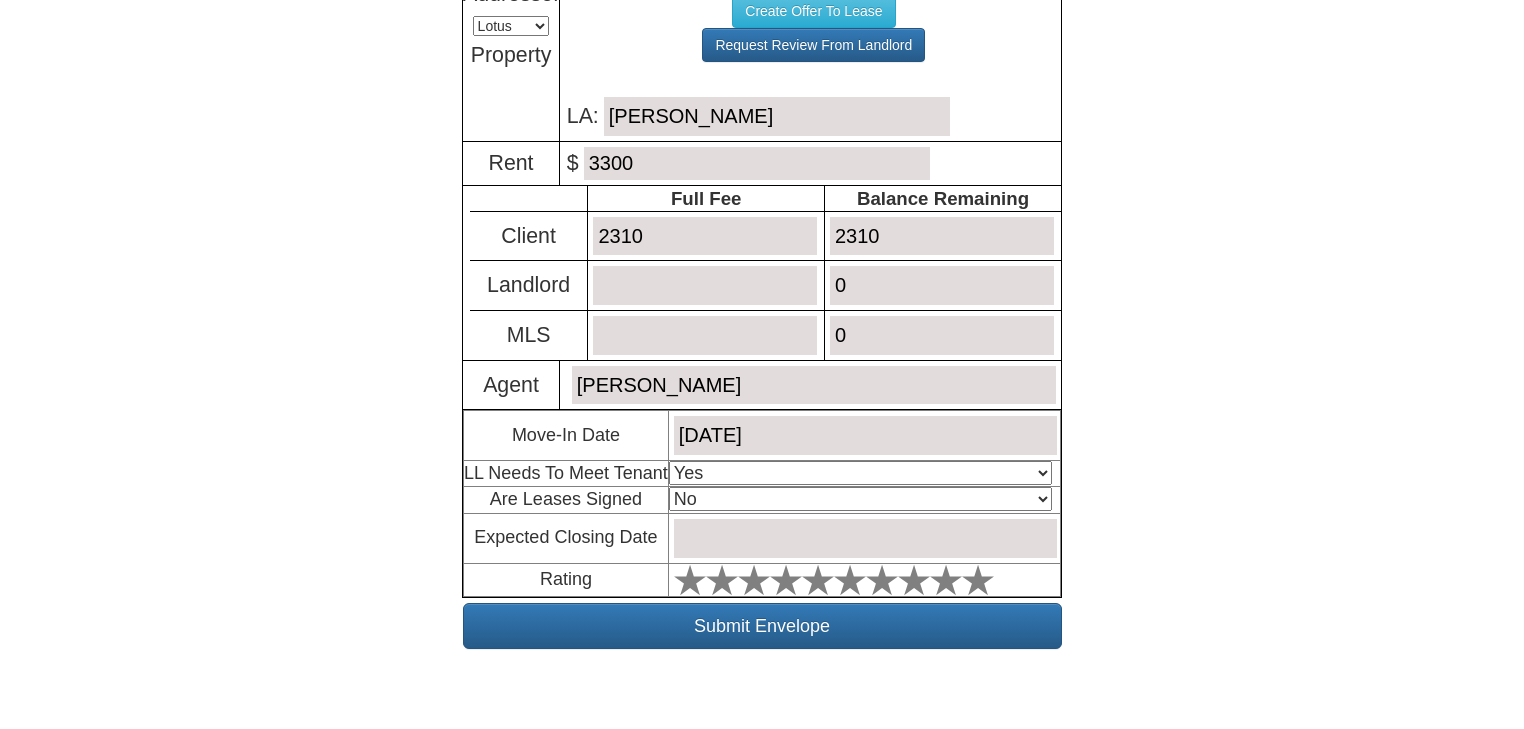 click on "Select An Option Yes Yes - Met No" at bounding box center (860, 473) 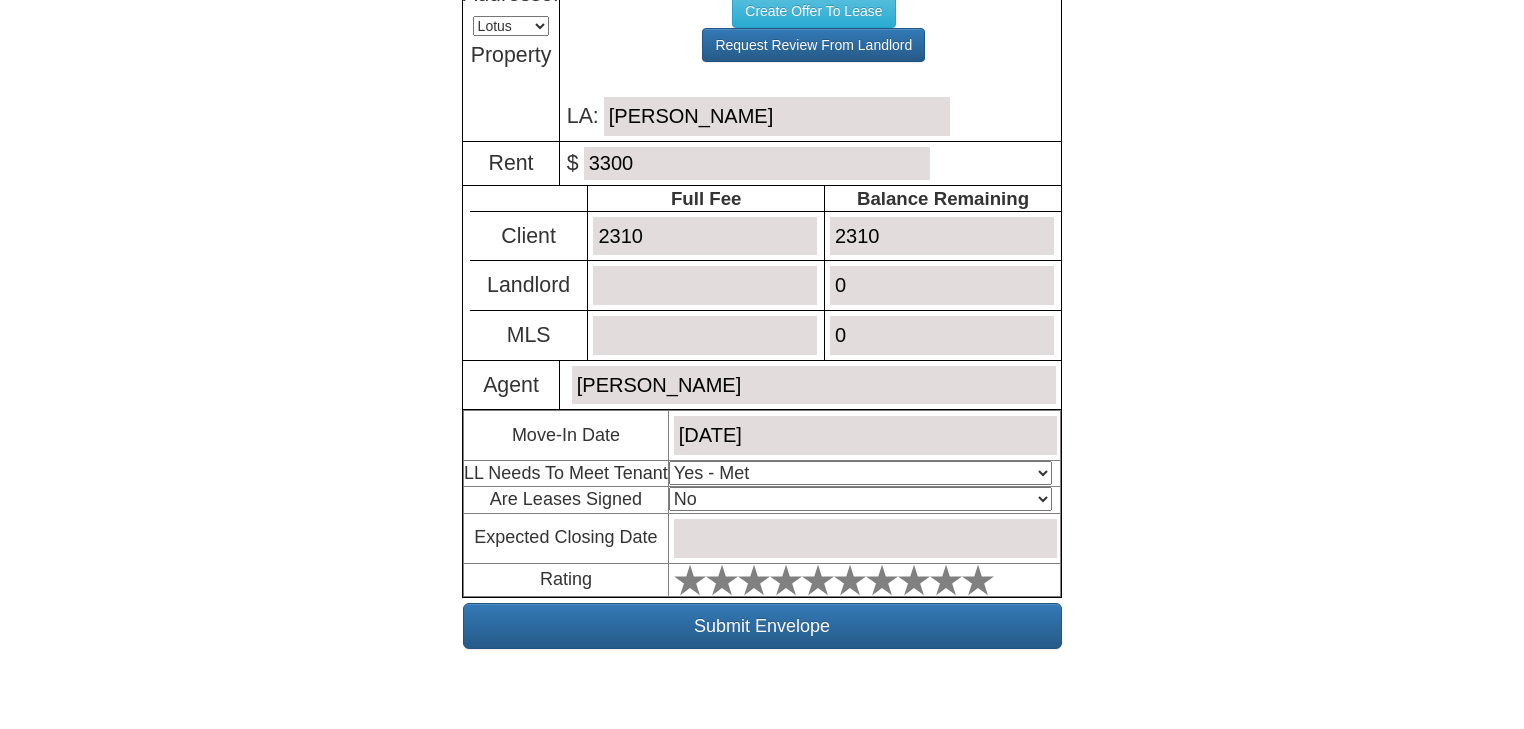 click at bounding box center [865, 538] 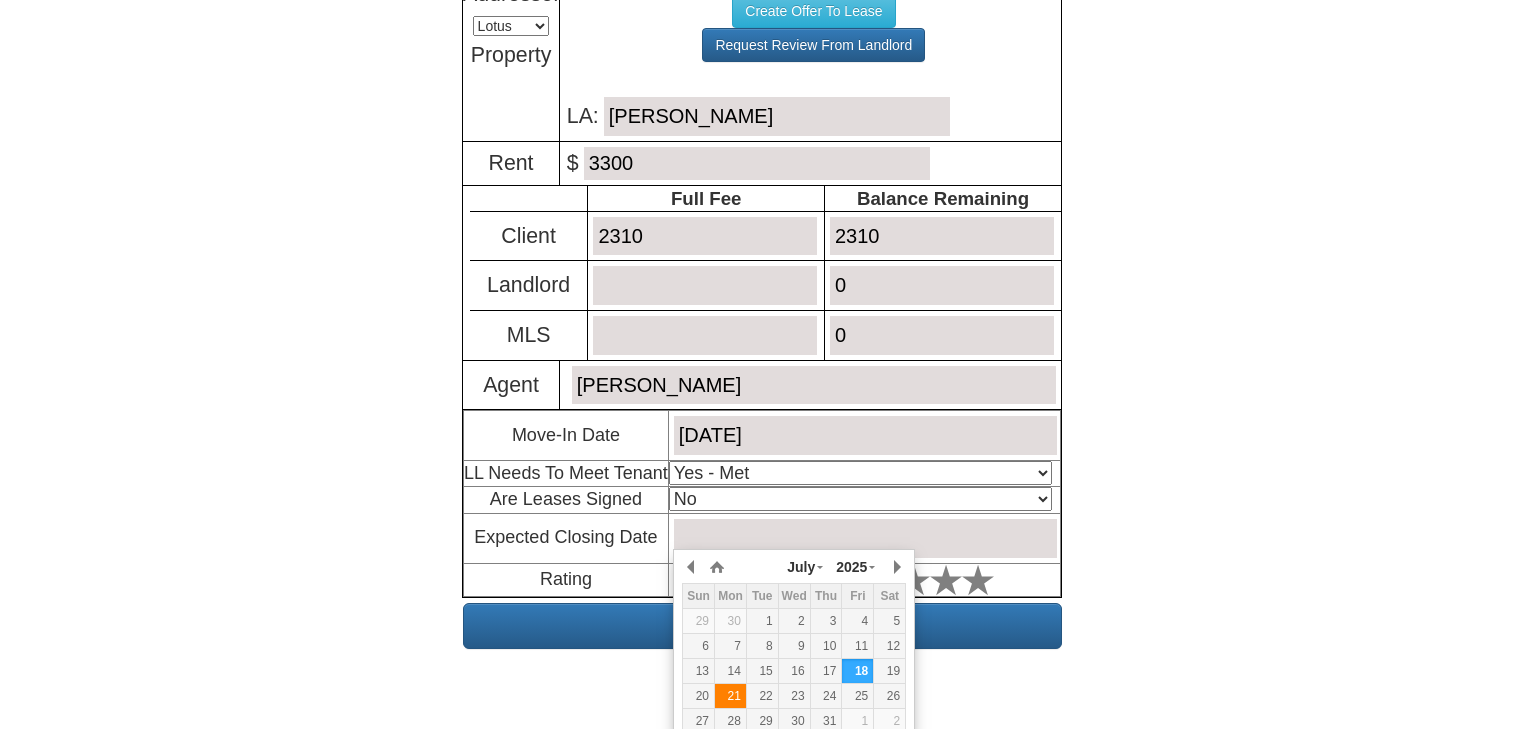 click on "21" at bounding box center [730, 696] 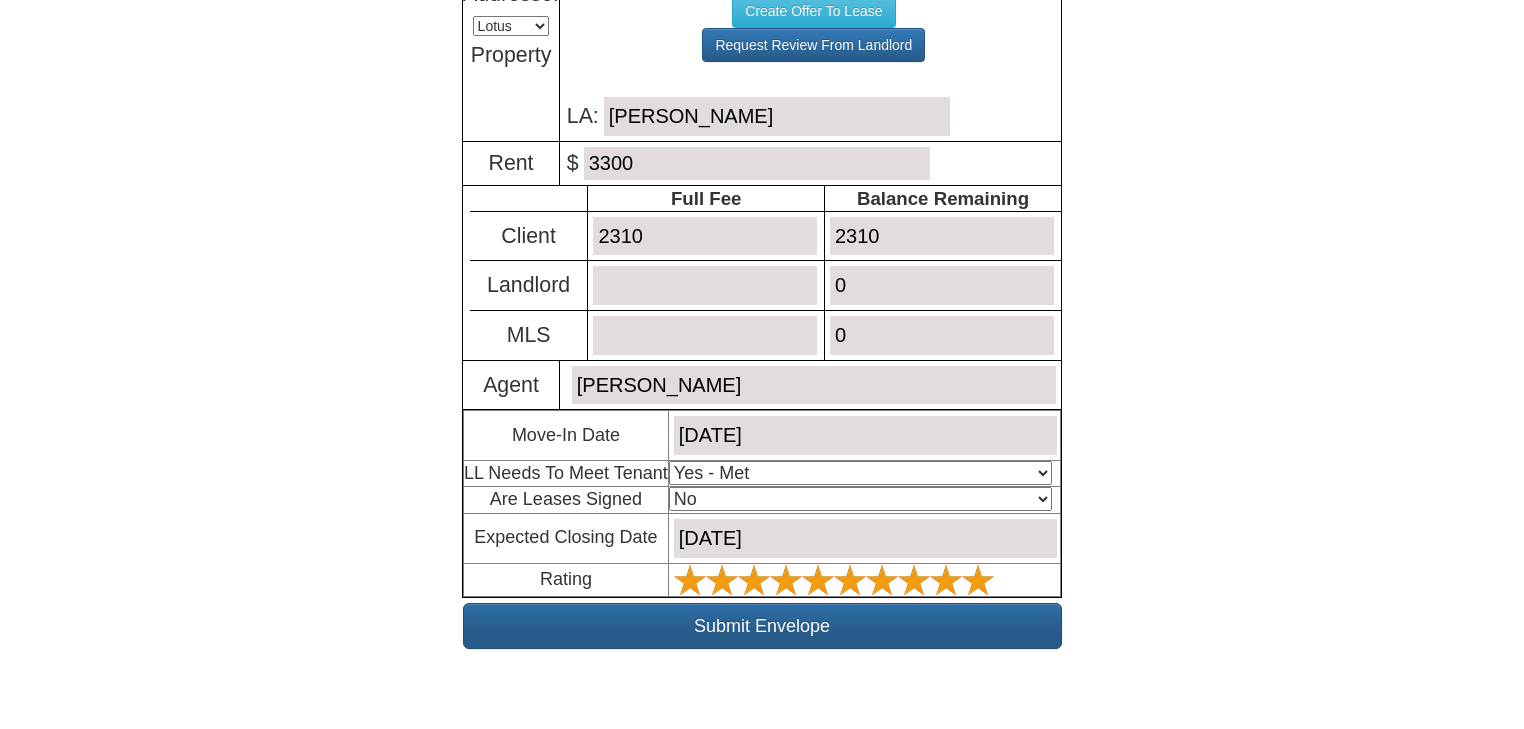 drag, startPoint x: 985, startPoint y: 567, endPoint x: 963, endPoint y: 607, distance: 45.65085 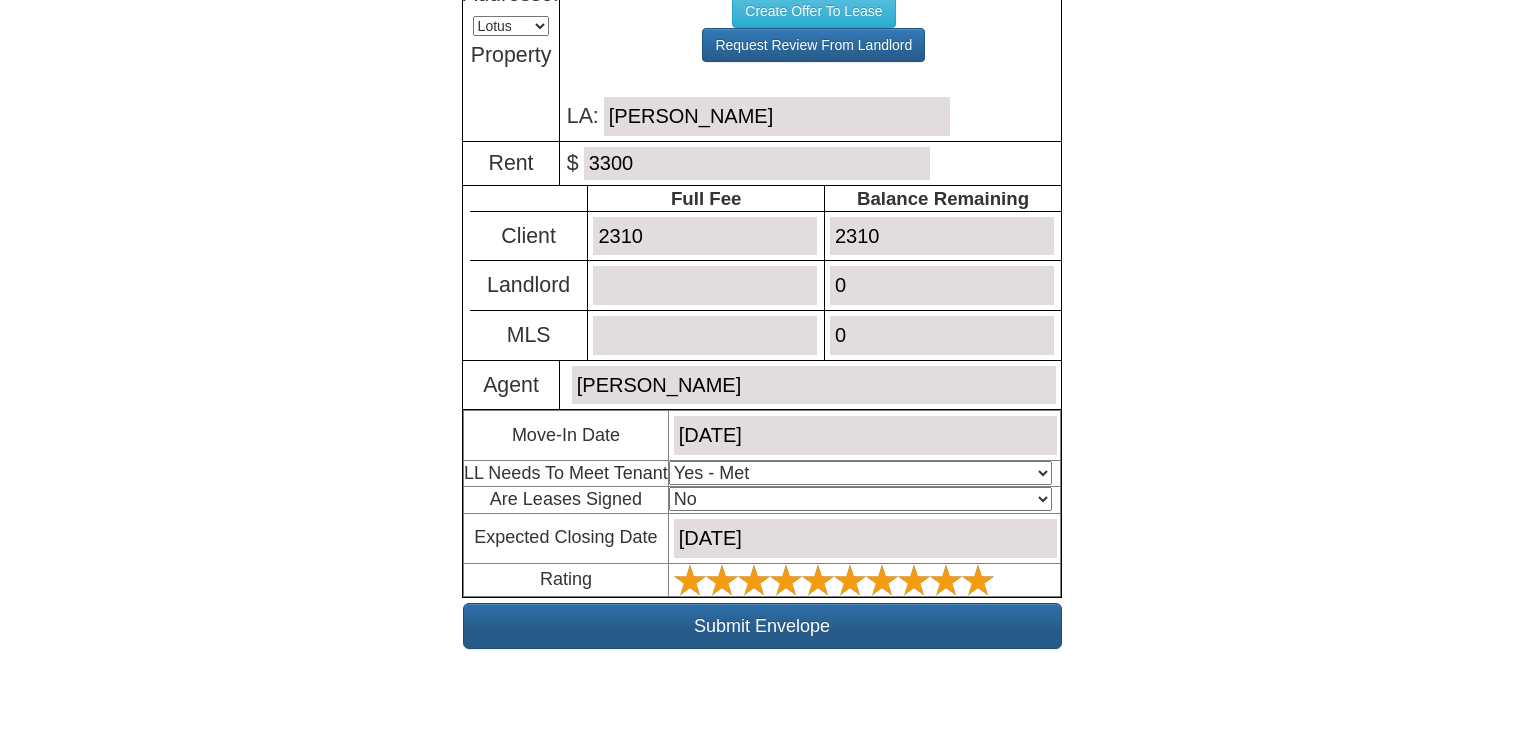 click 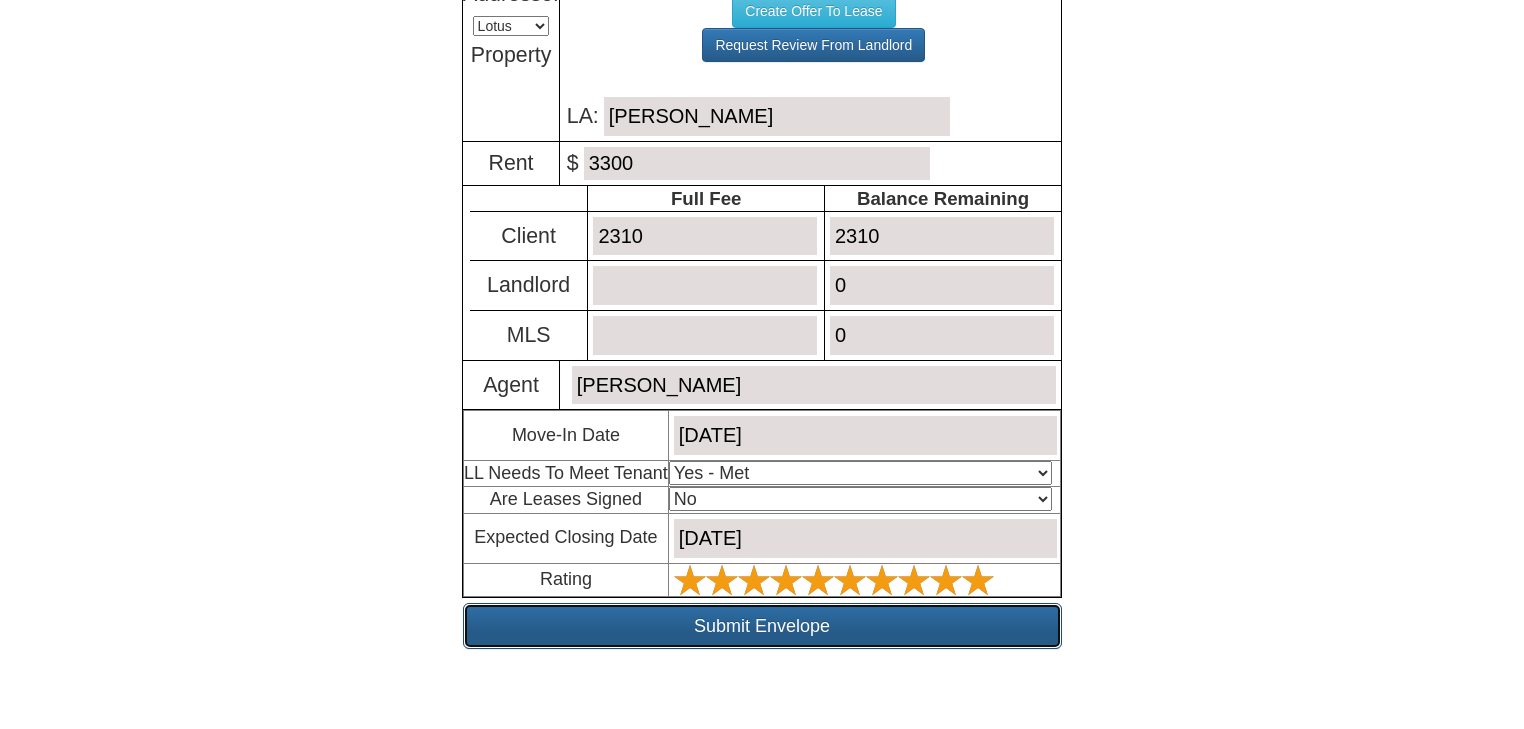 click on "Submit Envelope" at bounding box center (762, 626) 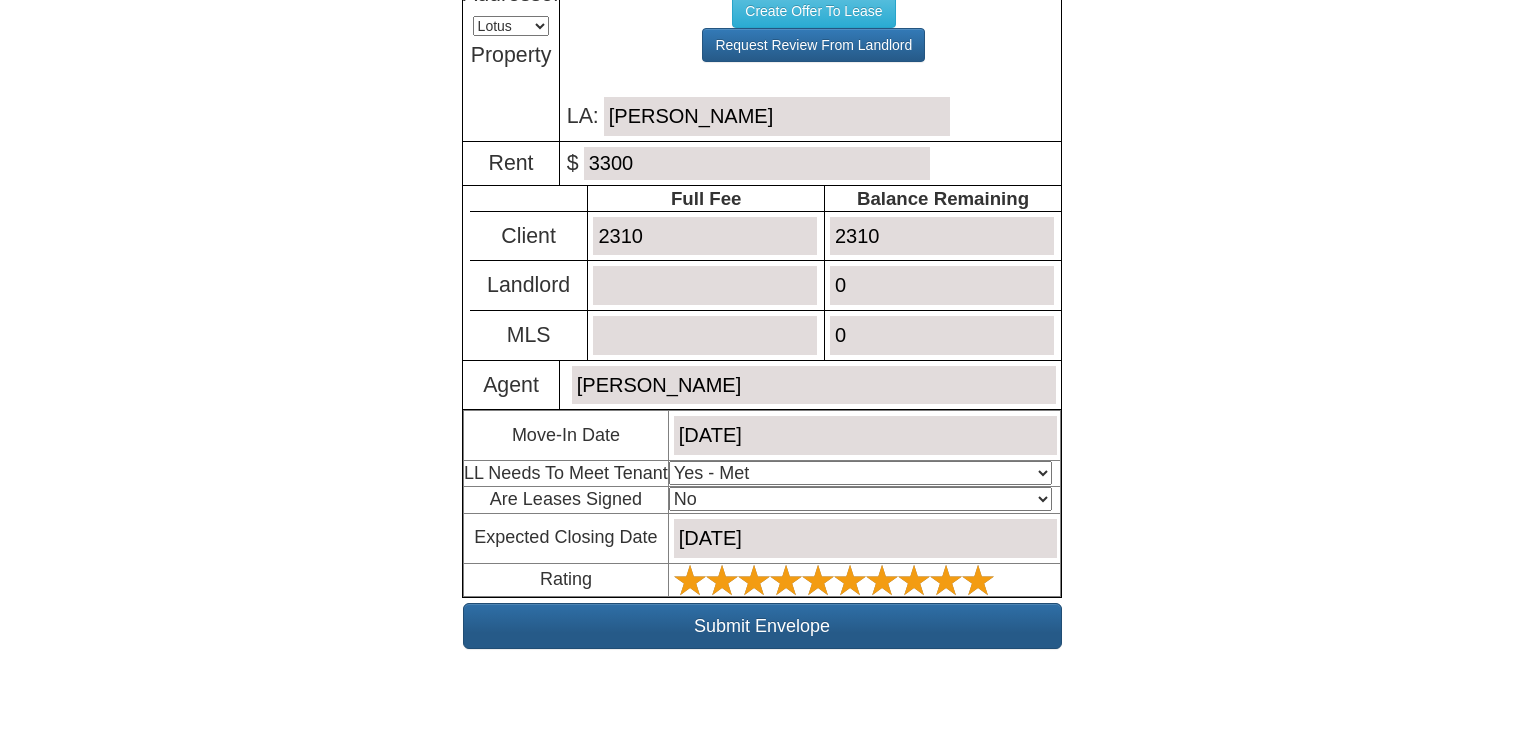 scroll, scrollTop: 314, scrollLeft: 0, axis: vertical 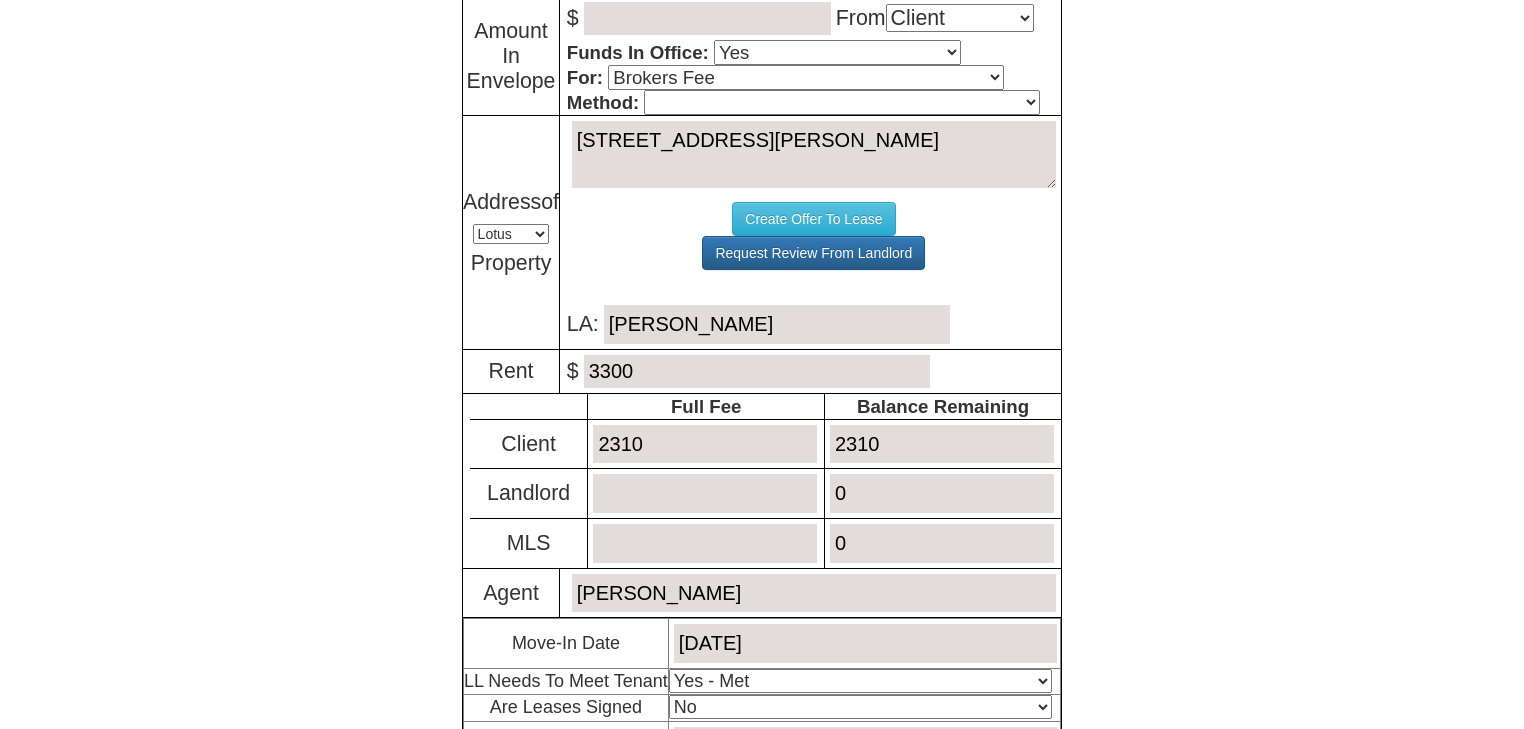 click at bounding box center (707, 18) 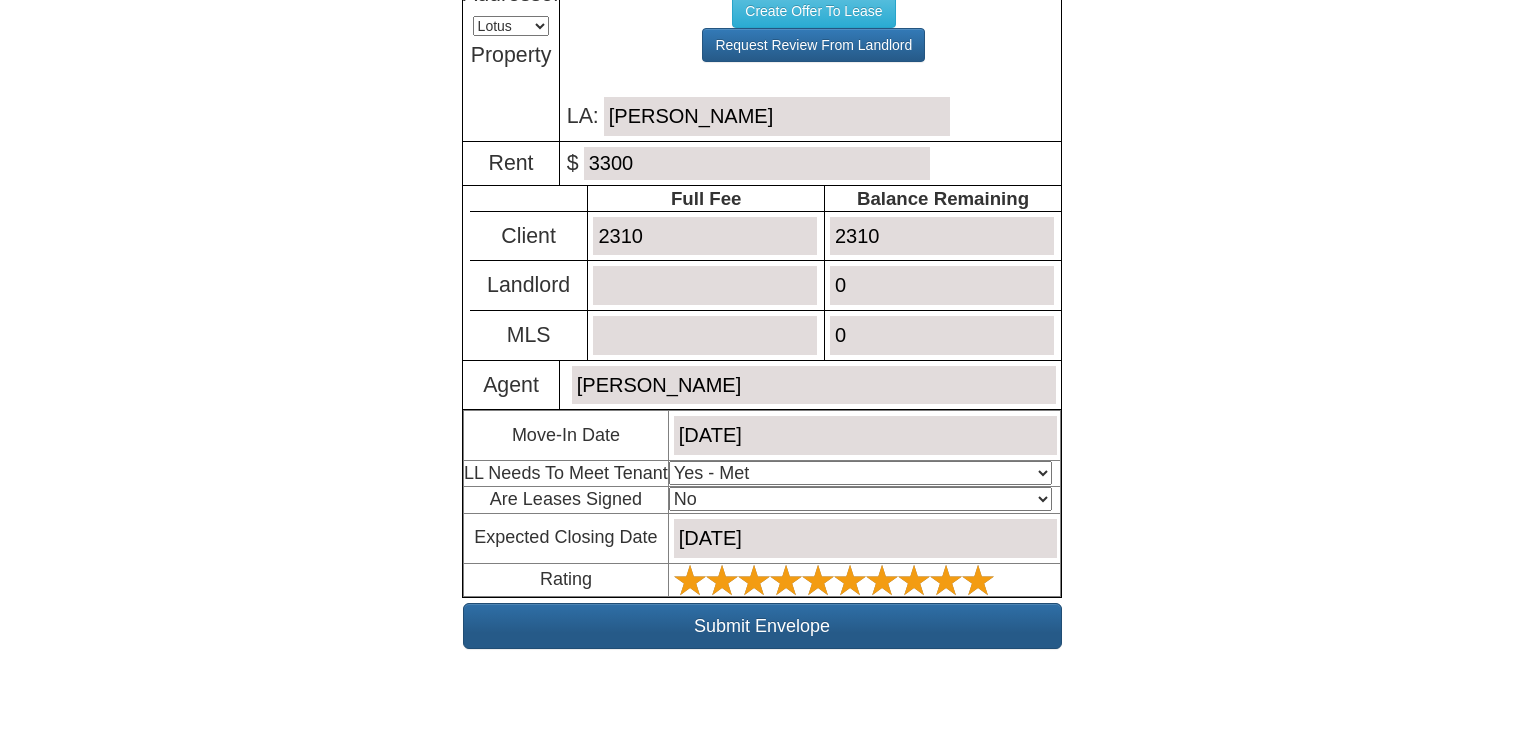 type on "0" 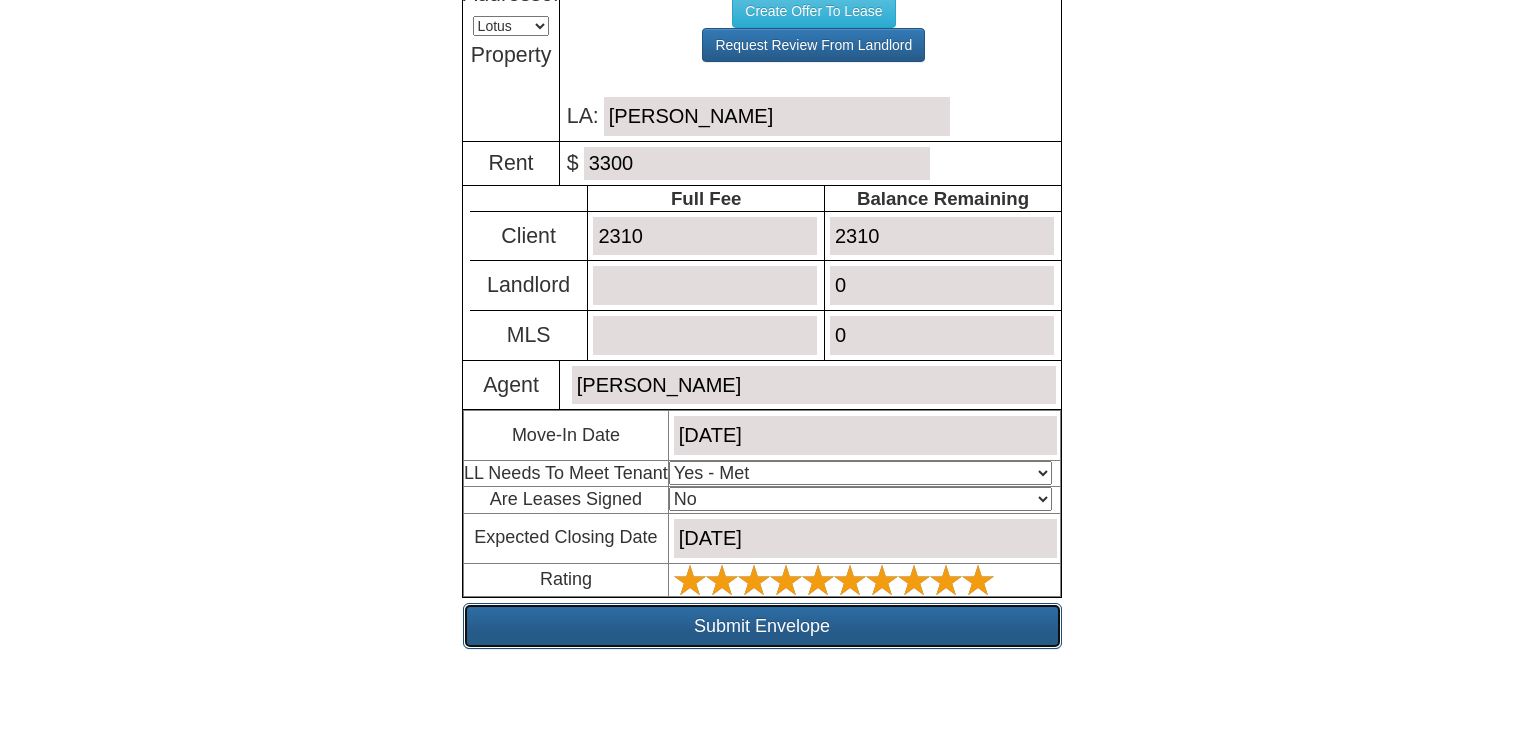 click on "Submit Envelope" at bounding box center [762, 626] 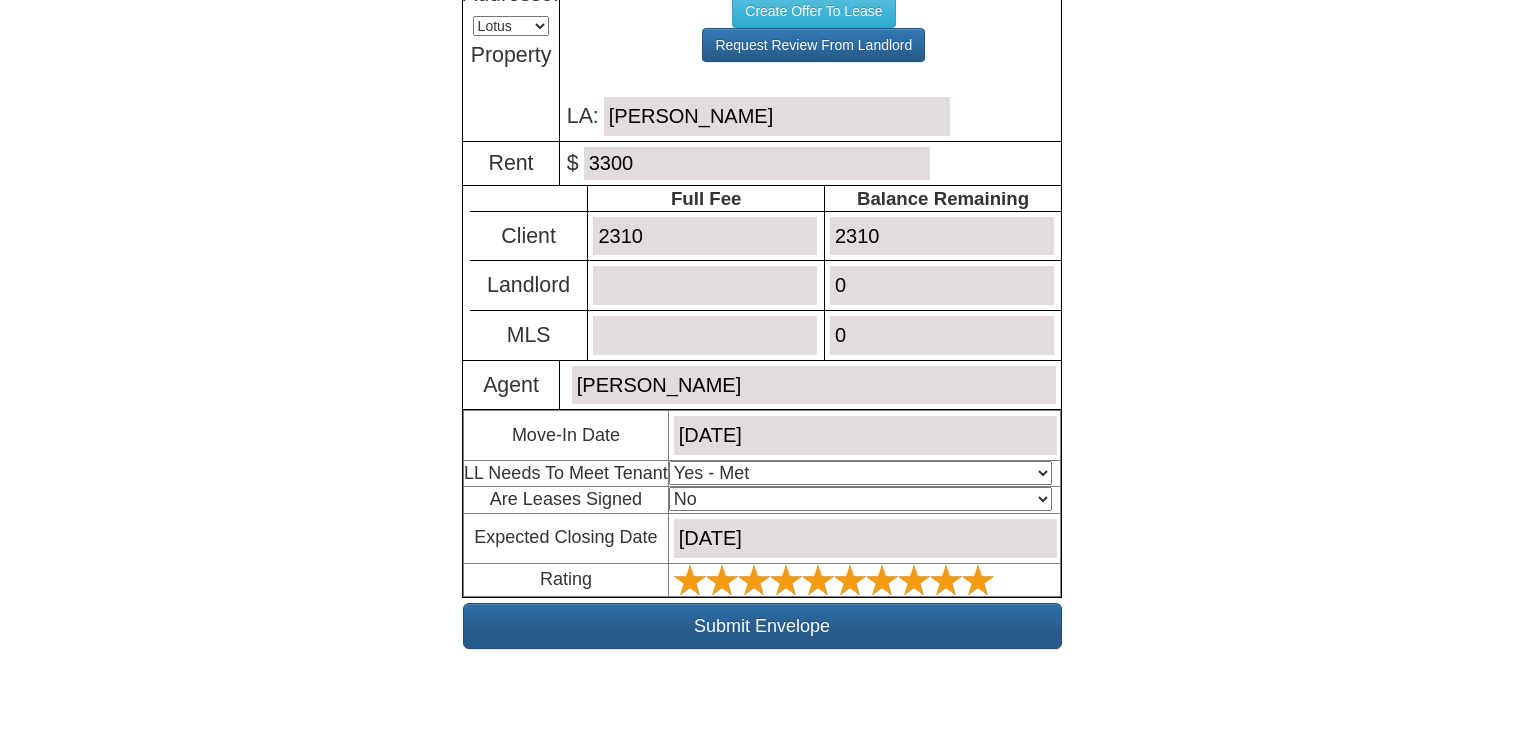 scroll, scrollTop: 400, scrollLeft: 0, axis: vertical 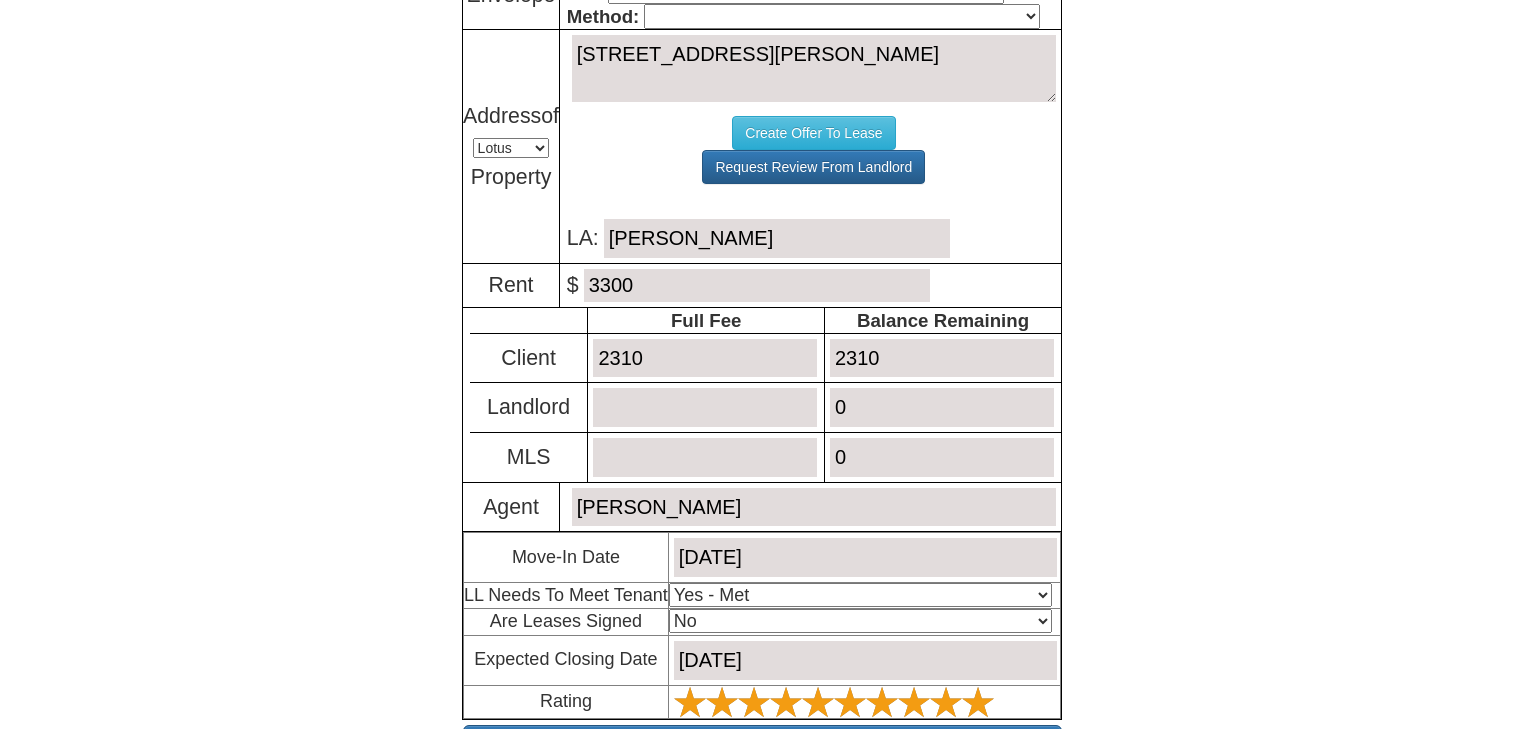 click on "Cash Certified Check Regular Check Credit Card Quickpay Wire ACH N/A" at bounding box center (841, 16) 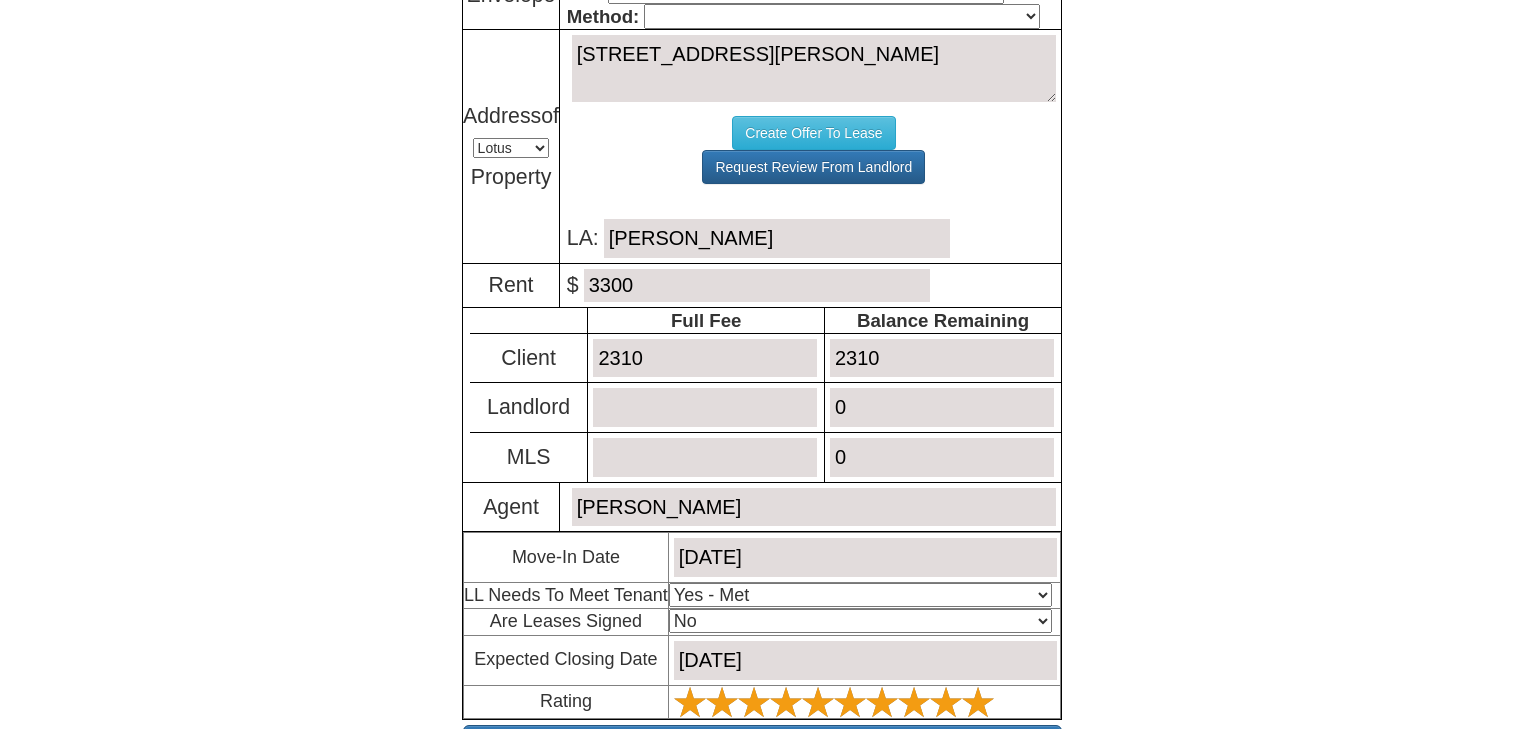 select on "N/A" 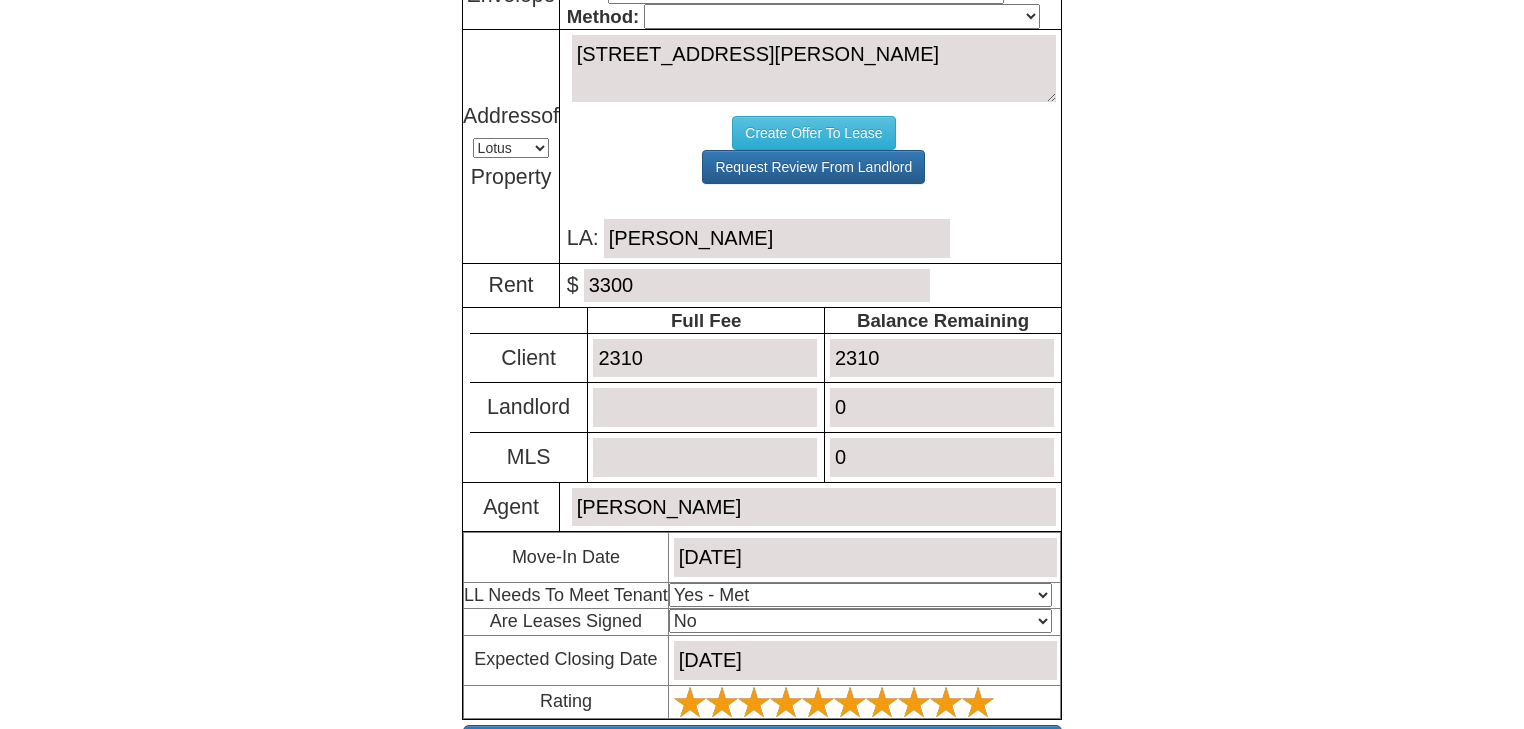 click on "Cash Certified Check Regular Check Credit Card Quickpay Wire ACH N/A" at bounding box center (841, 16) 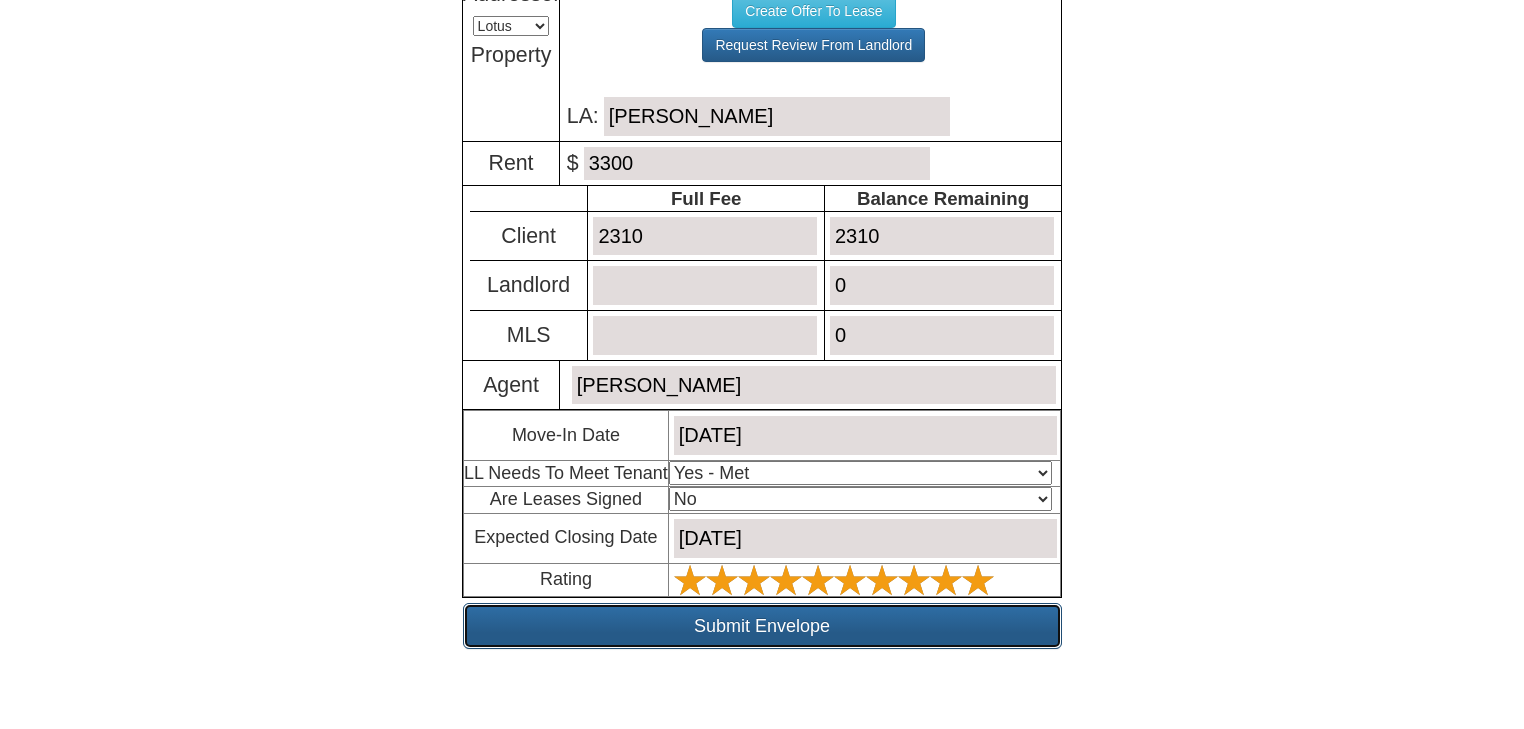 click on "Submit Envelope" at bounding box center (762, 626) 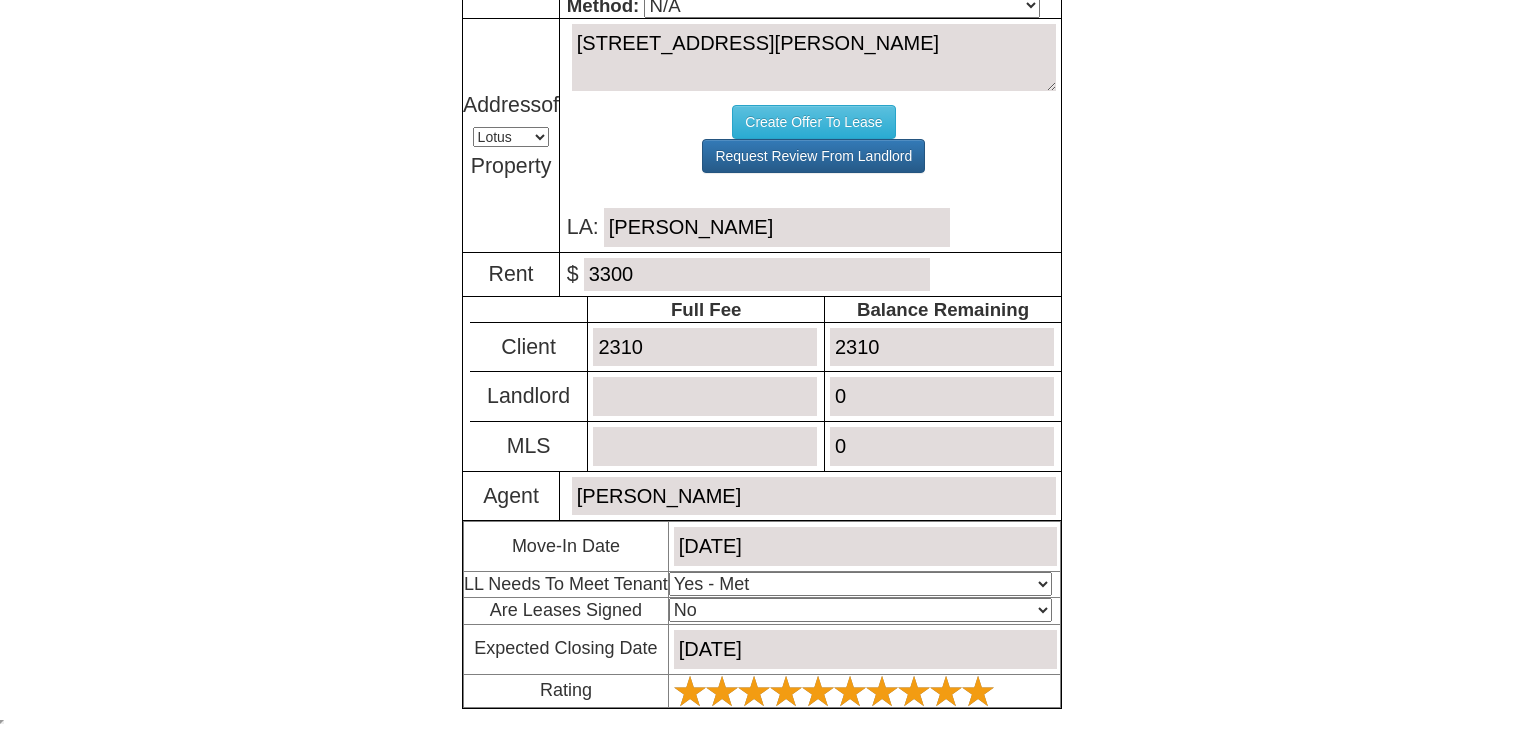 scroll, scrollTop: 402, scrollLeft: 0, axis: vertical 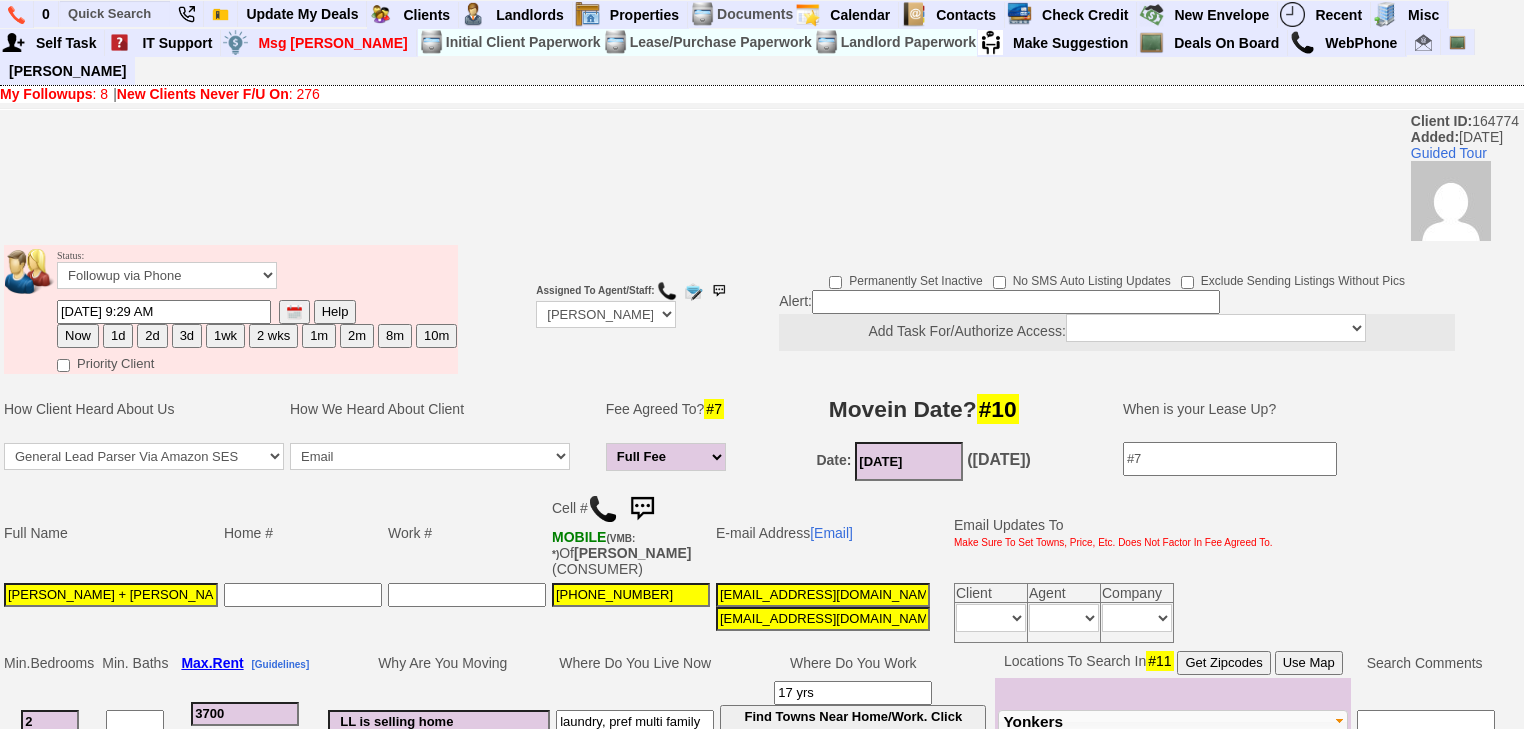 click on "3d" at bounding box center [187, 336] 